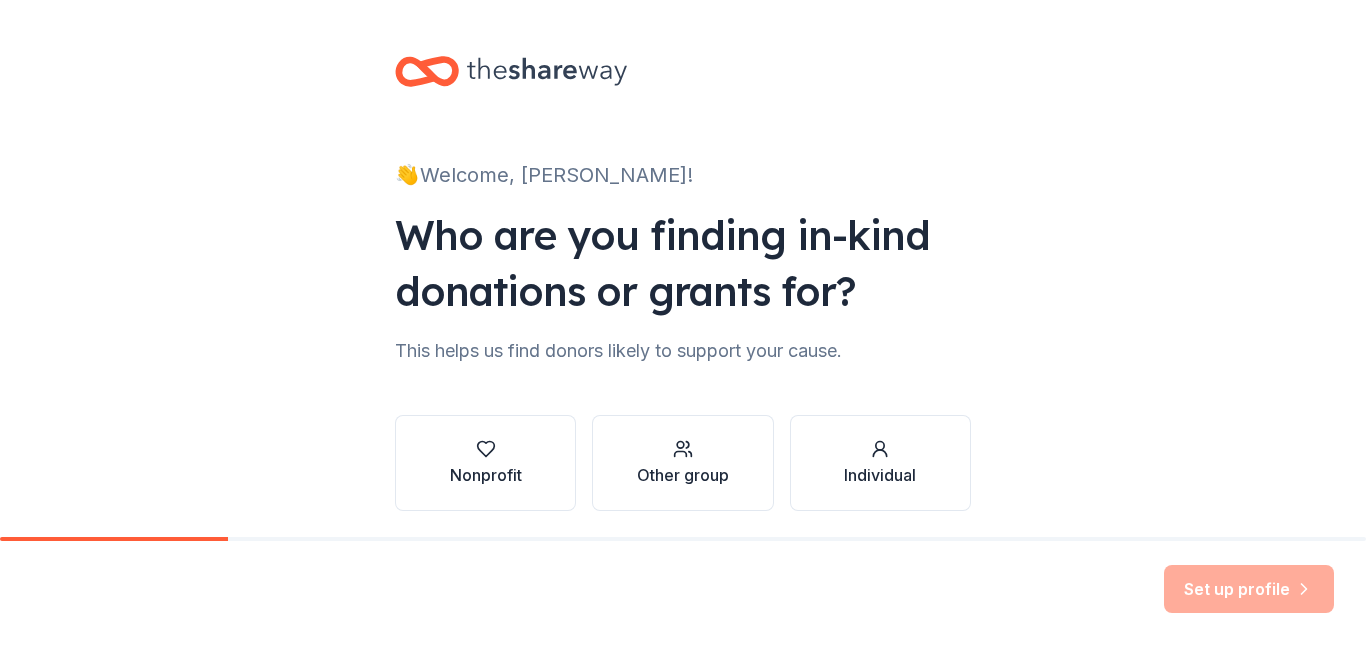 scroll, scrollTop: 0, scrollLeft: 0, axis: both 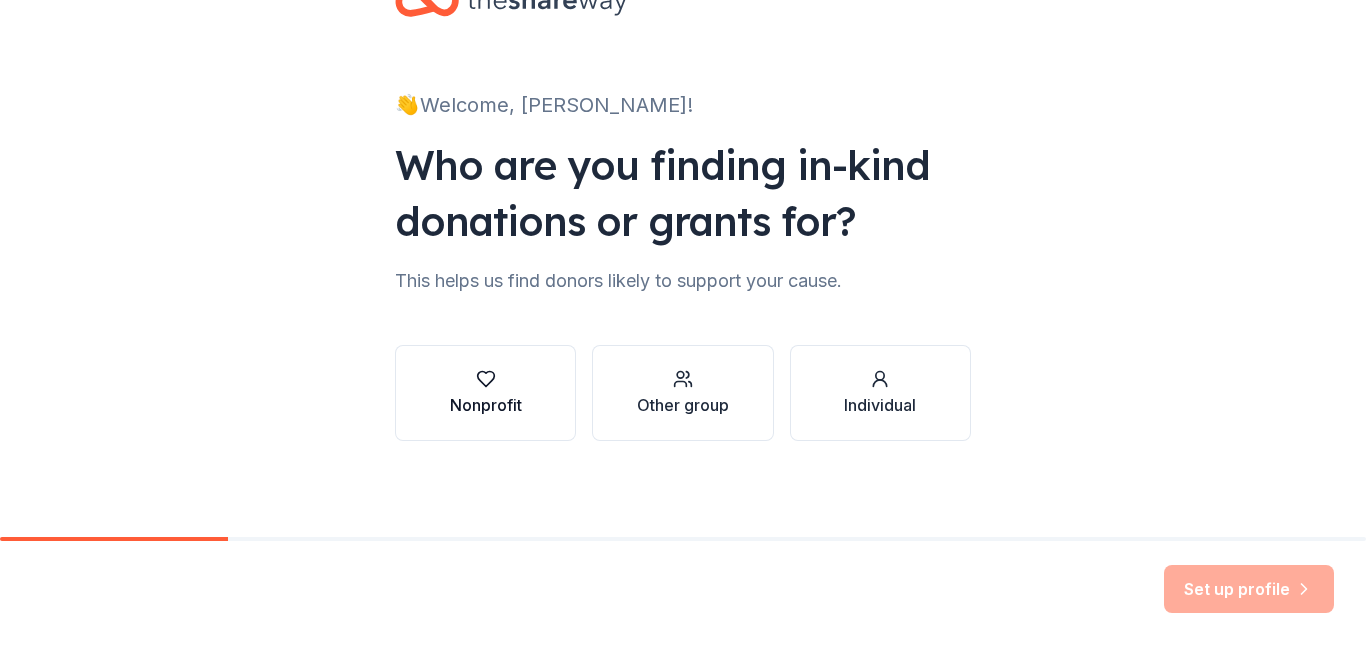 click at bounding box center (486, 379) 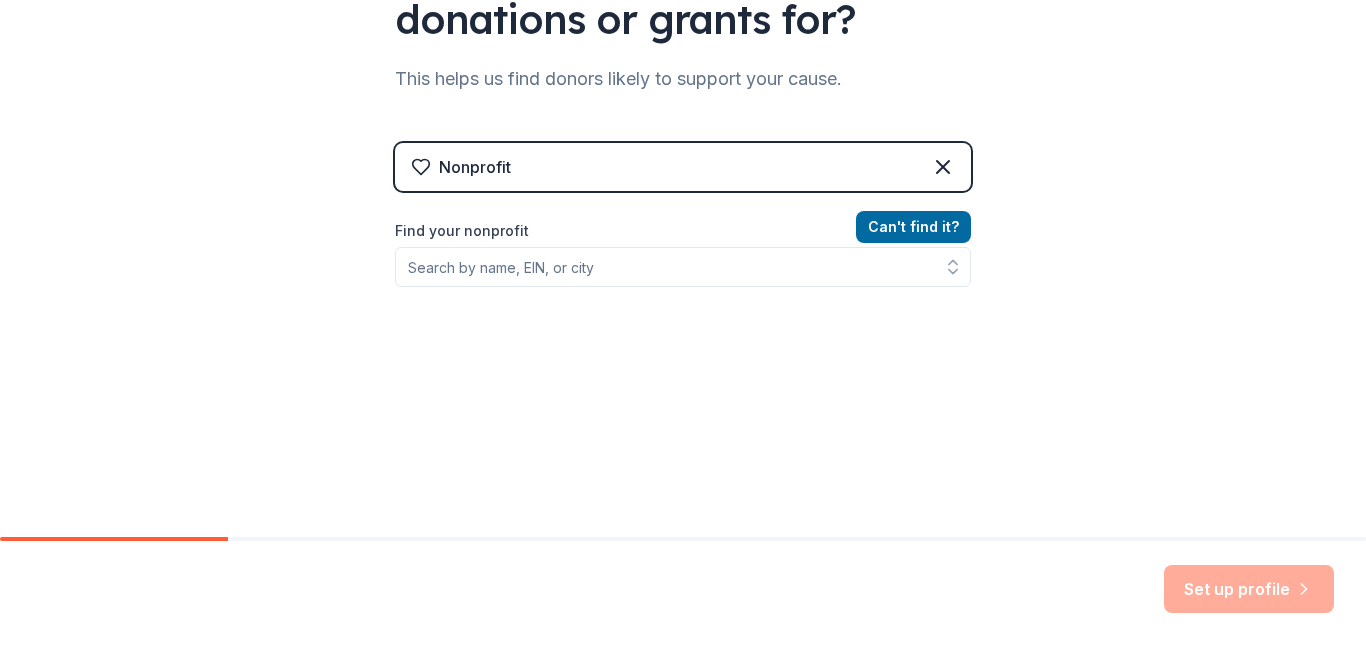 scroll, scrollTop: 318, scrollLeft: 0, axis: vertical 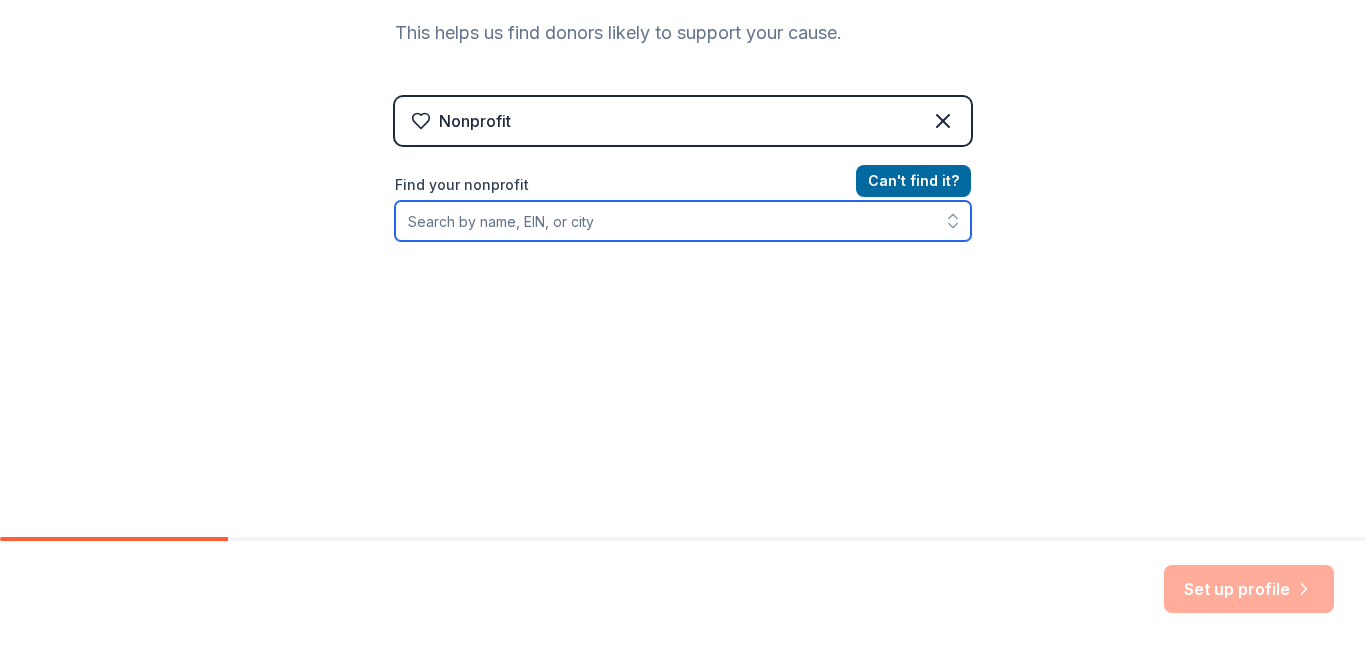 click on "Find your nonprofit" at bounding box center (683, 221) 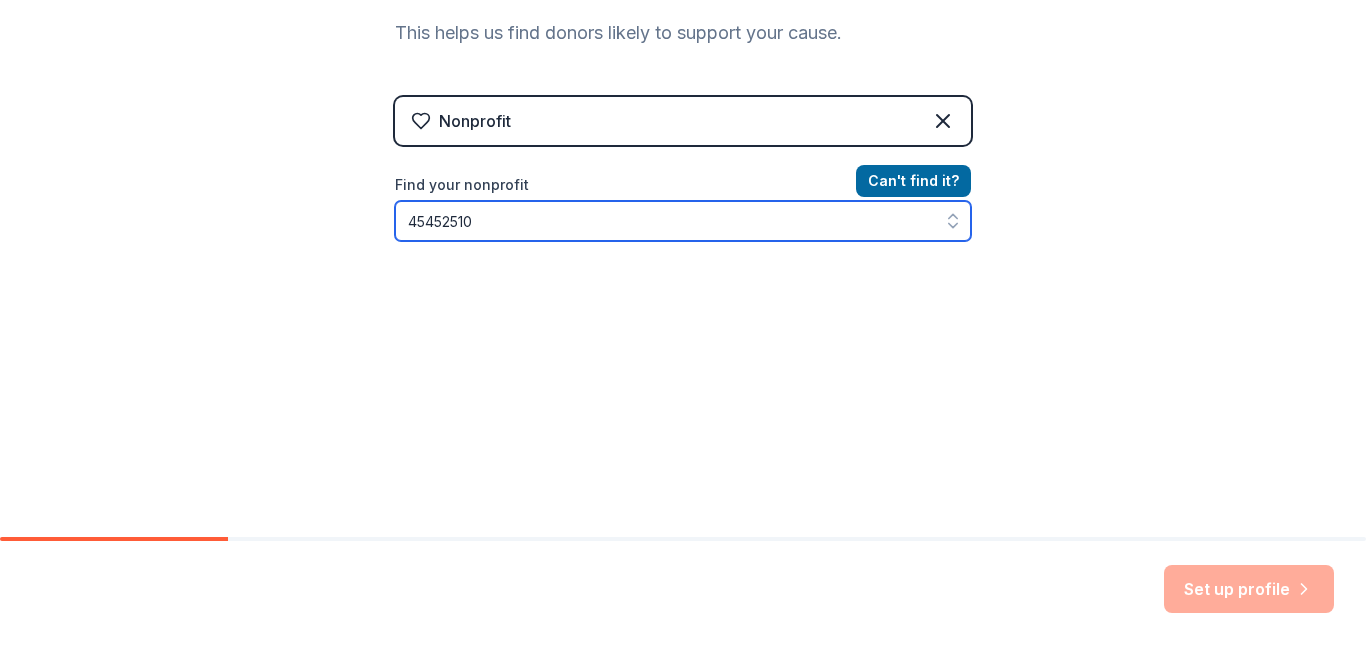 type on "454525109" 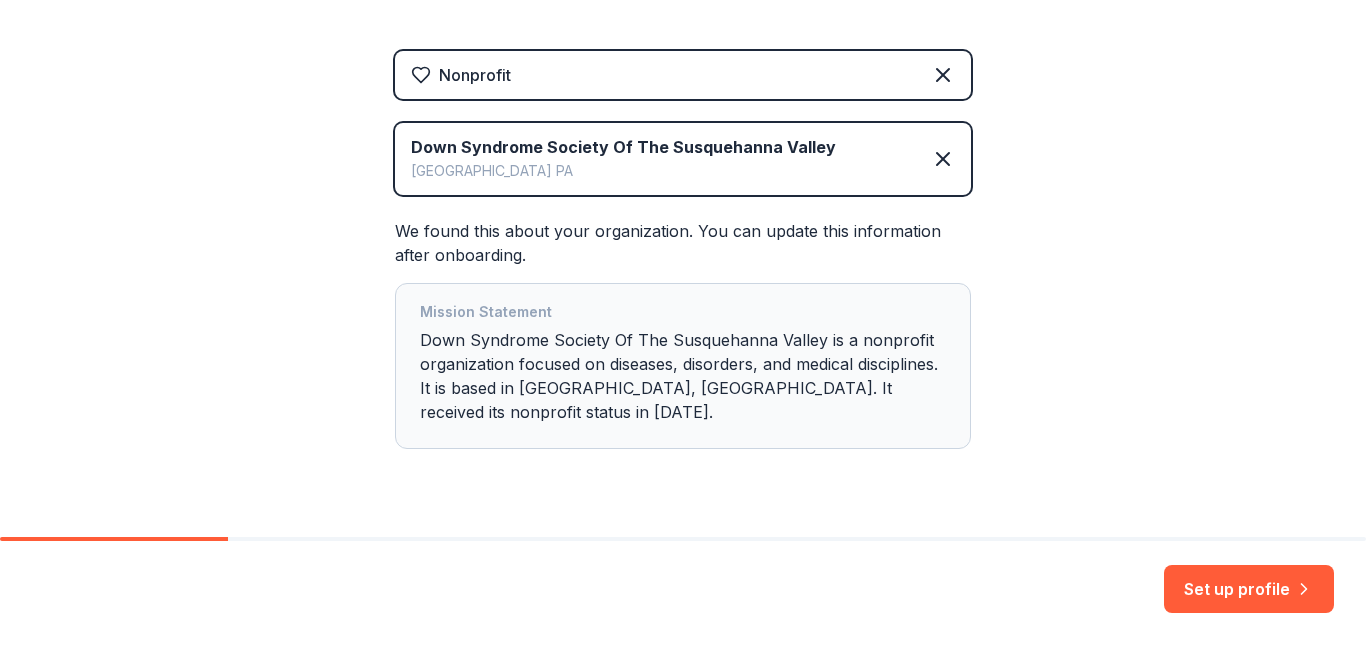 scroll, scrollTop: 388, scrollLeft: 0, axis: vertical 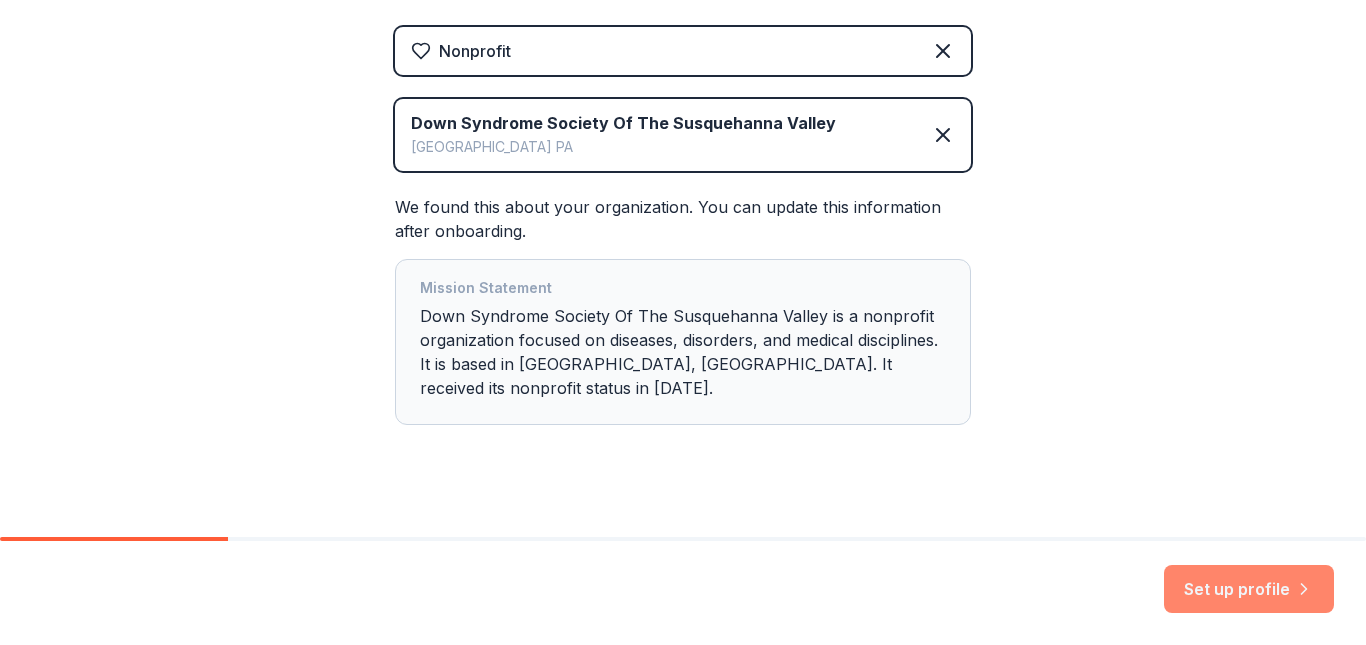 click on "Set up profile" at bounding box center (1249, 589) 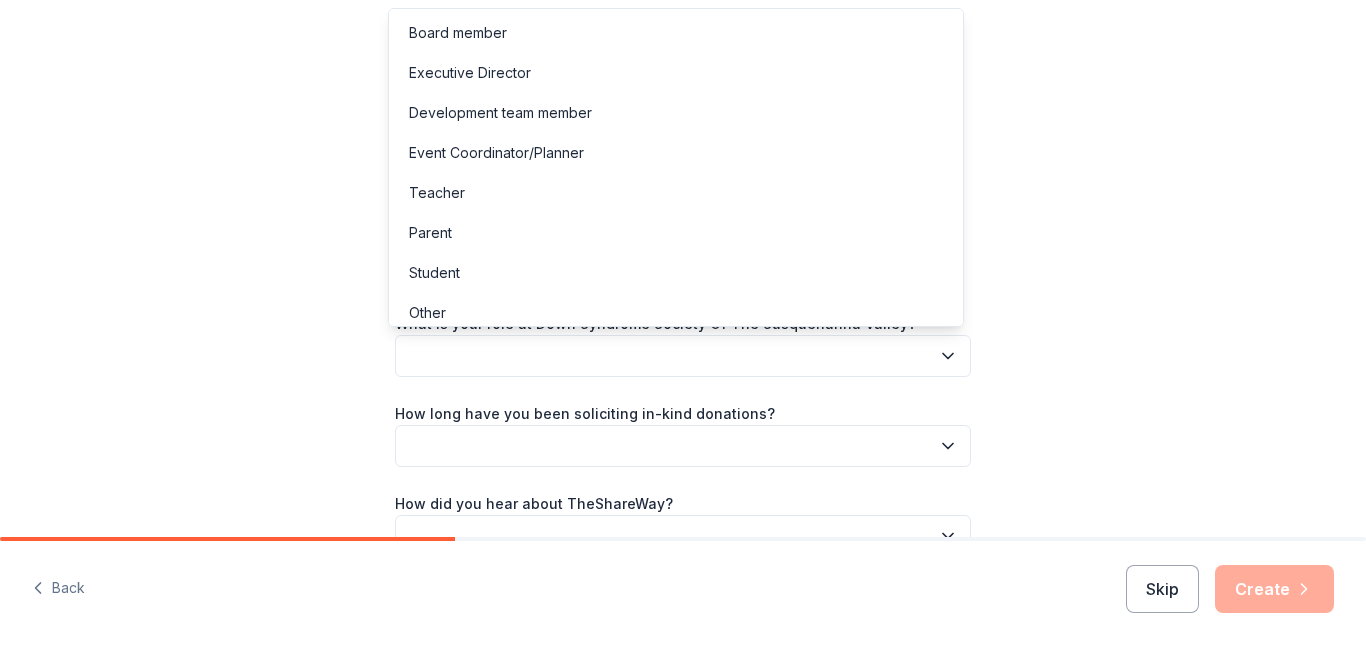 click 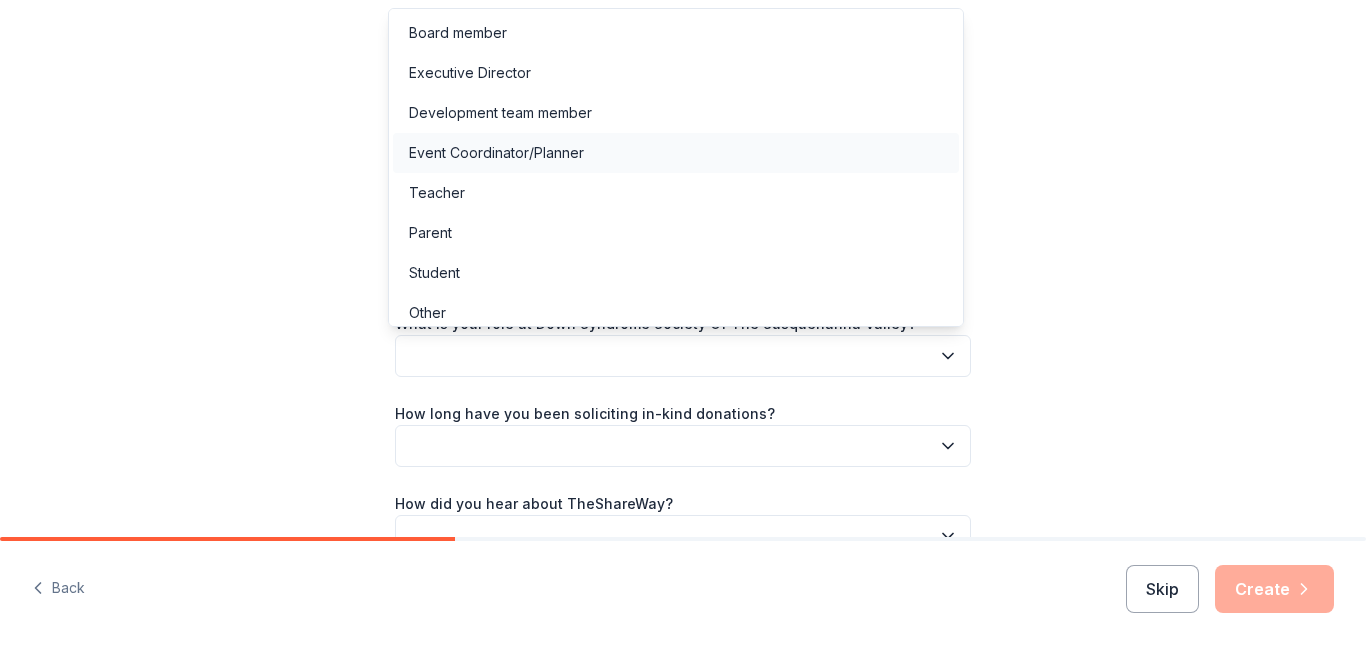 click on "Event Coordinator/Planner" at bounding box center [496, 153] 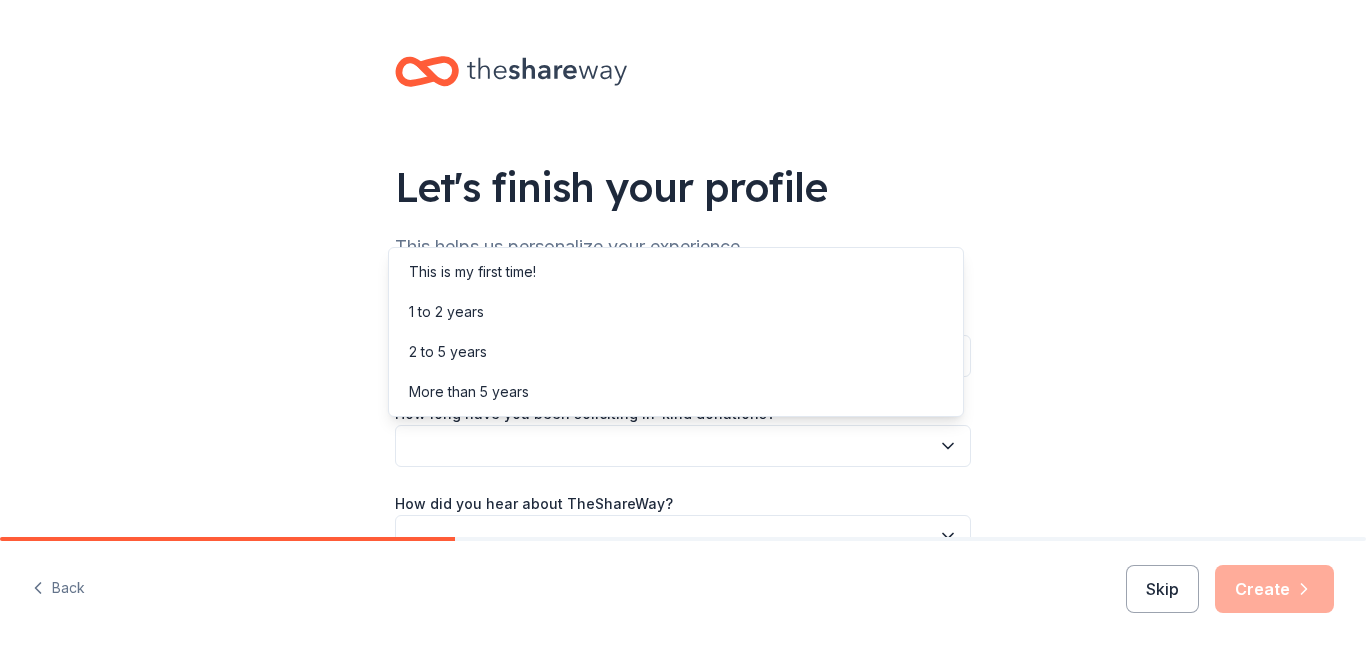 click 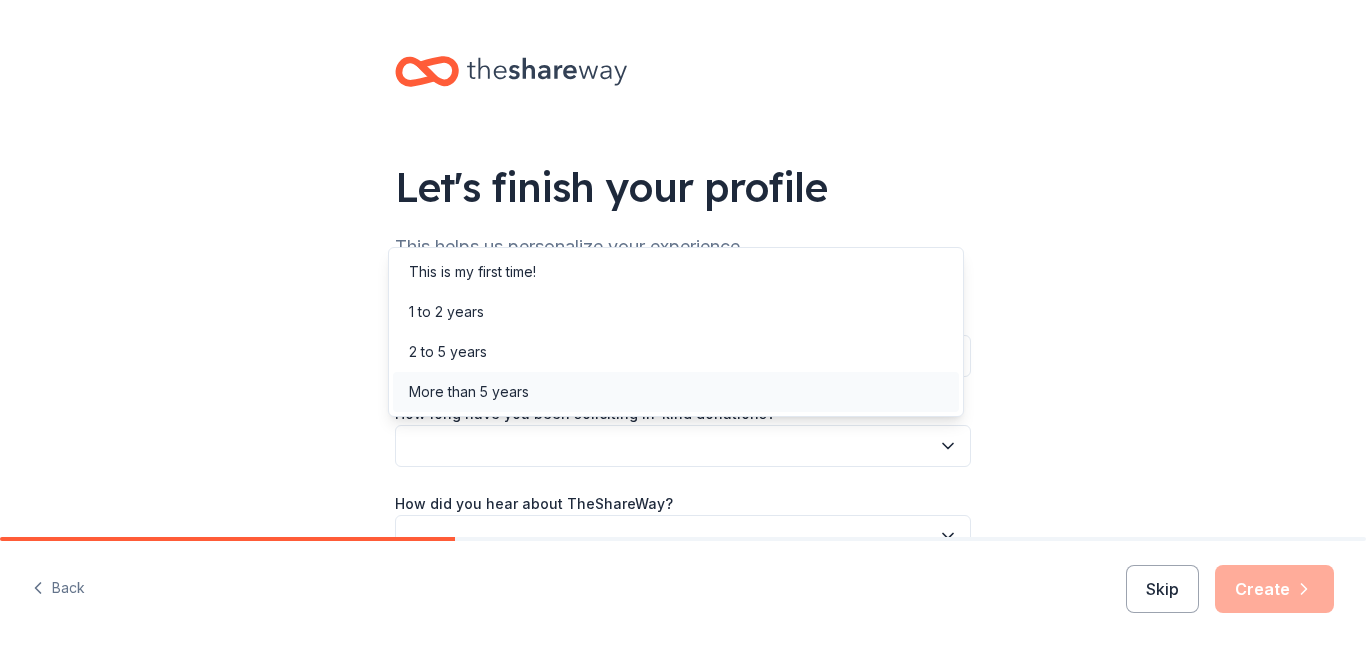 click on "More than 5 years" at bounding box center (676, 392) 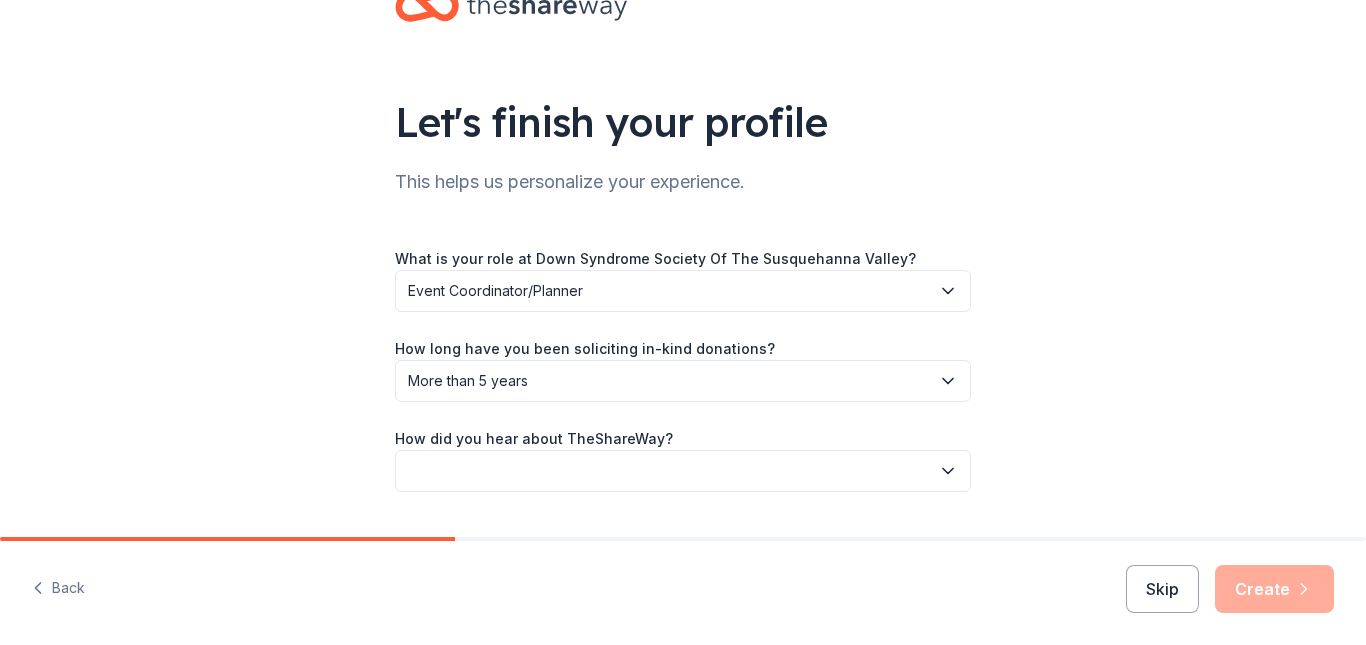 scroll, scrollTop: 116, scrollLeft: 0, axis: vertical 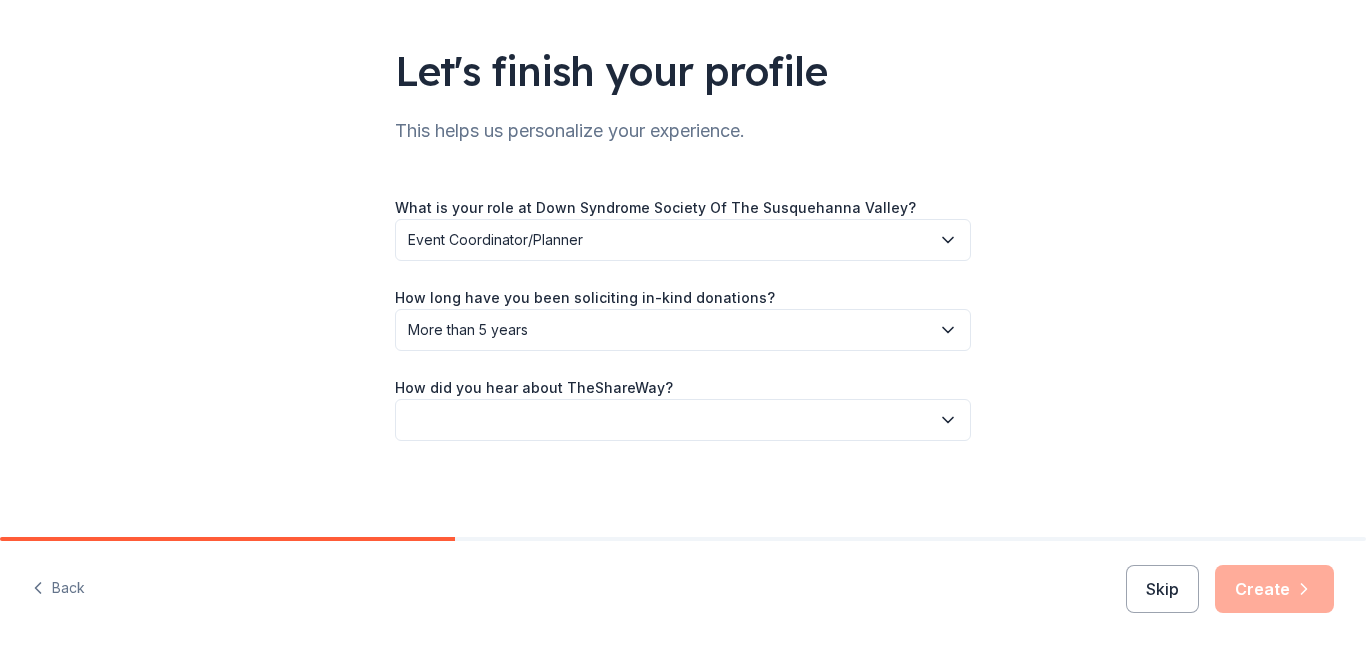 click at bounding box center [683, 420] 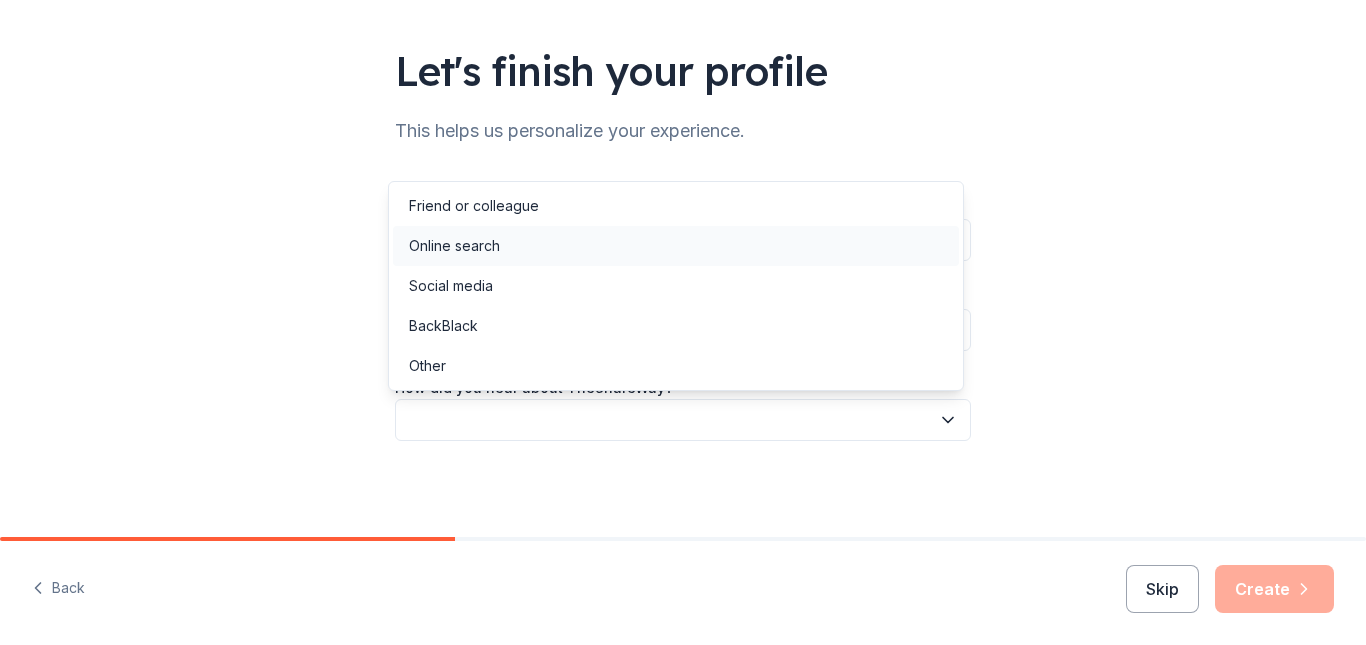 click on "Online search" at bounding box center (676, 246) 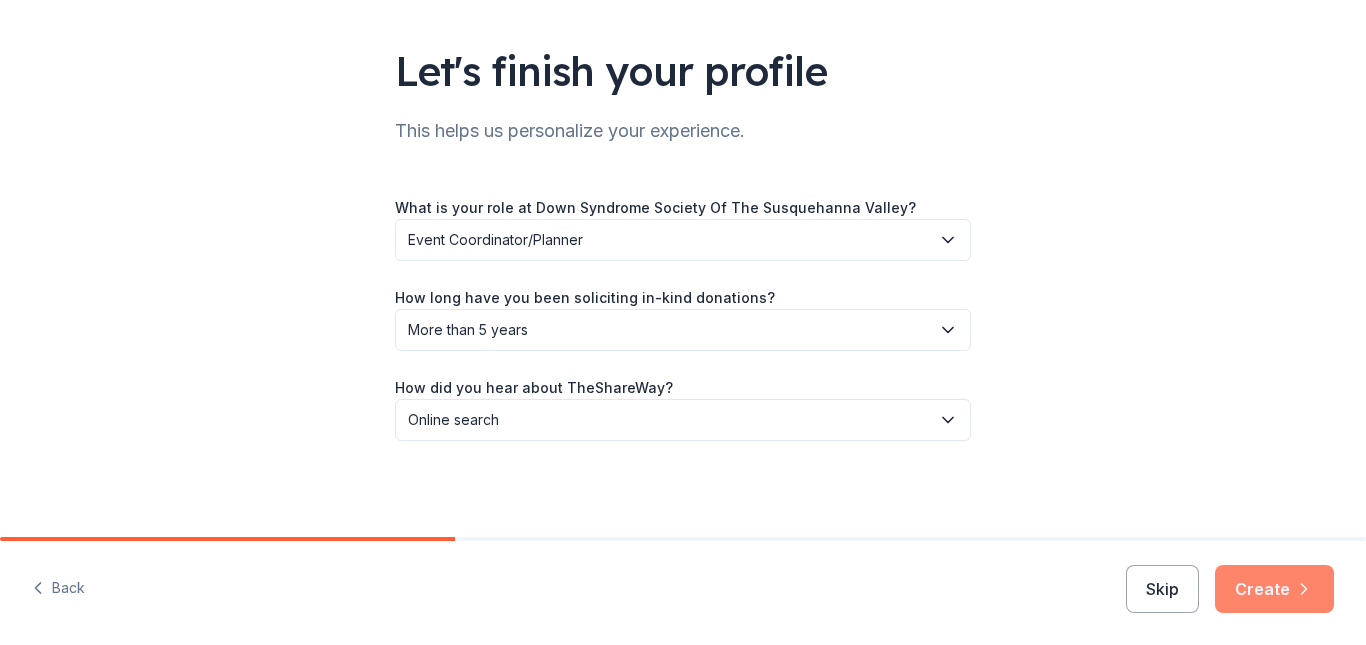 click on "Create" at bounding box center (1274, 589) 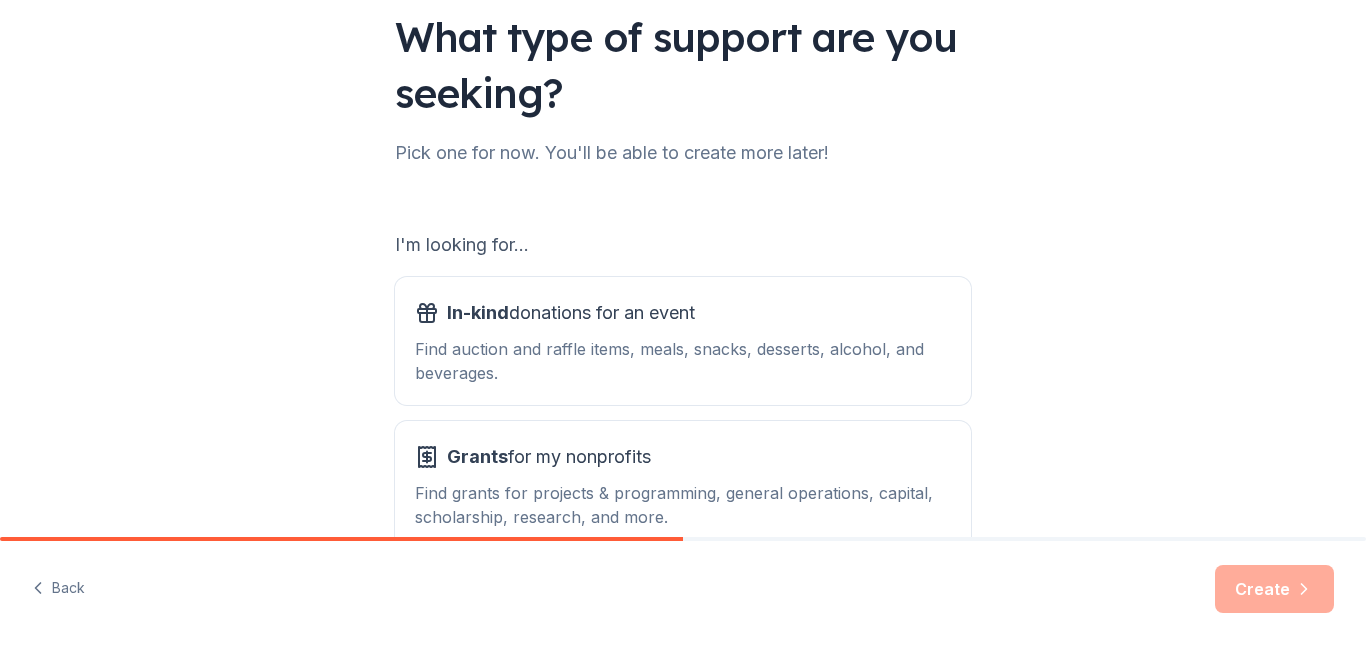 scroll, scrollTop: 200, scrollLeft: 0, axis: vertical 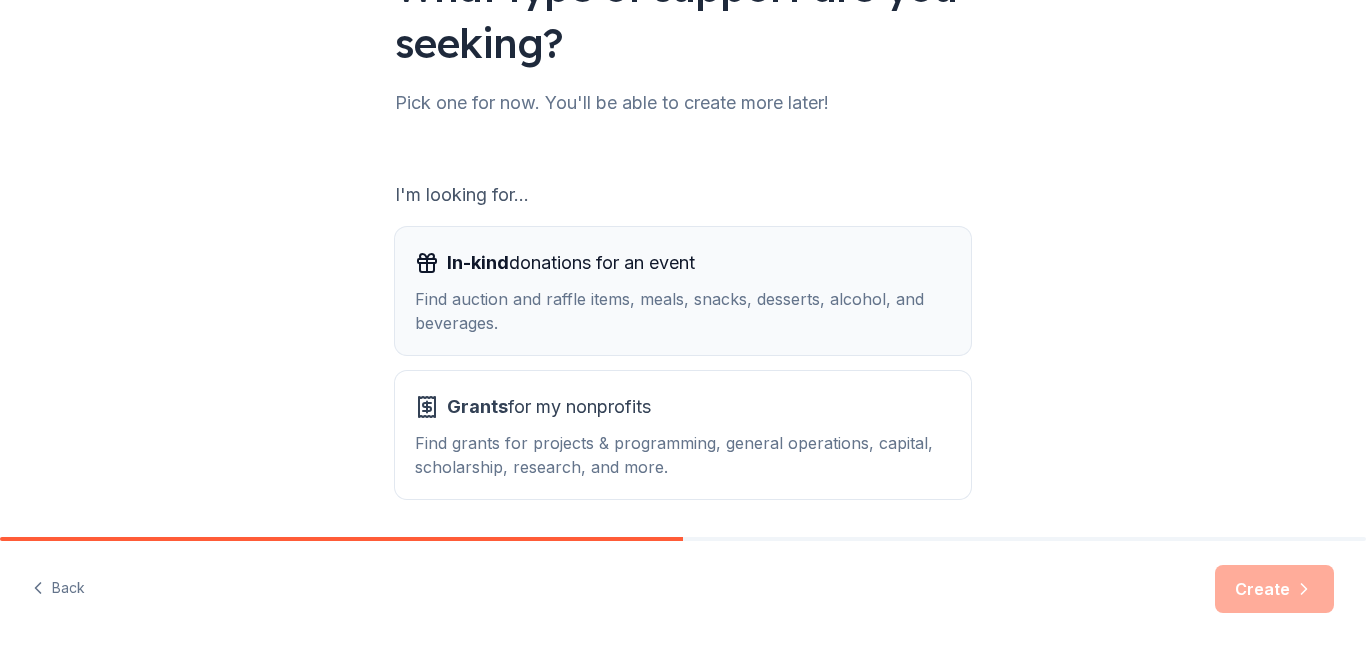 click on "Find auction and raffle items, meals, snacks, desserts, alcohol, and beverages." at bounding box center [683, 311] 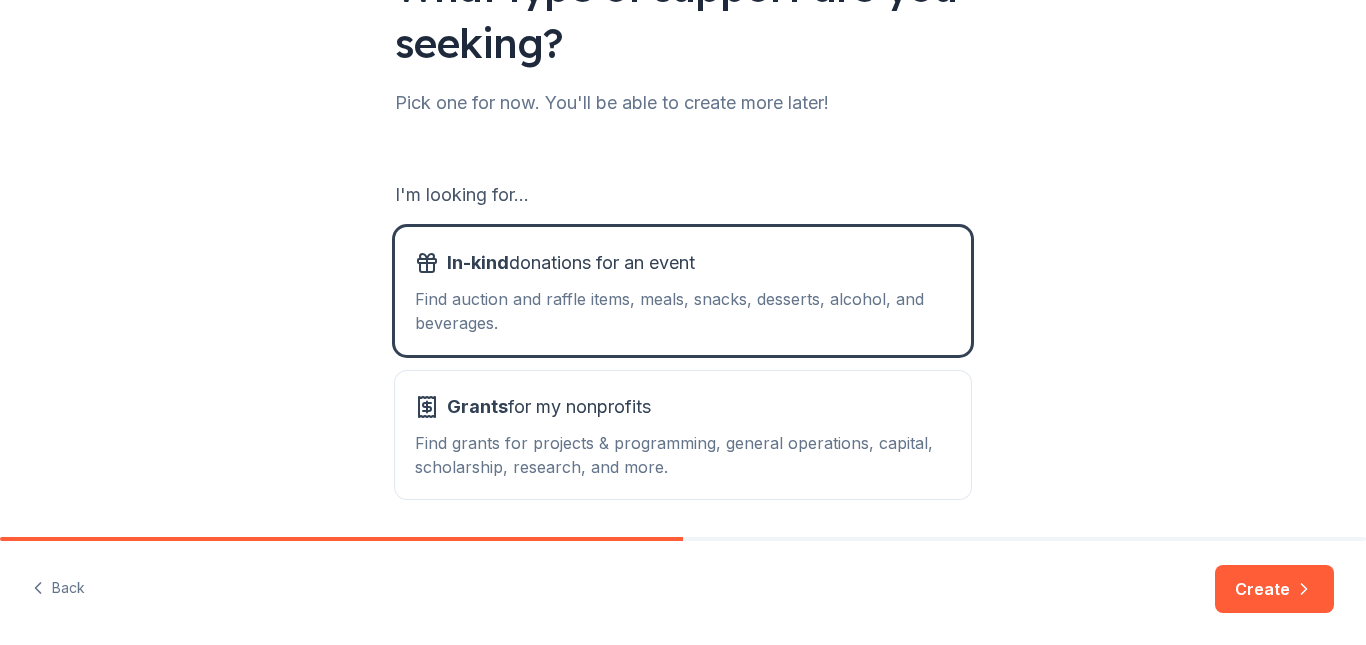 scroll, scrollTop: 270, scrollLeft: 0, axis: vertical 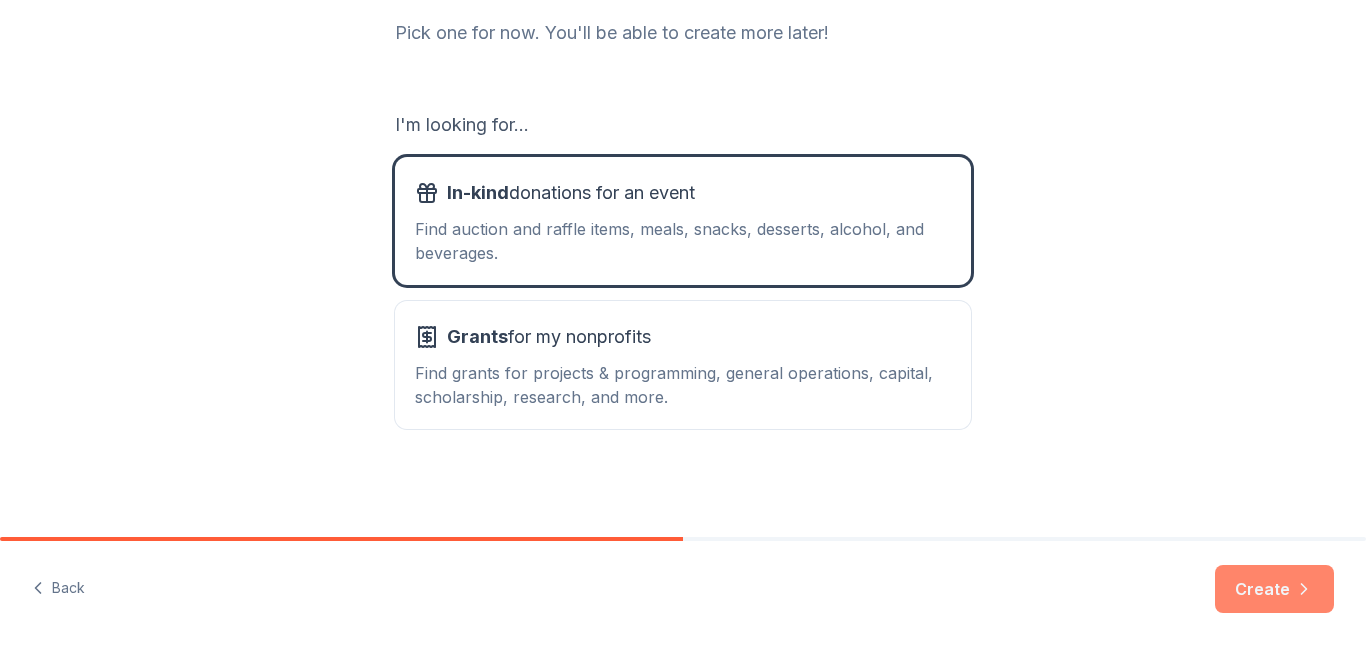 click on "Create" at bounding box center (1274, 589) 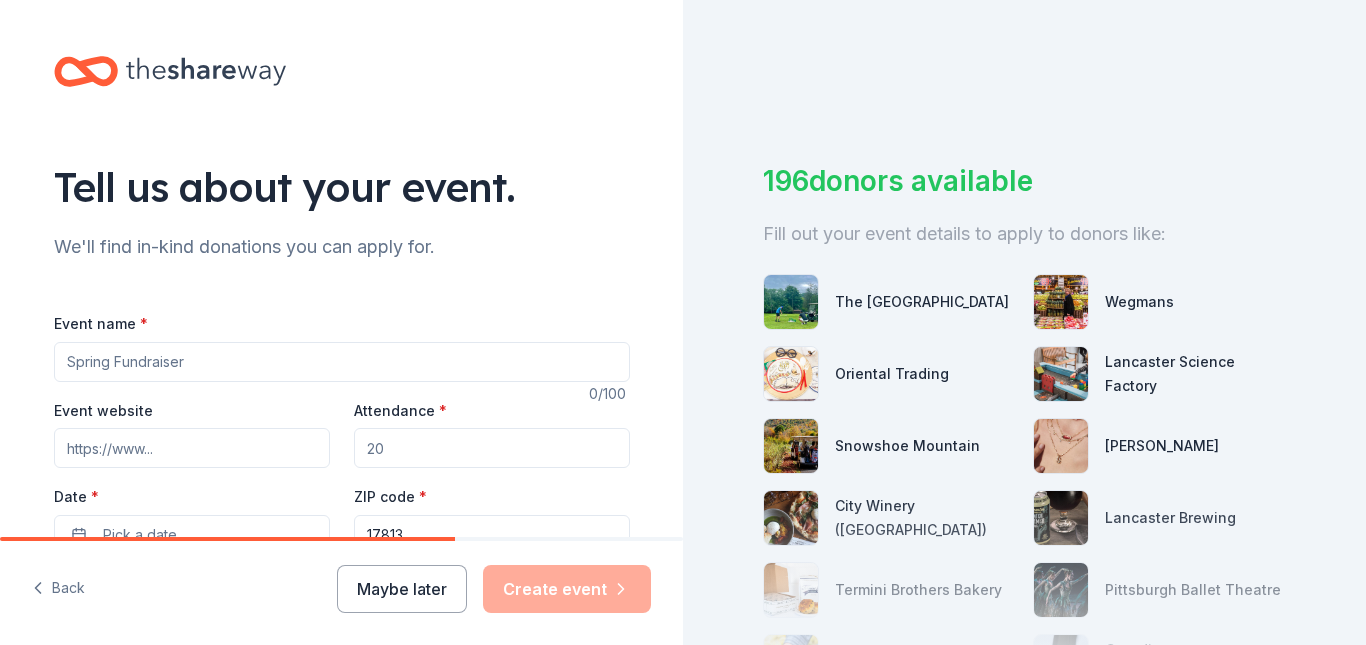 click on "Event name *" at bounding box center [342, 362] 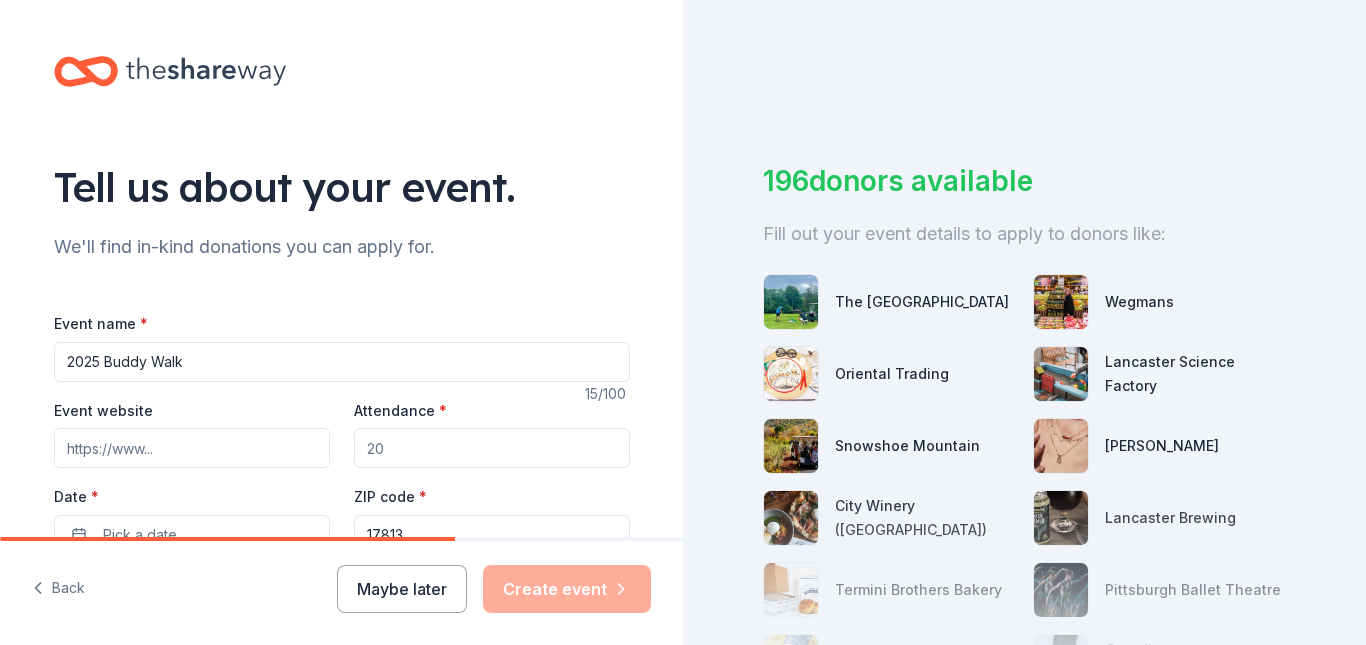 type on "2025 Buddy Walk" 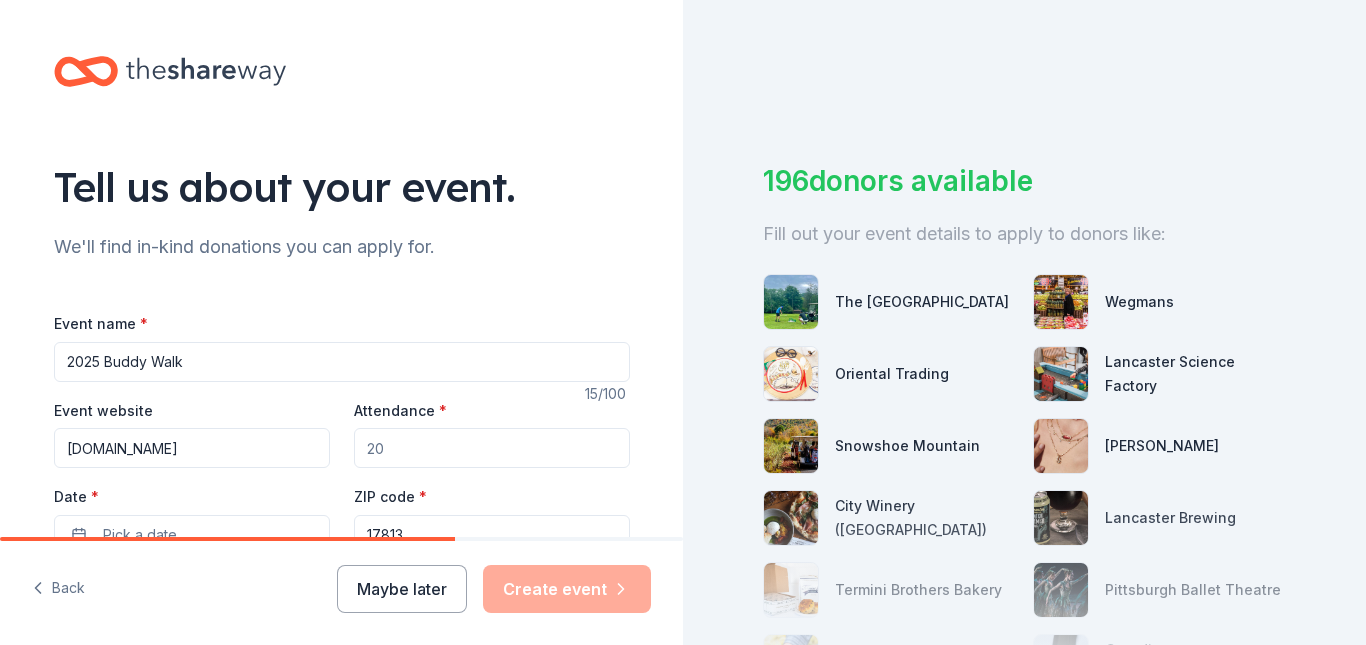 click on "Attendance *" at bounding box center [492, 448] 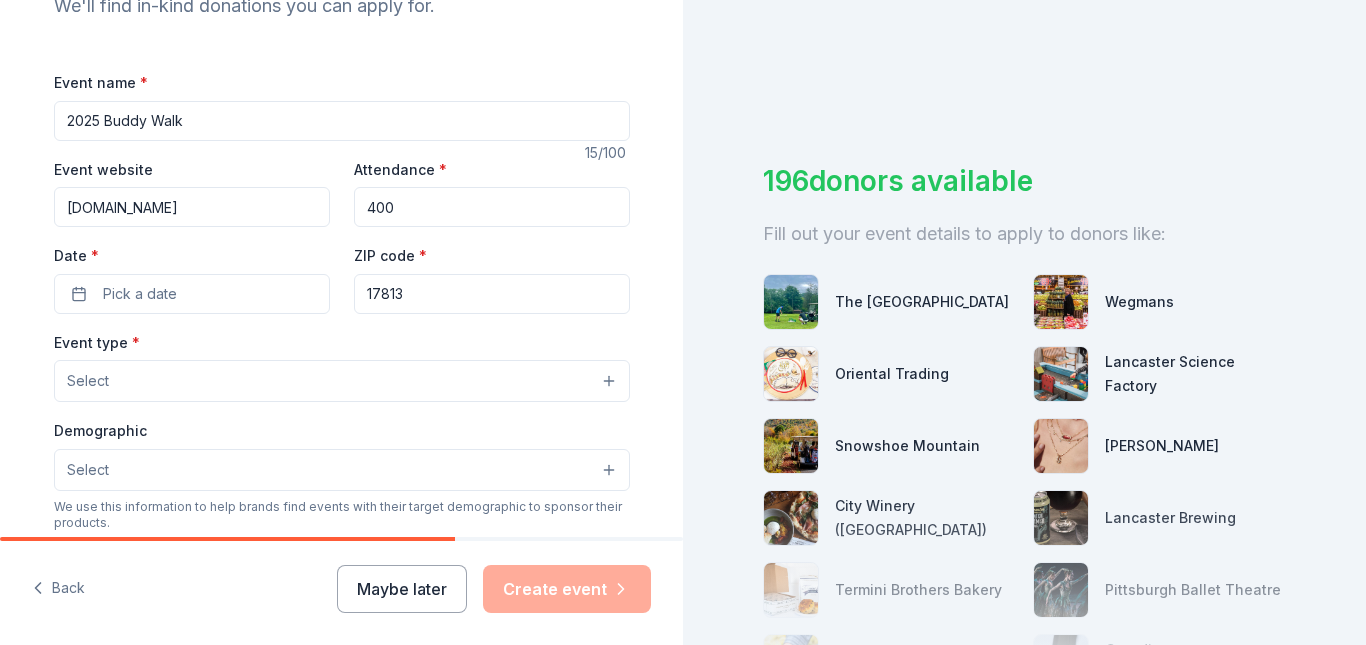 scroll, scrollTop: 300, scrollLeft: 0, axis: vertical 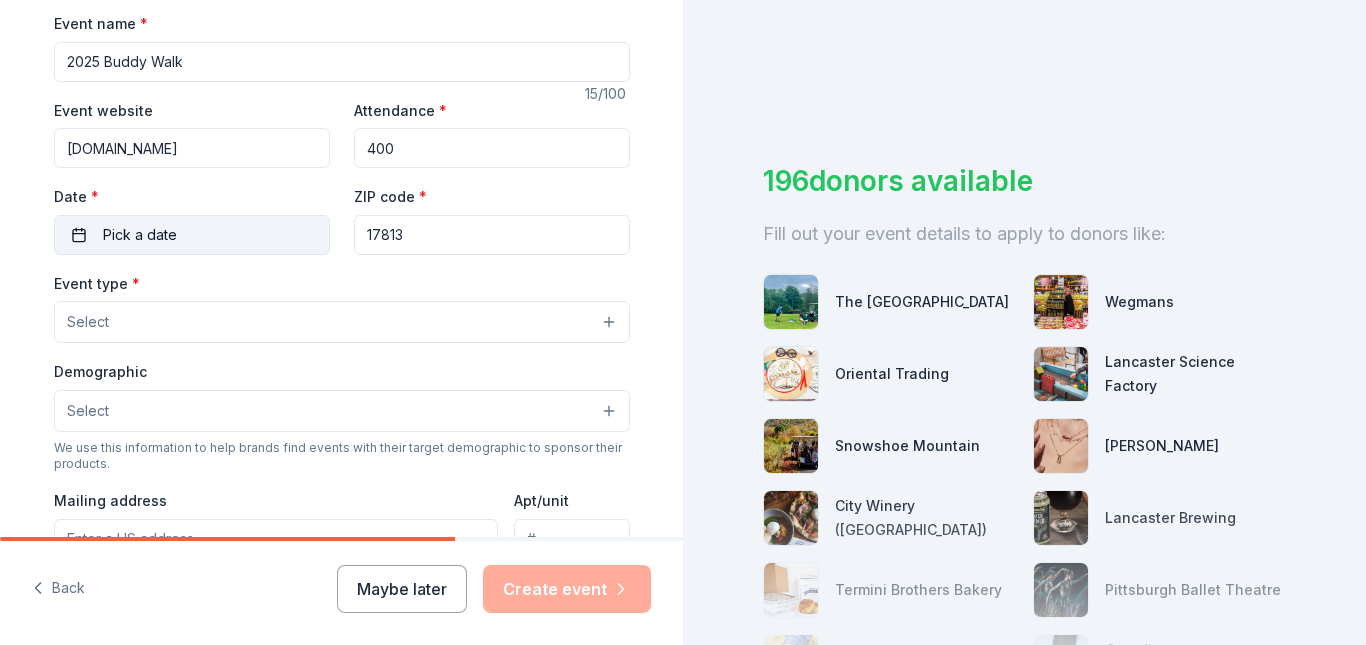 type on "400" 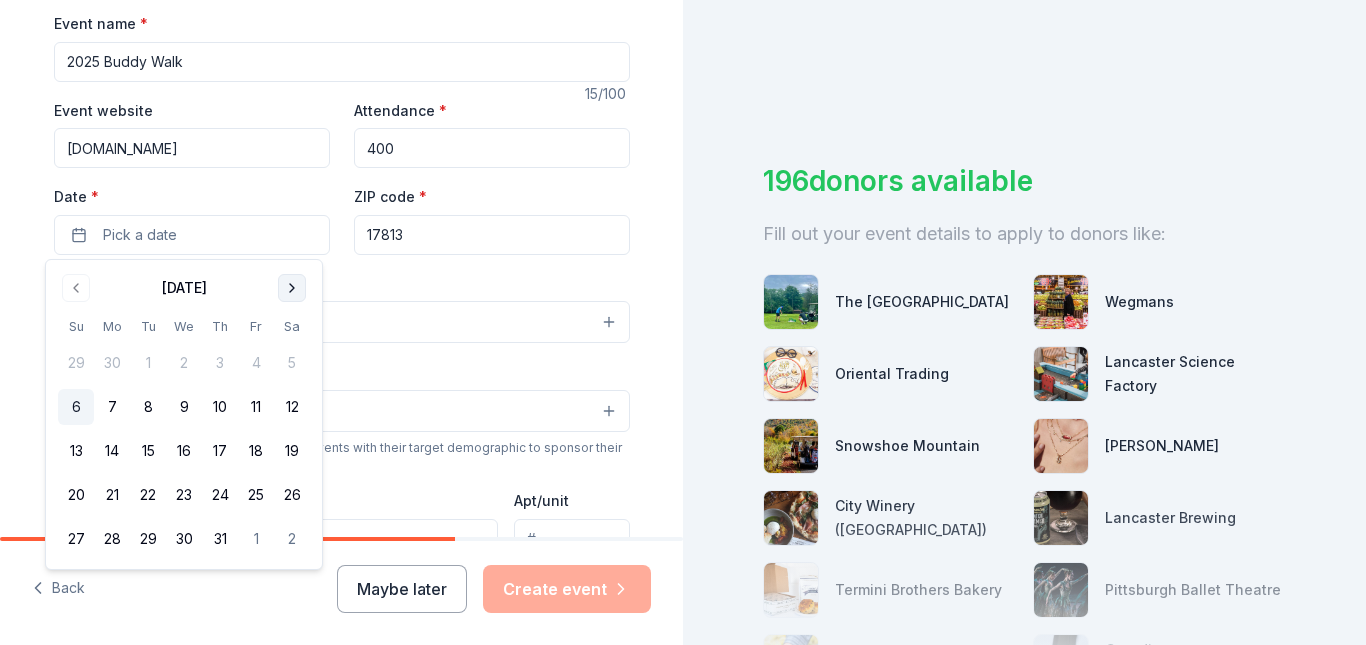 click at bounding box center (292, 288) 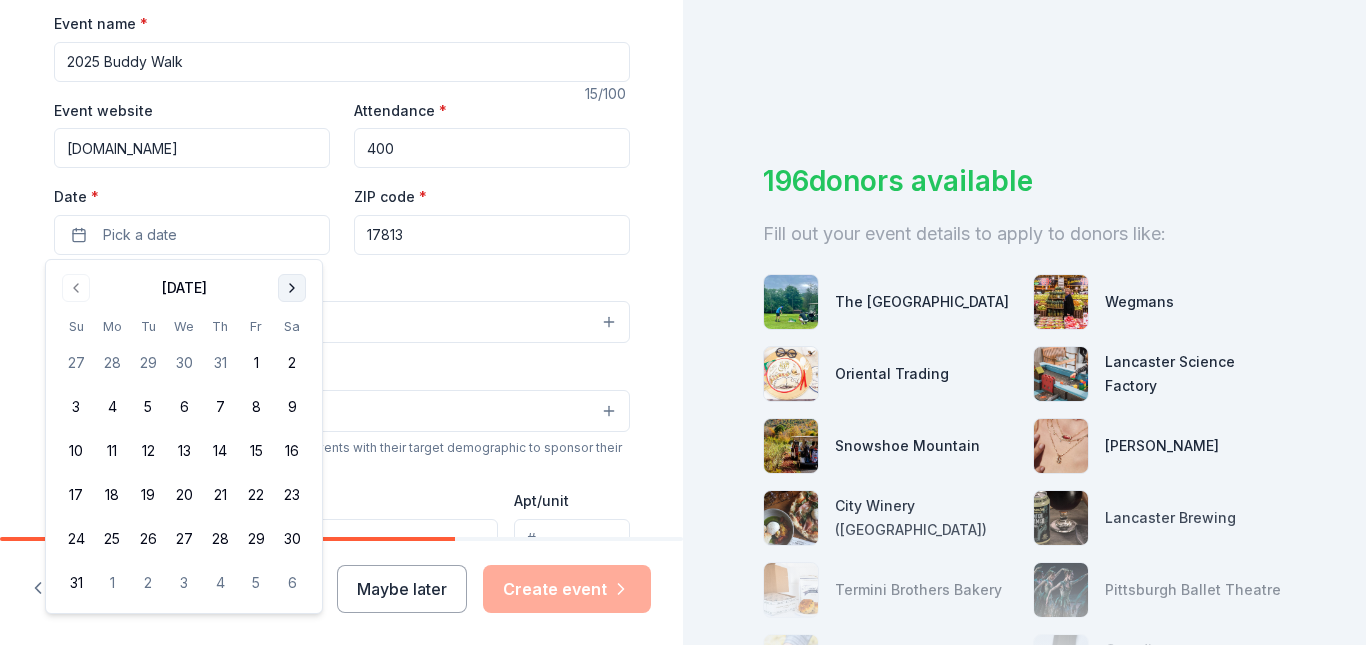 click at bounding box center [292, 288] 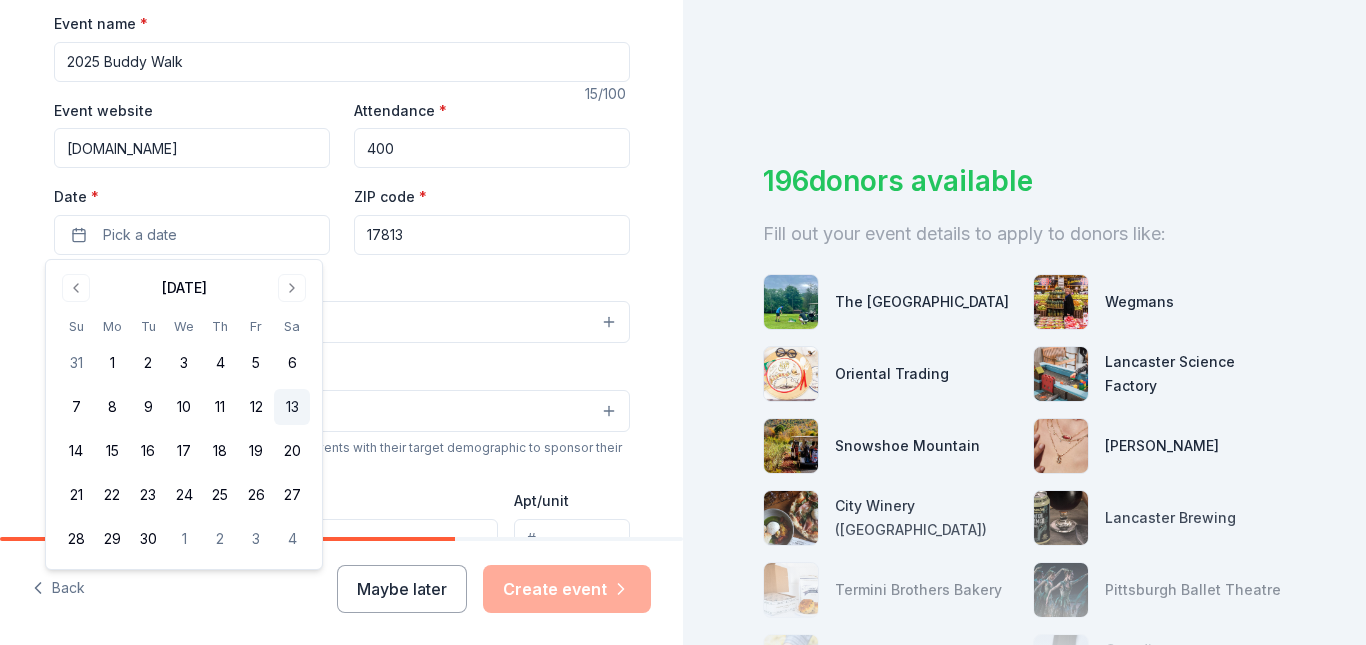 click on "13" at bounding box center (292, 407) 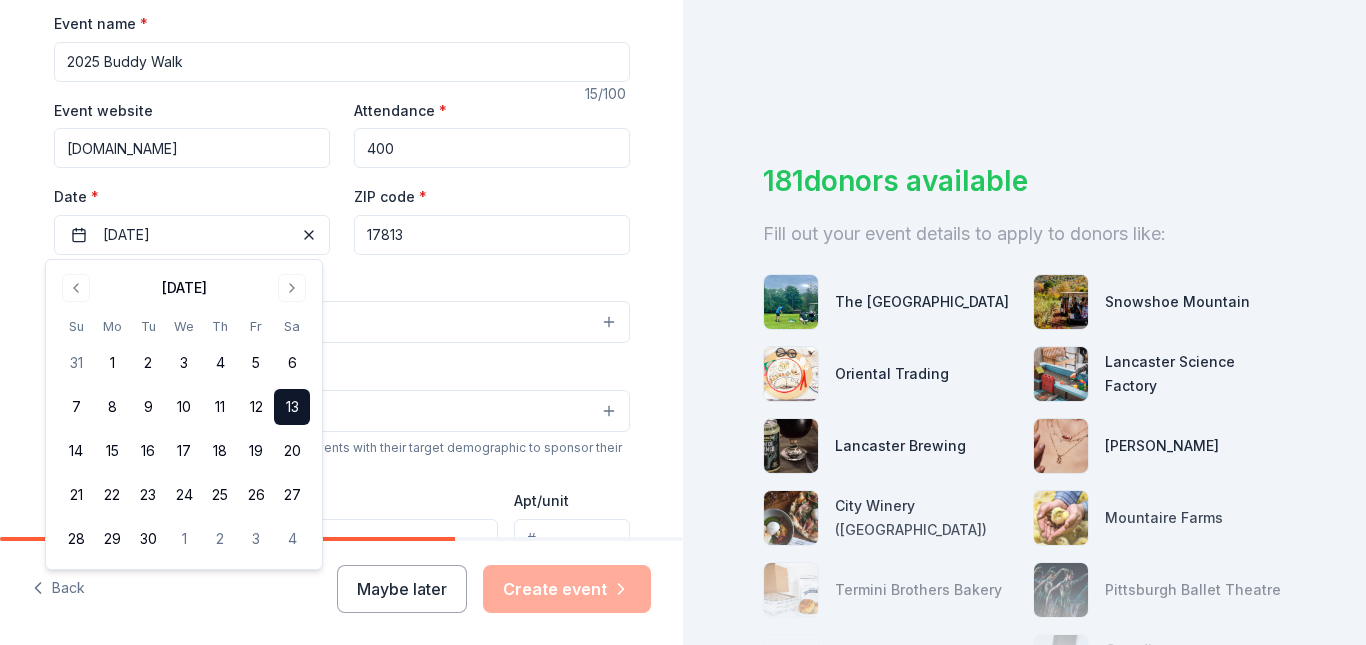 click on "Event type * Select" at bounding box center (342, 307) 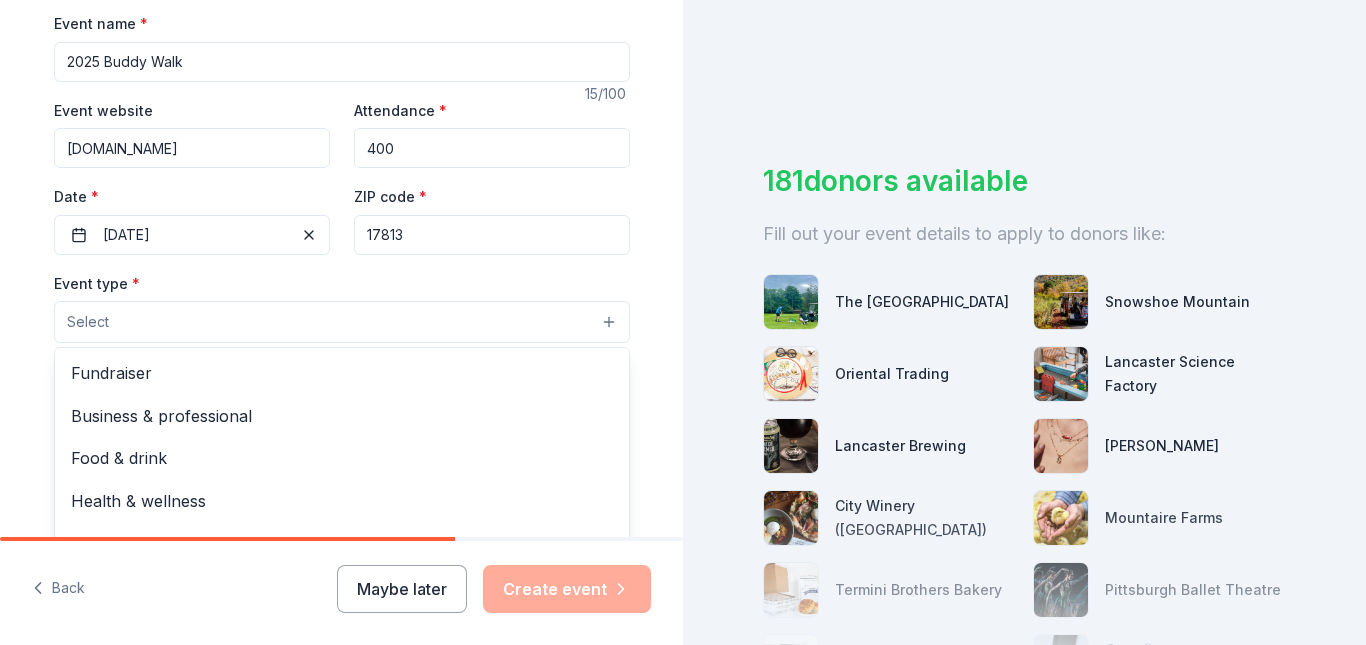 click on "Select" at bounding box center [342, 322] 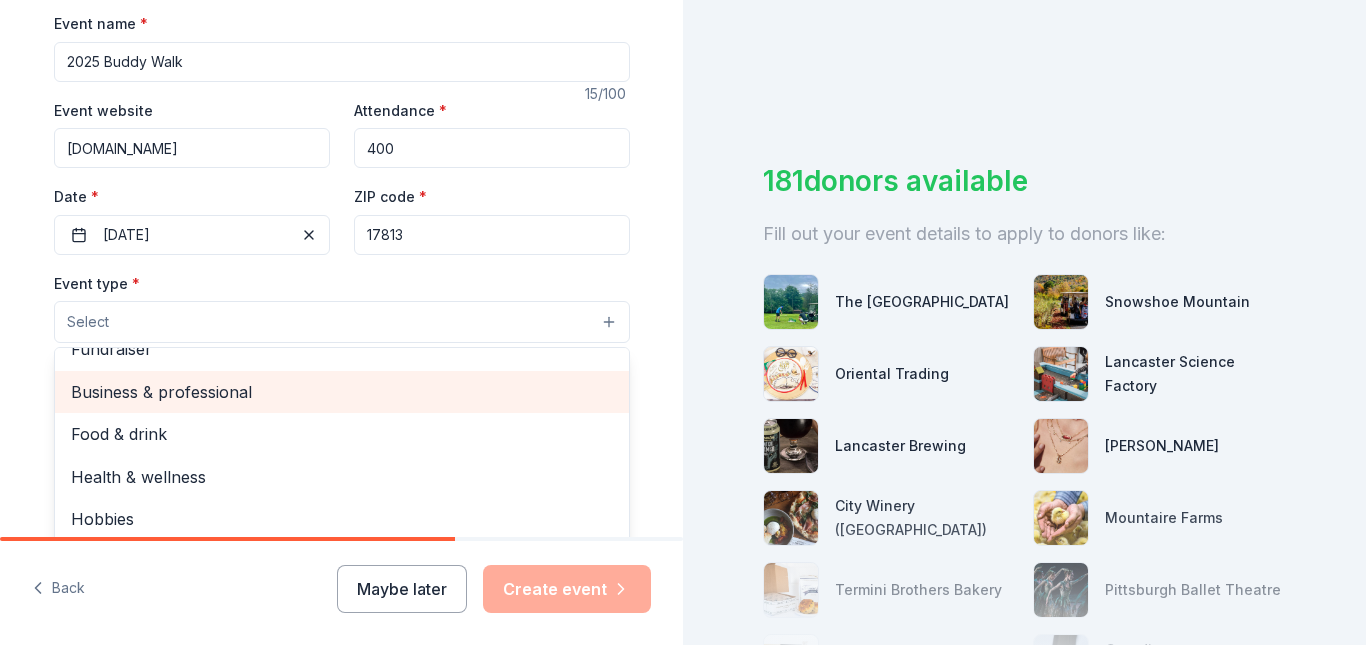 scroll, scrollTop: 0, scrollLeft: 0, axis: both 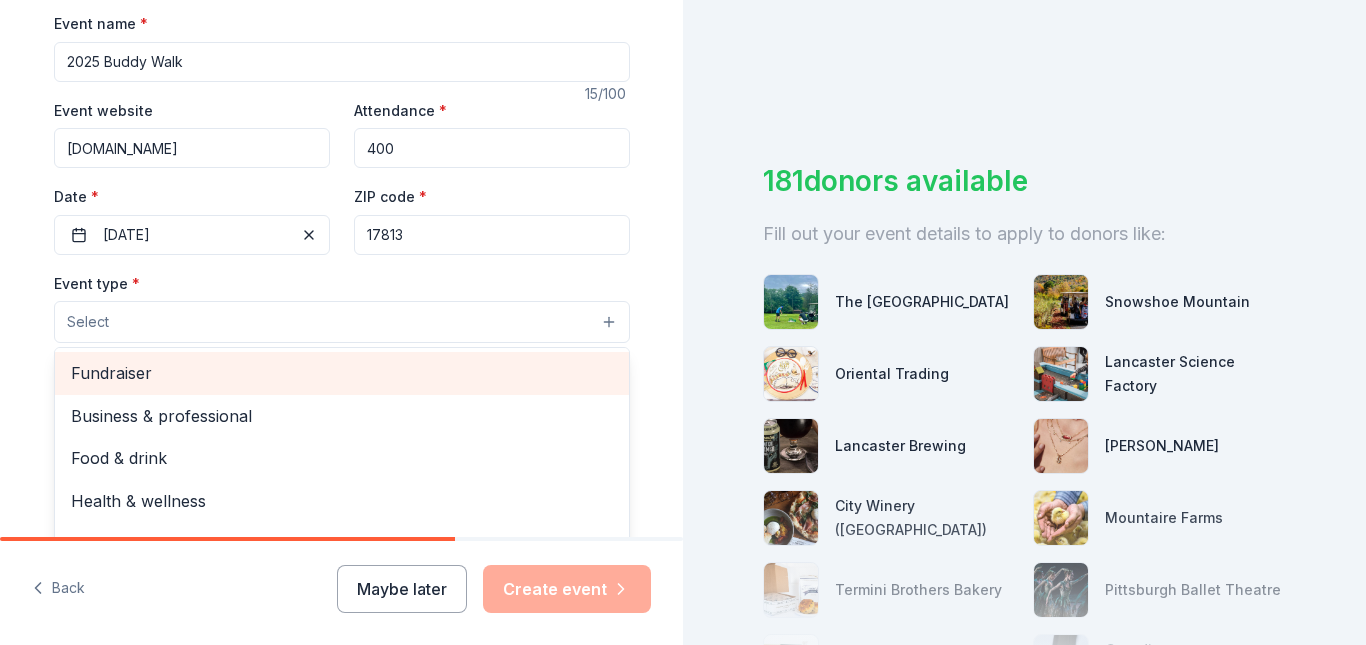 click on "Fundraiser" at bounding box center [342, 373] 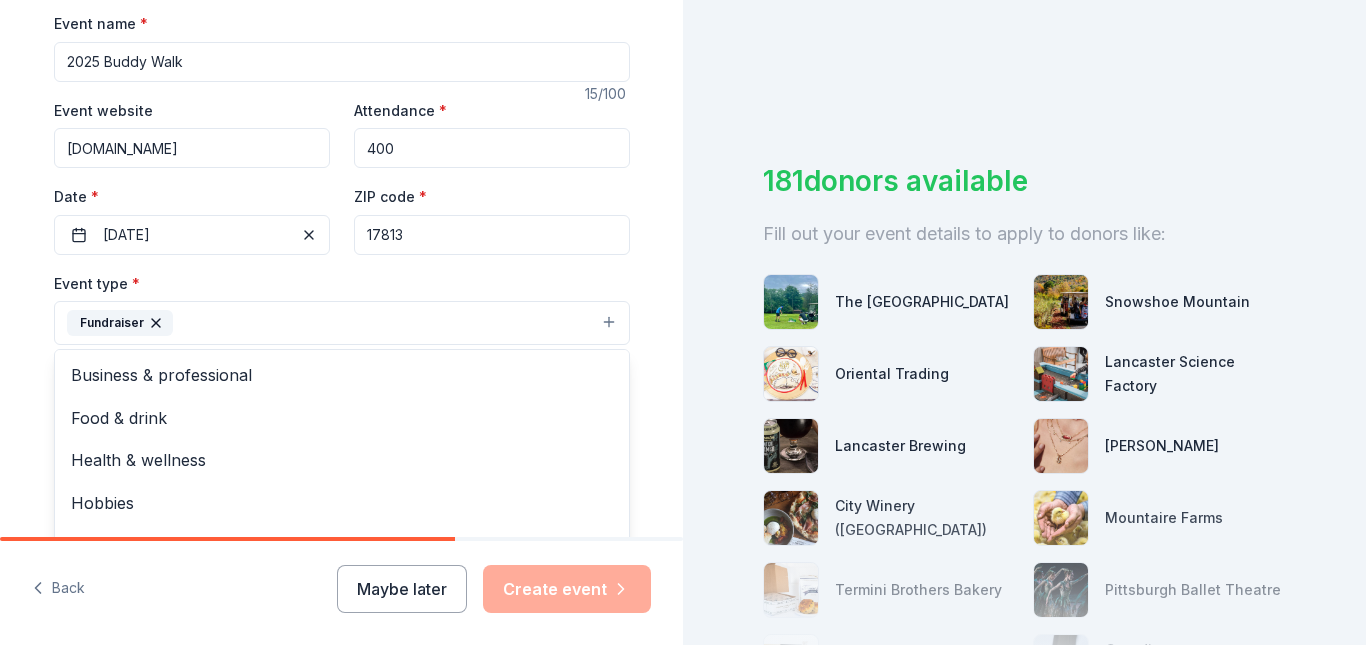 click on "Tell us about your event. We'll find in-kind donations you can apply for. Event name * 2025 Buddy Walk 15 /100 Event website www.dsssv.com Attendance * 400 Date * 09/13/2025 ZIP code * 17813 Event type * Fundraiser Business & professional Food & drink Health & wellness Hobbies Music Performing & visual arts Demographic Select We use this information to help brands find events with their target demographic to sponsor their products. Mailing address Apt/unit Description What are you looking for? * Auction & raffle Meals Snacks Desserts Alcohol Beverages Send me reminders Email me reminders of donor application deadlines Recurring event" at bounding box center (342, 366) 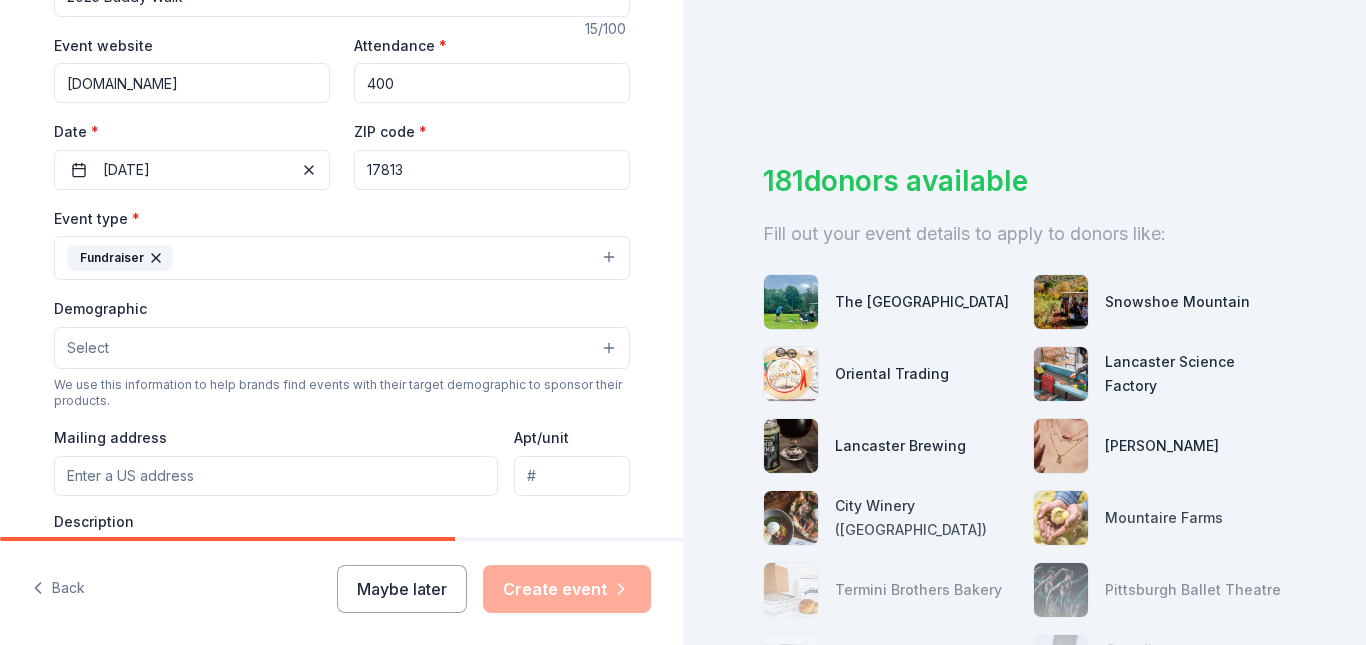 scroll, scrollTop: 400, scrollLeft: 0, axis: vertical 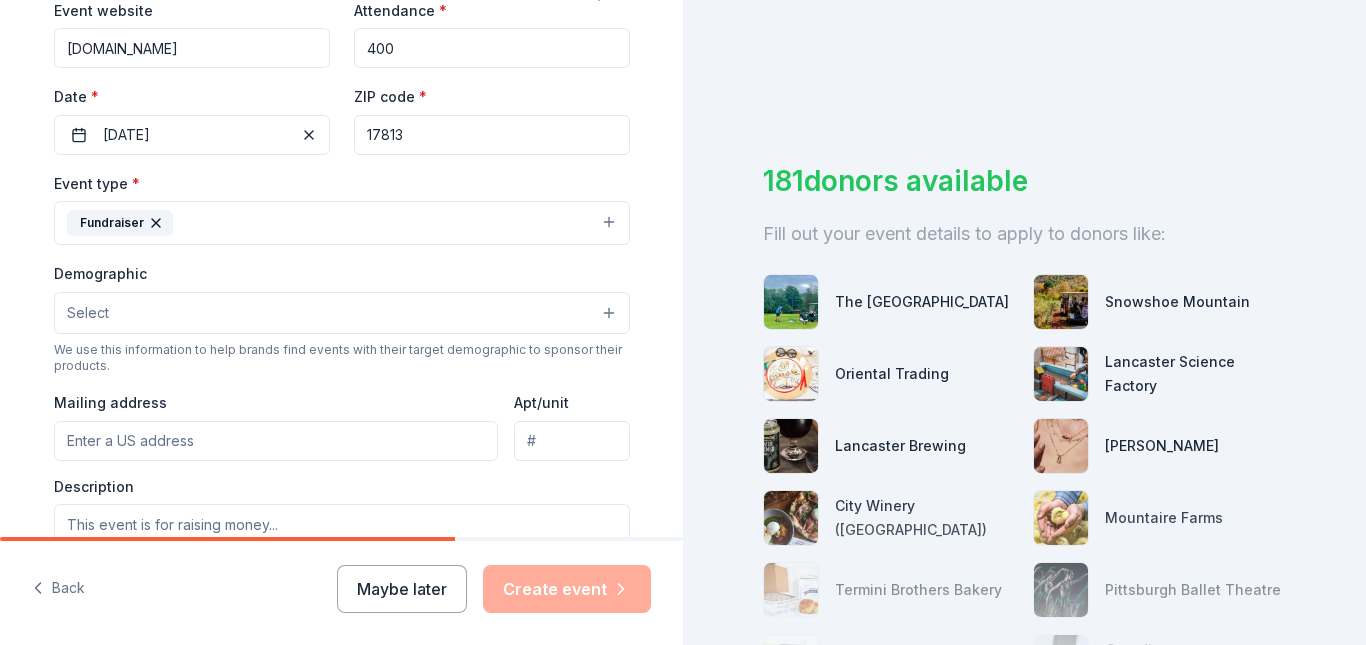 click on "Fundraiser" at bounding box center (342, 223) 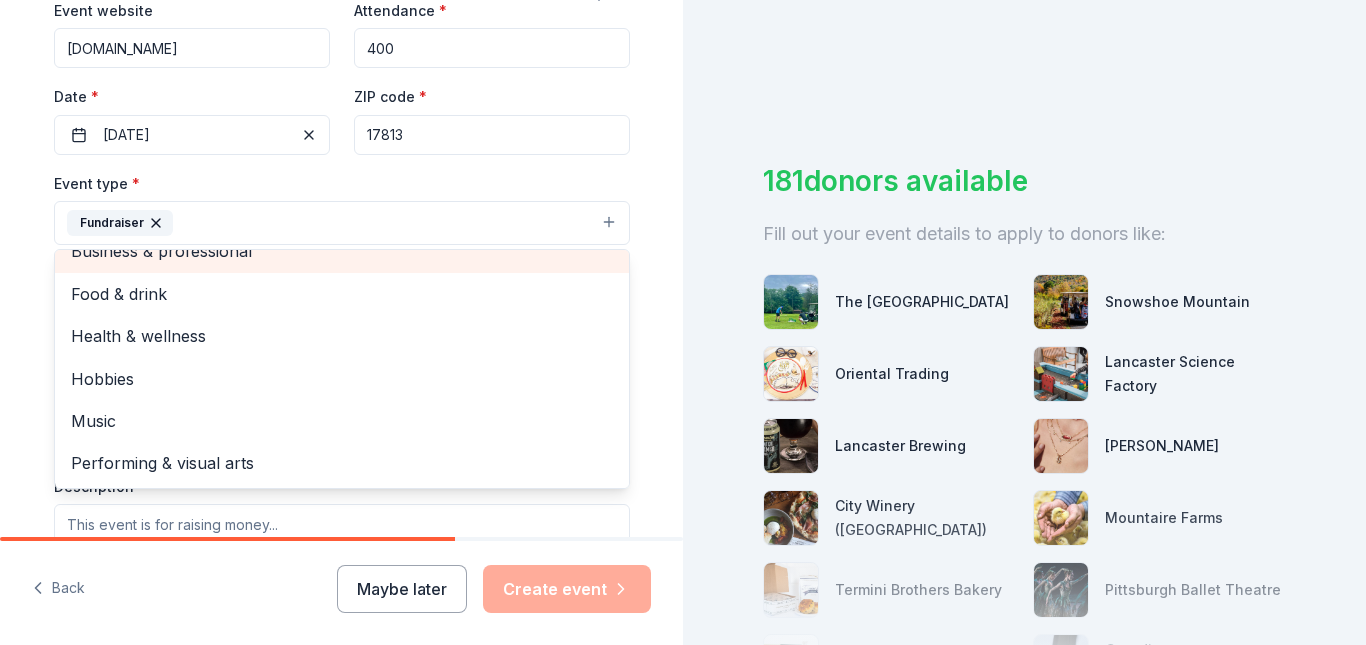 scroll, scrollTop: 0, scrollLeft: 0, axis: both 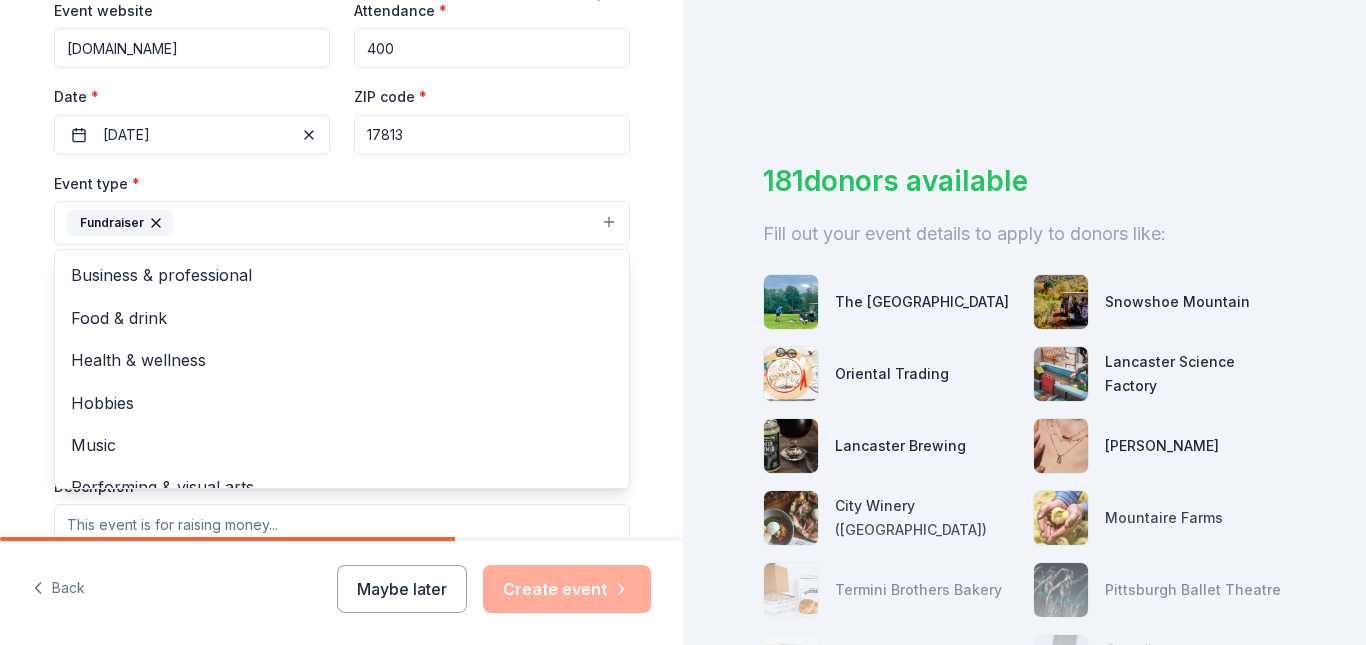 click on "Tell us about your event. We'll find in-kind donations you can apply for. Event name * 2025 Buddy Walk 15 /100 Event website www.dsssv.com Attendance * 400 Date * 09/13/2025 ZIP code * 17813 Event type * Fundraiser Business & professional Food & drink Health & wellness Hobbies Music Performing & visual arts Demographic Select We use this information to help brands find events with their target demographic to sponsor their products. Mailing address Apt/unit Description What are you looking for? * Auction & raffle Meals Snacks Desserts Alcohol Beverages Send me reminders Email me reminders of donor application deadlines Recurring event" at bounding box center [342, 266] 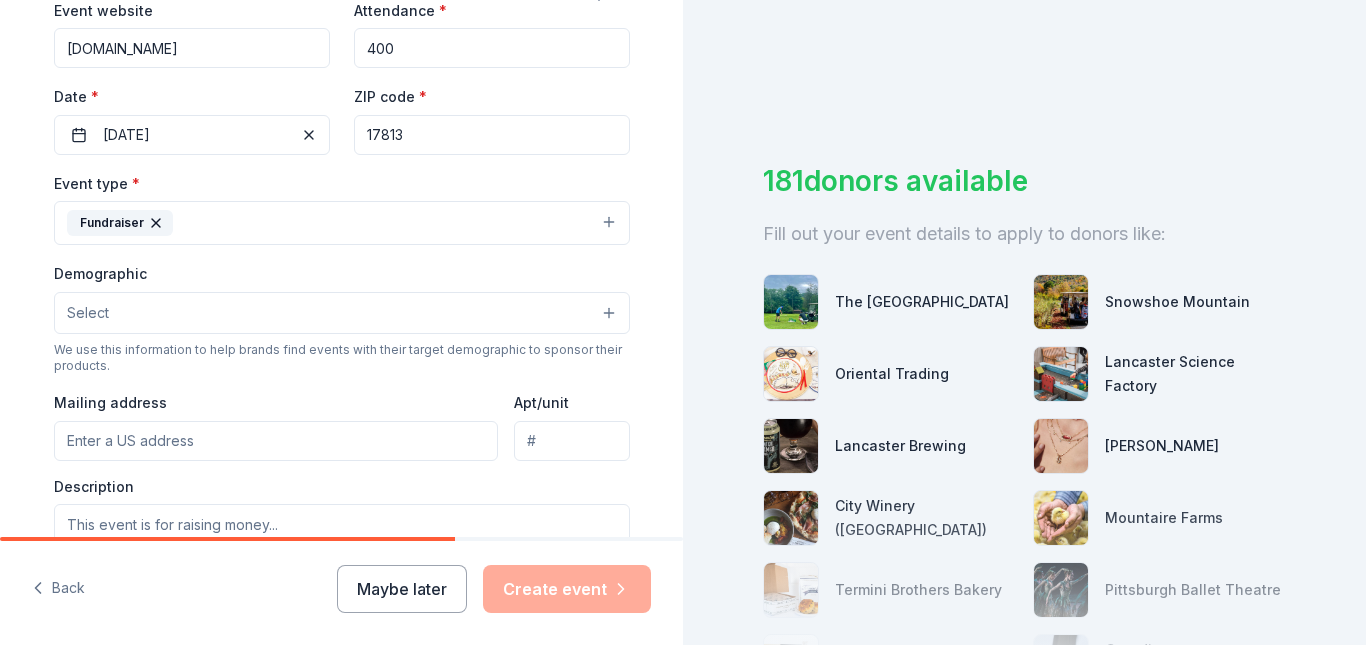 click on "Fundraiser" at bounding box center [342, 223] 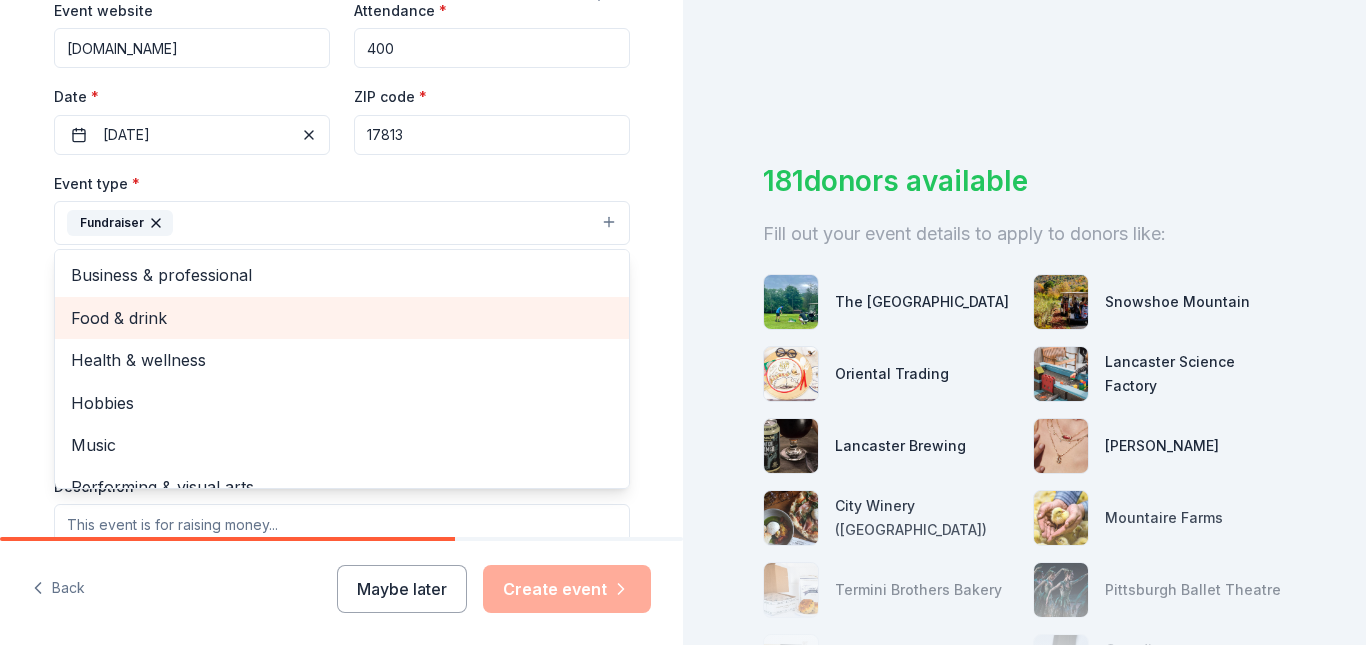 click on "Food & drink" at bounding box center (342, 318) 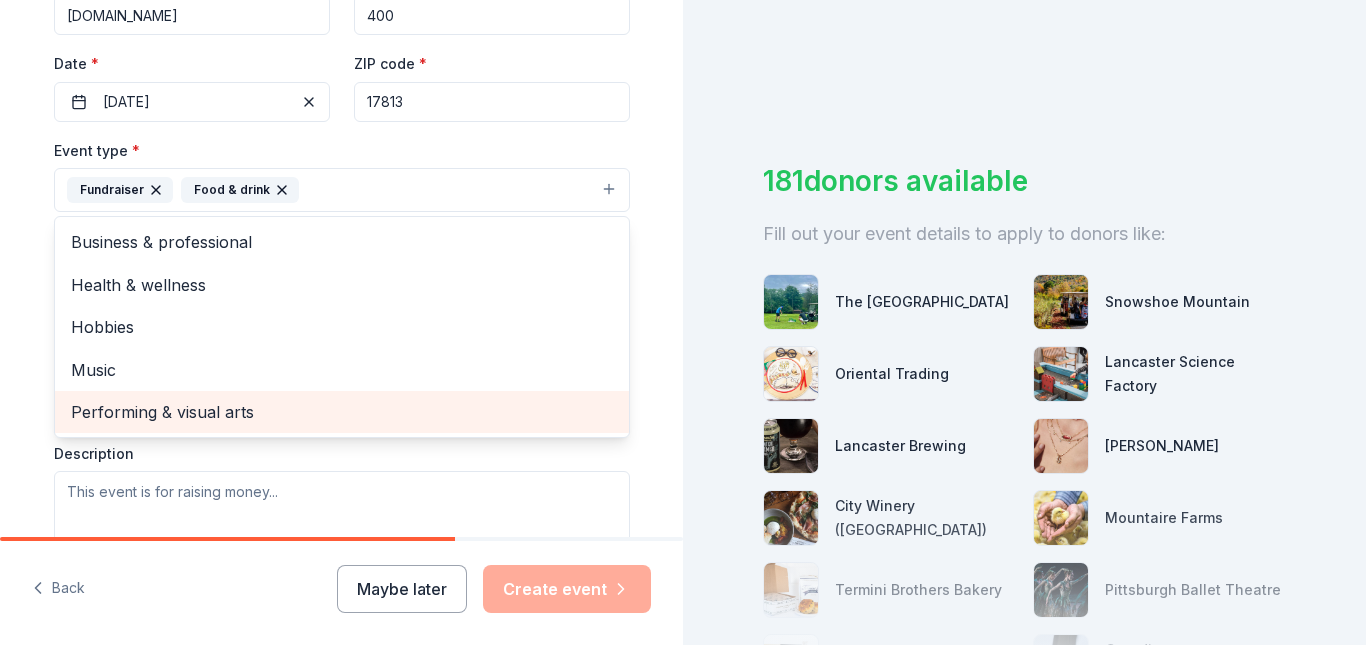 scroll, scrollTop: 400, scrollLeft: 0, axis: vertical 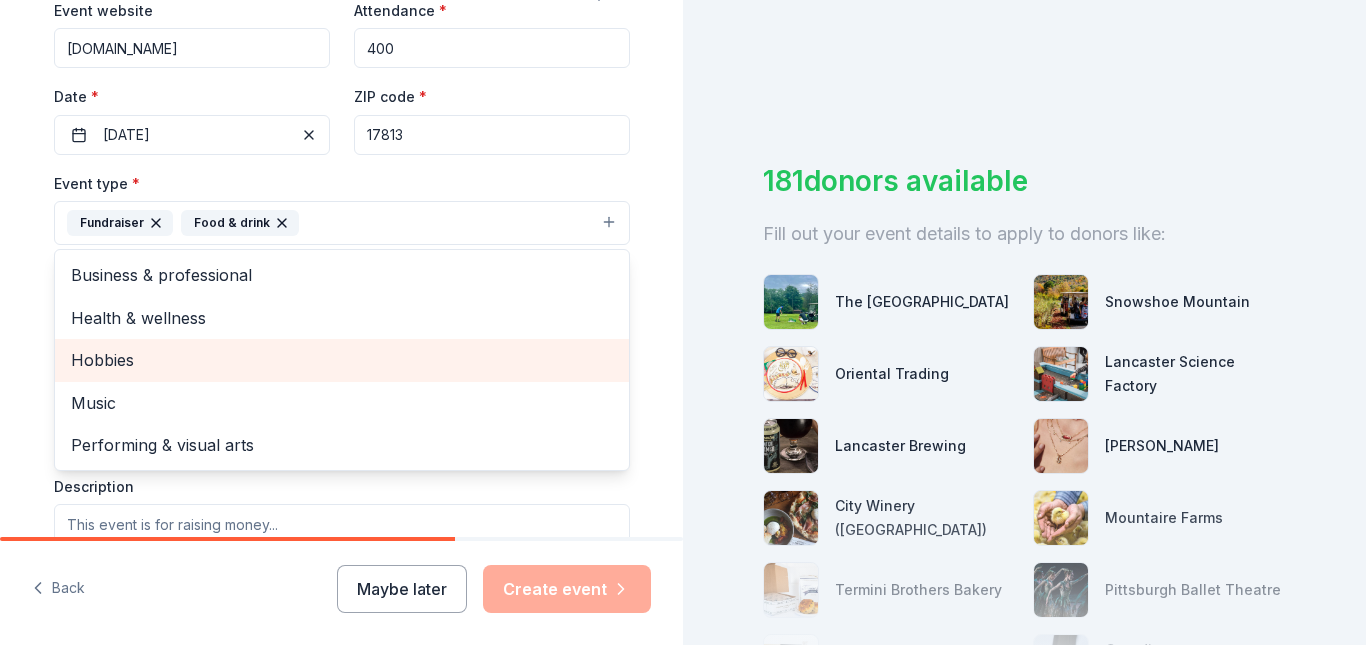 click on "Hobbies" at bounding box center [342, 360] 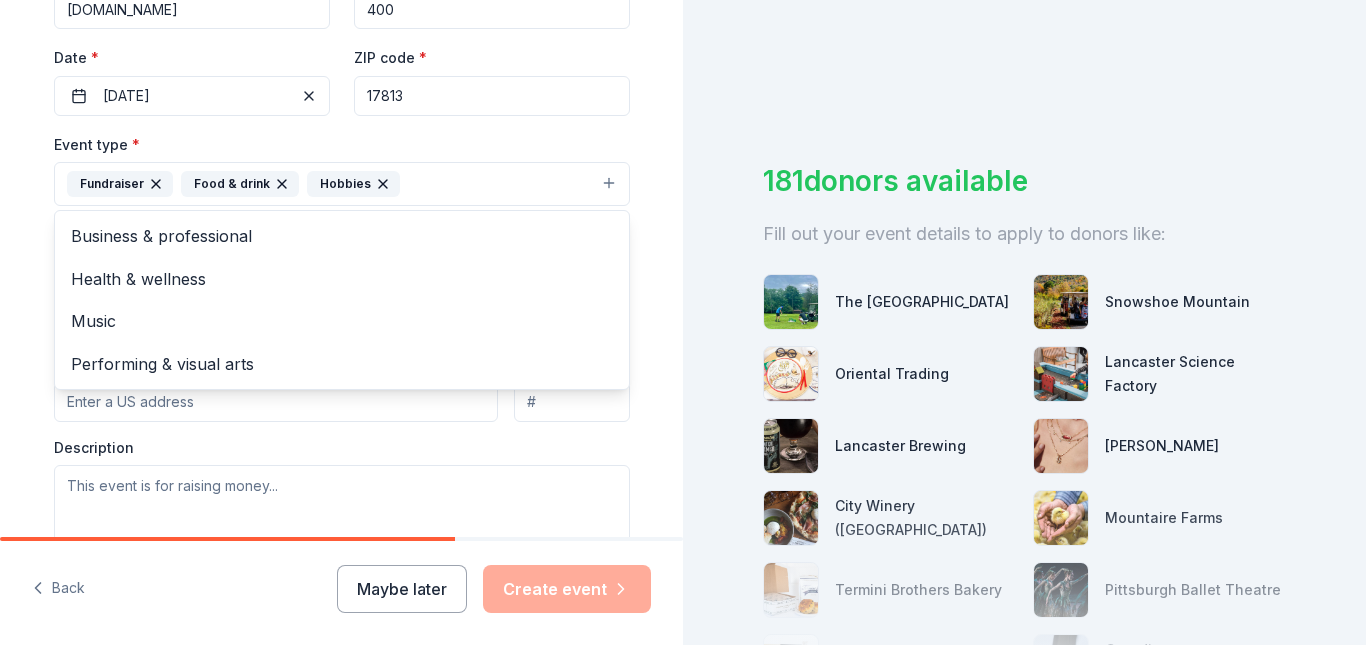 scroll, scrollTop: 500, scrollLeft: 0, axis: vertical 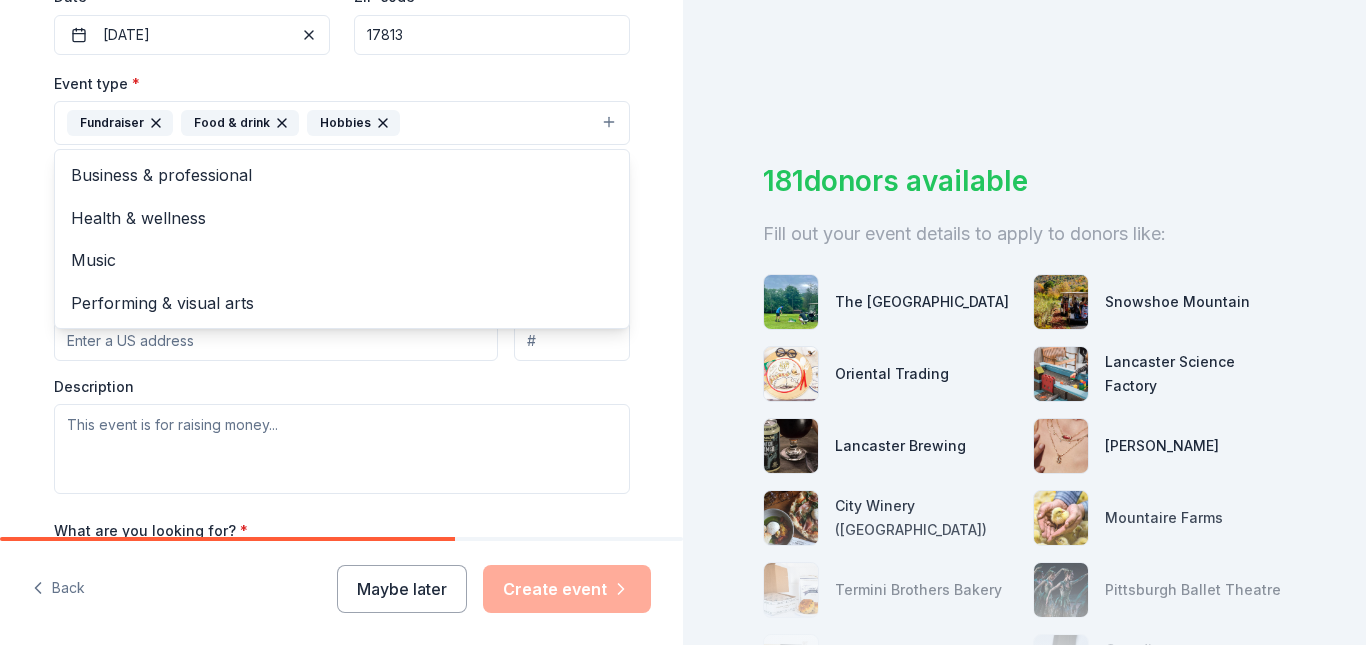 click on "Tell us about your event. We'll find in-kind donations you can apply for. Event name * 2025 Buddy Walk 15 /100 Event website www.dsssv.com Attendance * 400 Date * 09/13/2025 ZIP code * 17813 Event type * Fundraiser Food & drink Hobbies Business & professional Health & wellness Music Performing & visual arts Demographic Select We use this information to help brands find events with their target demographic to sponsor their products. Mailing address Apt/unit Description What are you looking for? * Auction & raffle Meals Snacks Desserts Alcohol Beverages Send me reminders Email me reminders of donor application deadlines Recurring event" at bounding box center (342, 166) 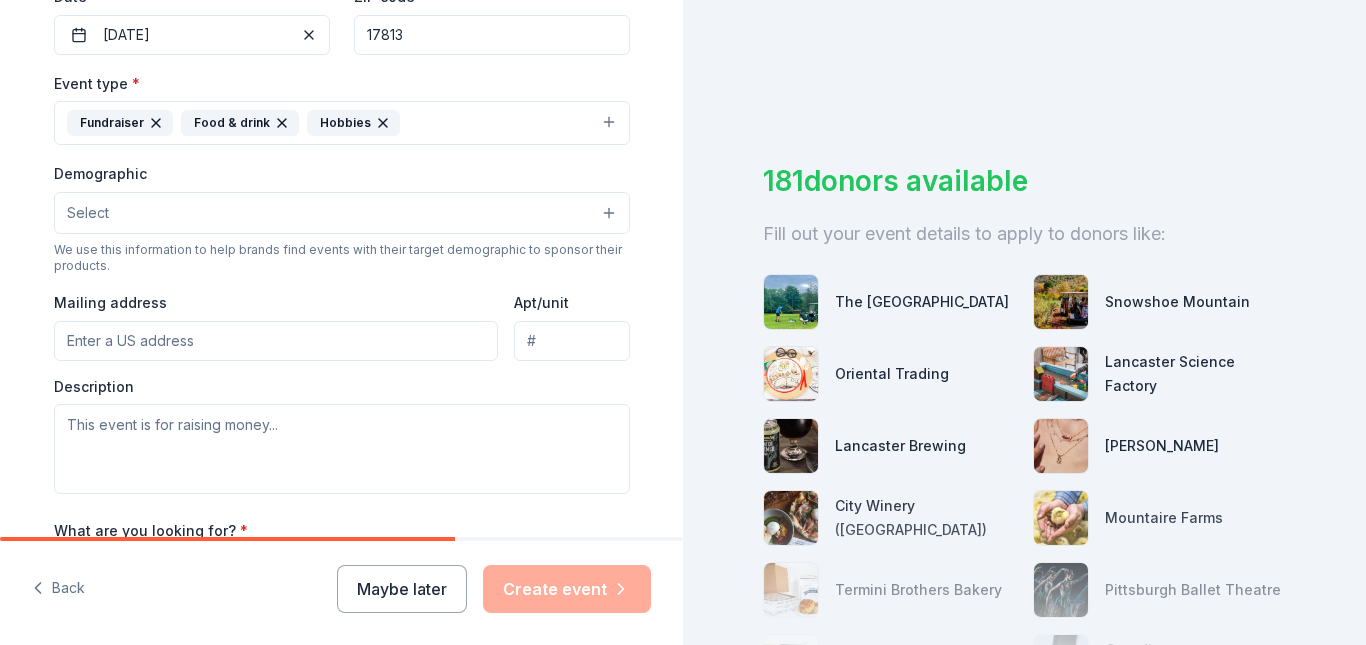 click on "Select" at bounding box center [342, 213] 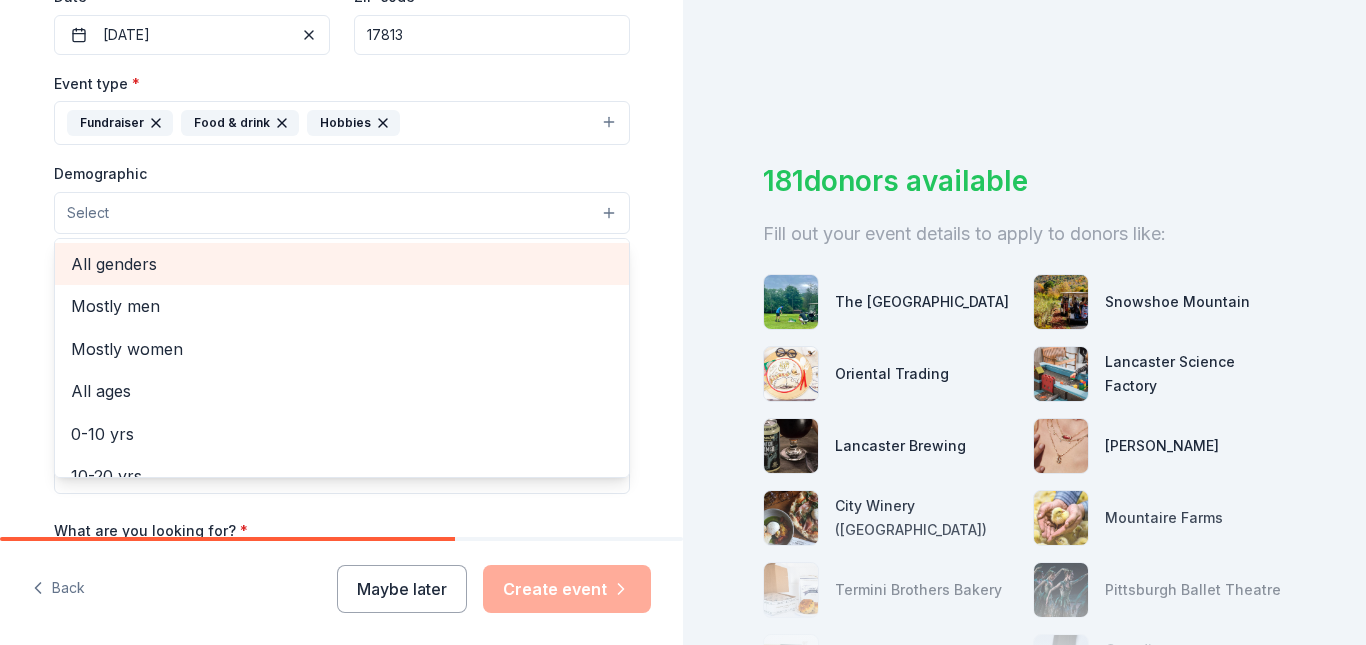 click on "All genders" at bounding box center (342, 264) 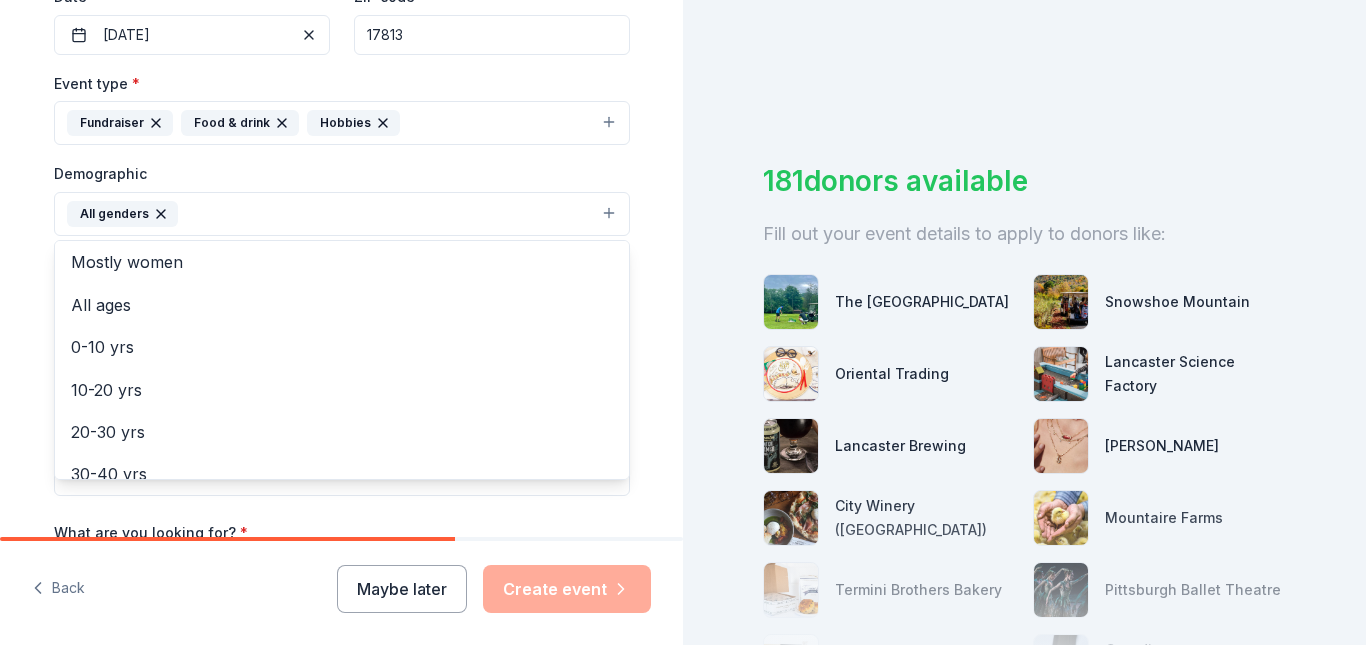 scroll, scrollTop: 0, scrollLeft: 0, axis: both 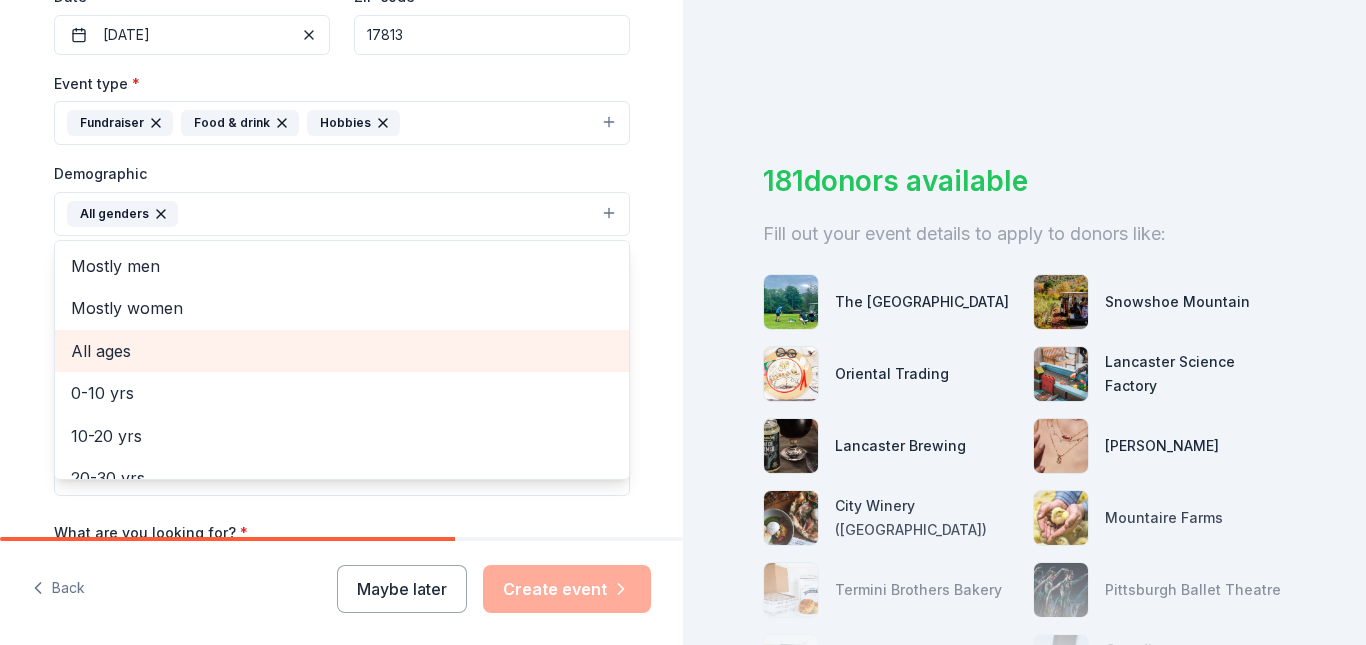 click on "All ages" at bounding box center [342, 351] 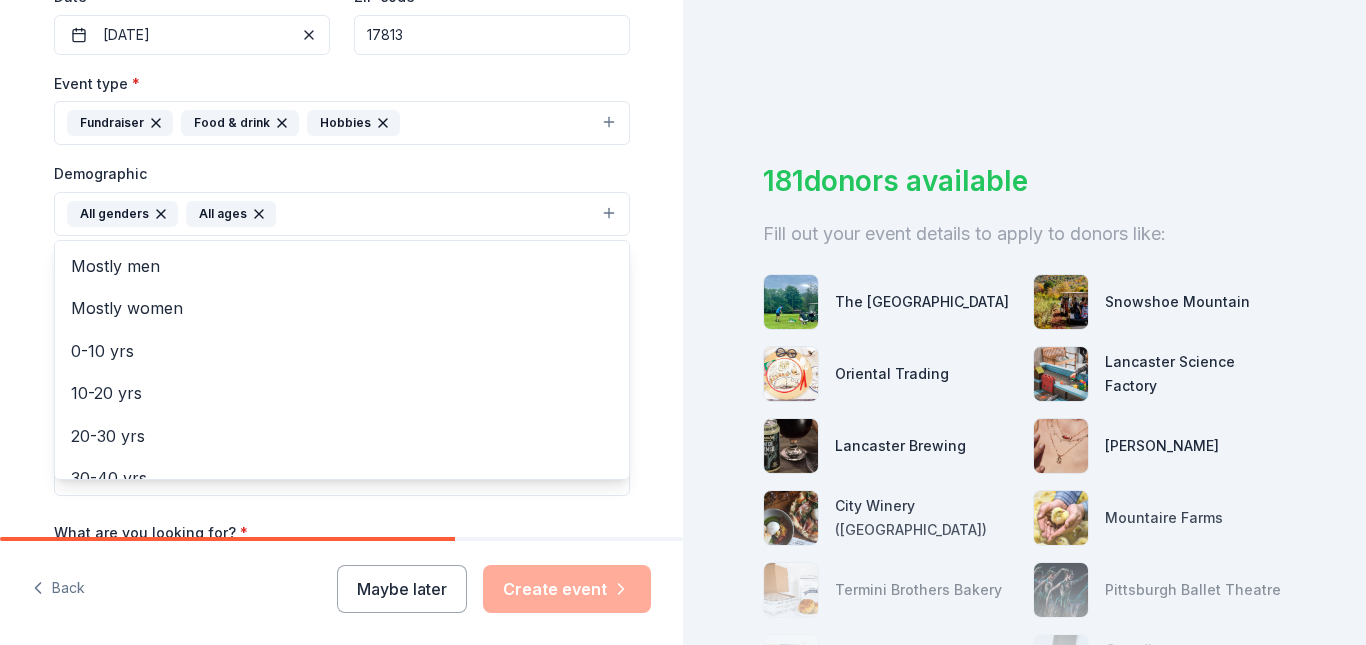 click on "Tell us about your event. We'll find in-kind donations you can apply for. Event name * 2025 Buddy Walk 15 /100 Event website www.dsssv.com Attendance * 400 Date * 09/13/2025 ZIP code * 17813 Event type * Fundraiser Food & drink Hobbies Demographic All genders All ages Mostly men Mostly women 0-10 yrs 10-20 yrs 20-30 yrs 30-40 yrs 40-50 yrs 50-60 yrs 60-70 yrs 70-80 yrs 80+ yrs We use this information to help brands find events with their target demographic to sponsor their products. Mailing address Apt/unit Description What are you looking for? * Auction & raffle Meals Snacks Desserts Alcohol Beverages Send me reminders Email me reminders of donor application deadlines Recurring event" at bounding box center (342, 167) 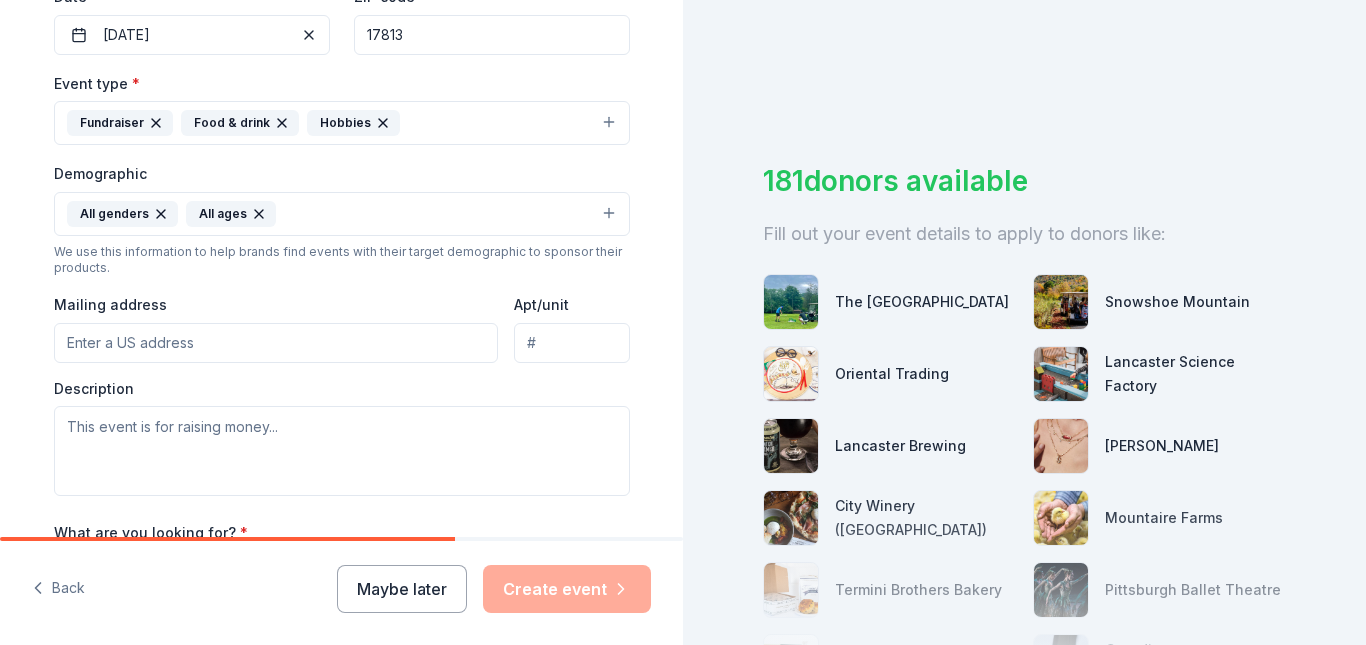 click on "Mailing address" at bounding box center [276, 343] 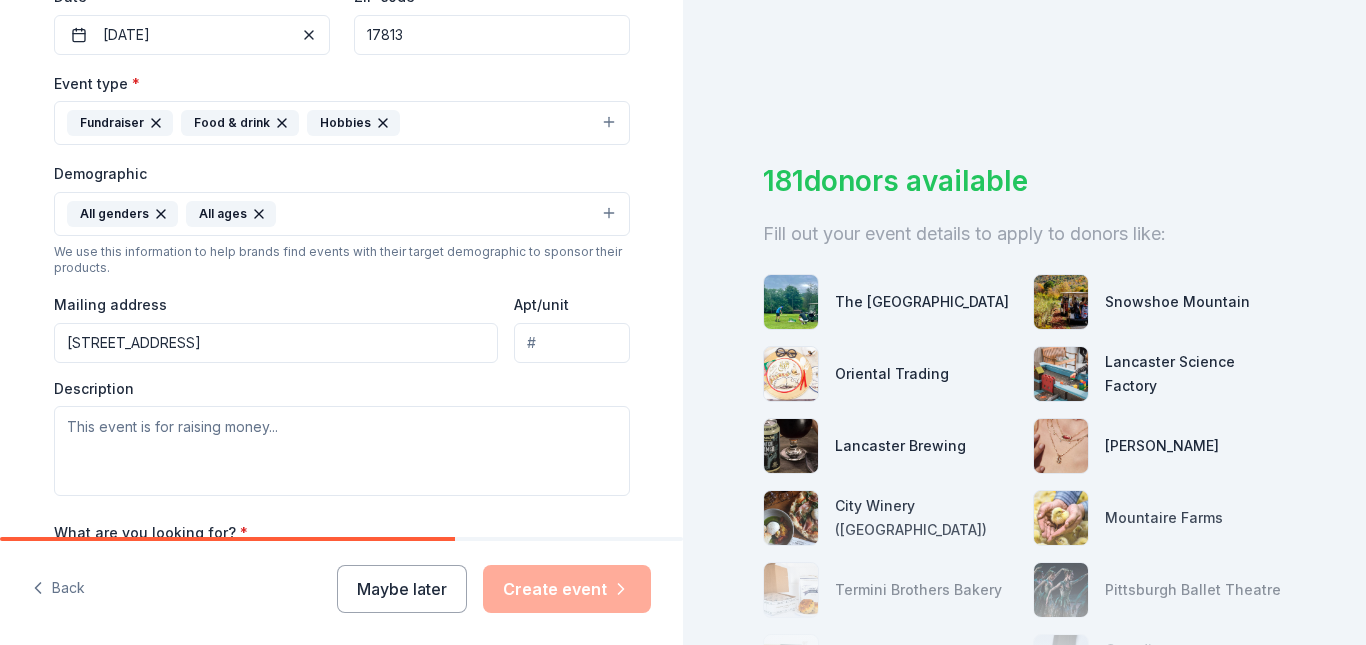scroll, scrollTop: 600, scrollLeft: 0, axis: vertical 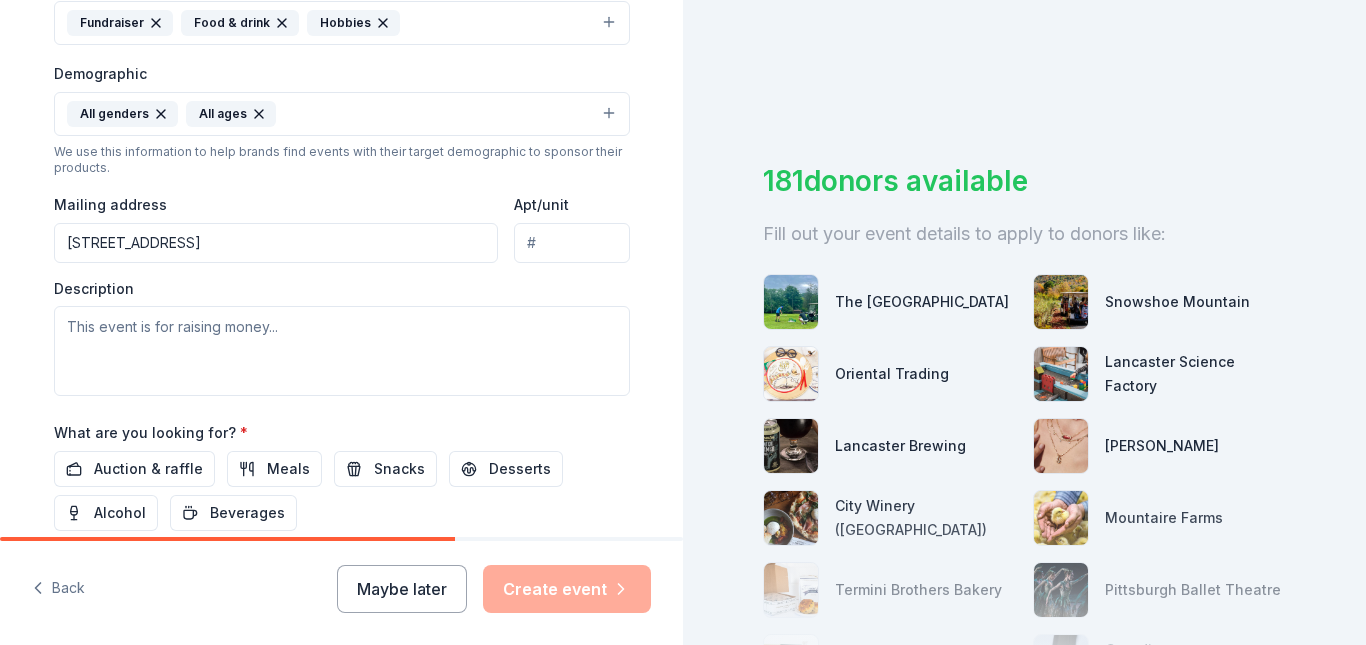 type on "509 West Market Street, Beavertown, PA, 17813" 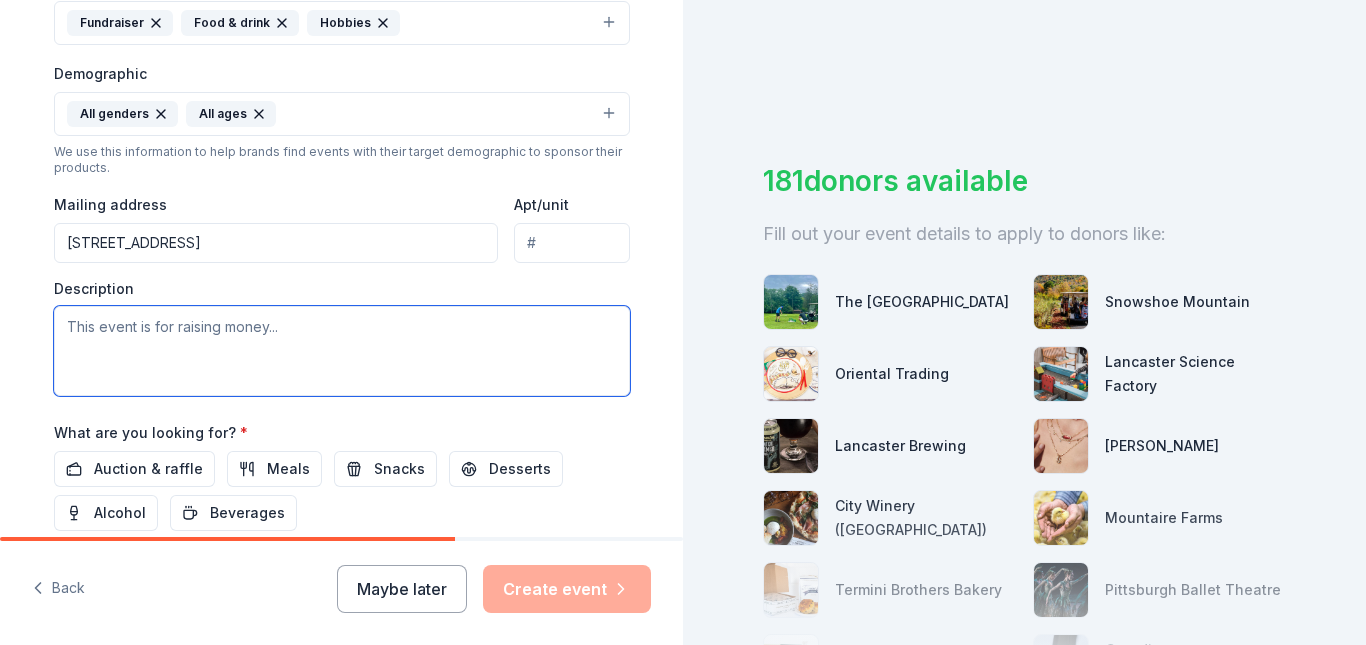 click at bounding box center (342, 351) 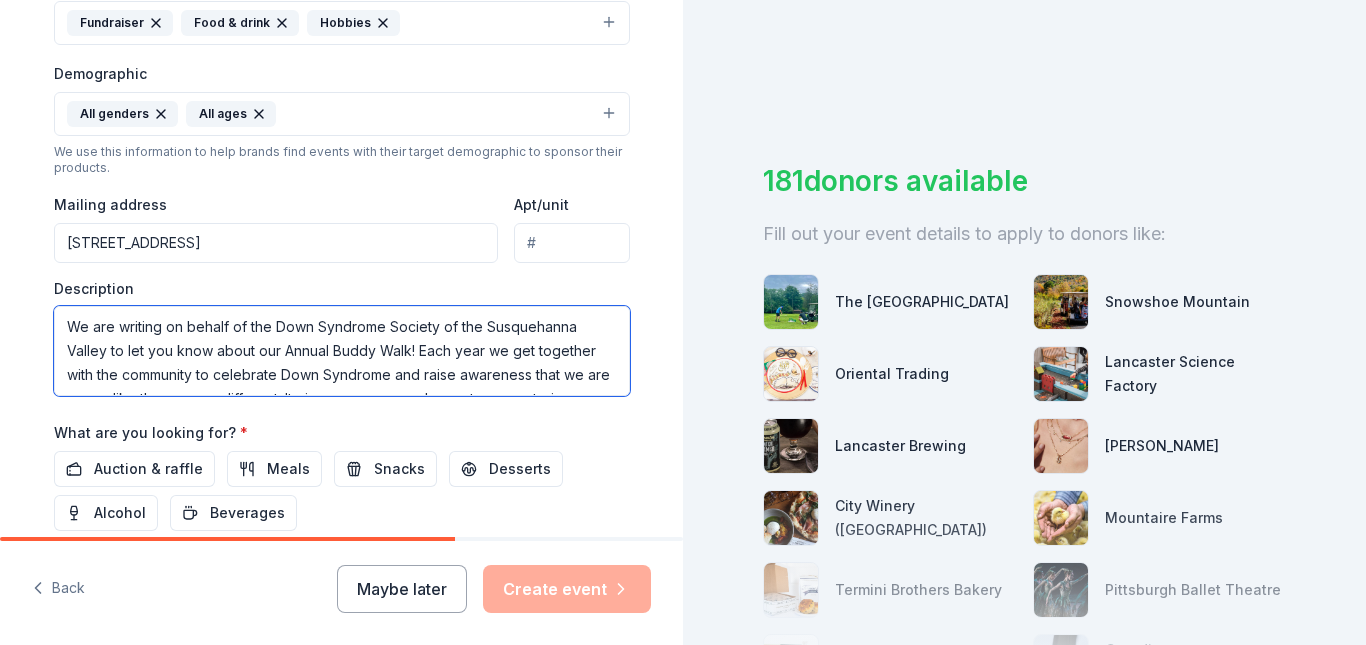 scroll, scrollTop: 157, scrollLeft: 0, axis: vertical 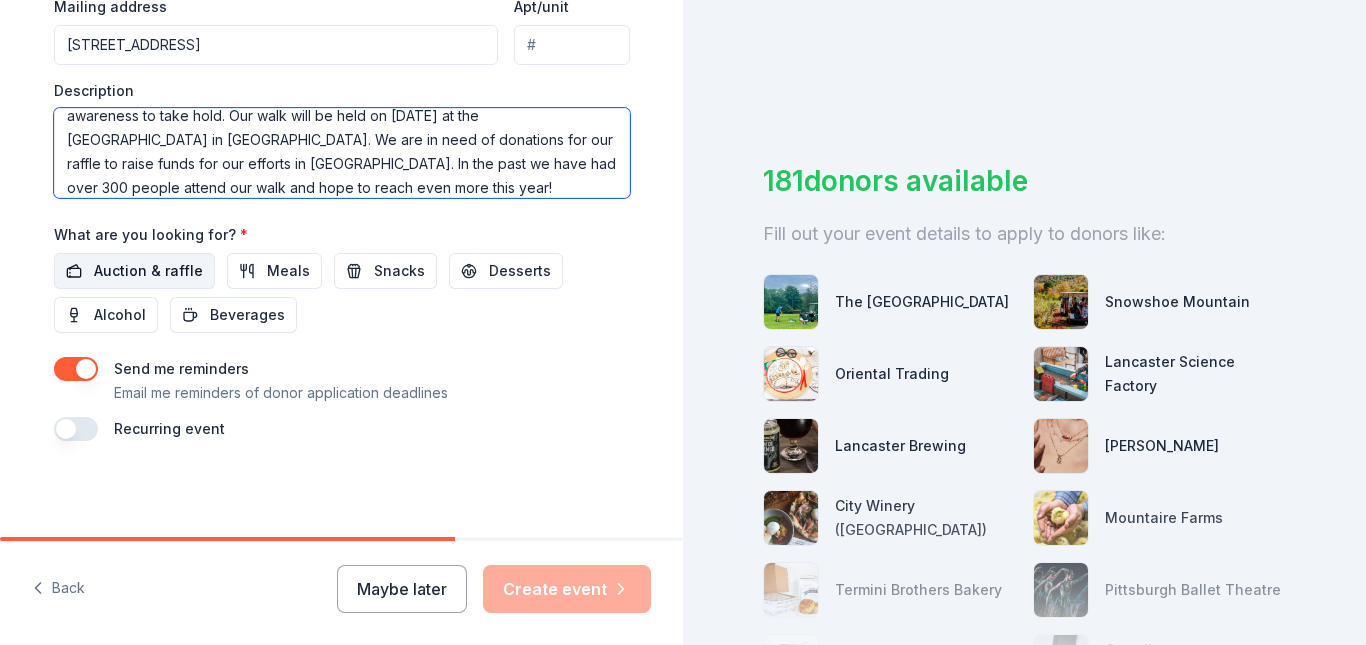 type on "We are writing on behalf of the Down Syndrome Society of the Susquehanna Valley to let you know about our Annual Buddy Walk! Each year we get together with the community to celebrate Down Syndrome and raise awareness that we are more alike than we are different. It gives everyone a chance to swap stories, celebrate milestones, and watch ALL the kids play together and be included. The community support is vital in the development, understanding, and inclusion for awareness to take hold. Our walk will be held on [DATE] at the [GEOGRAPHIC_DATA] in [GEOGRAPHIC_DATA]. We are in need of donations for our raffle to raise funds for our efforts in [GEOGRAPHIC_DATA]. In the past we have had over 300 people attend our walk and hope to reach even more this year!" 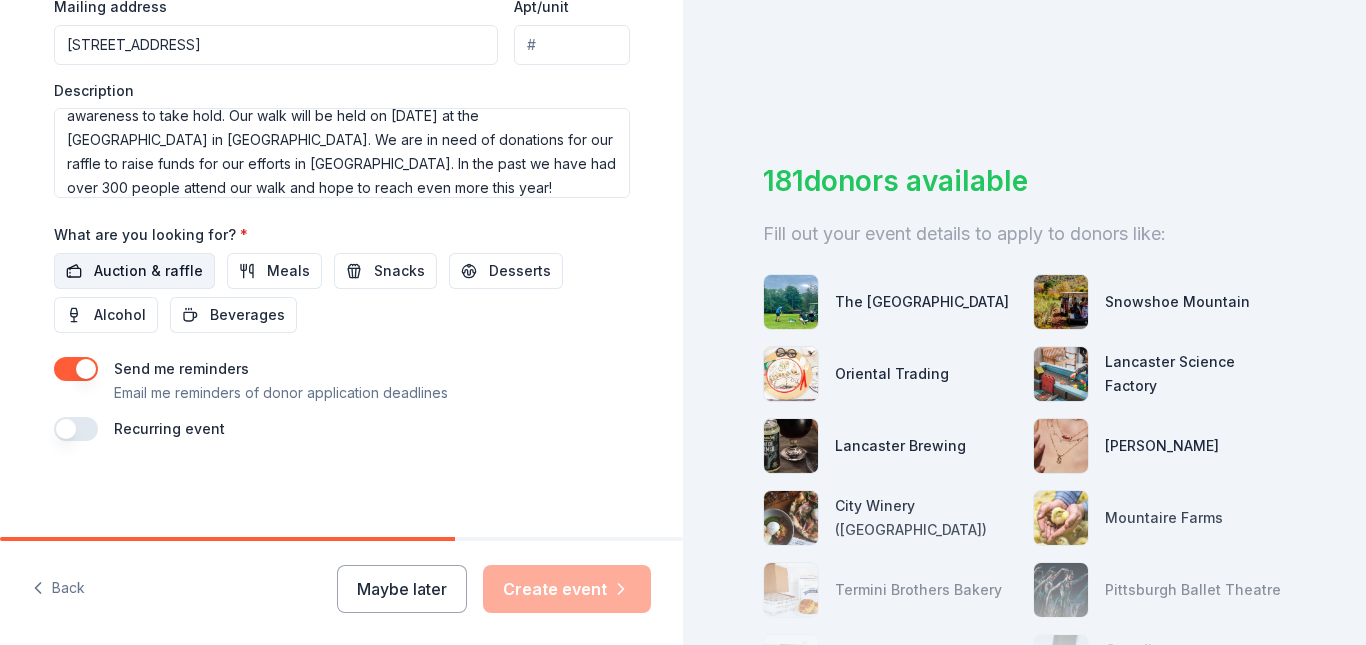 click on "Auction & raffle" at bounding box center (148, 271) 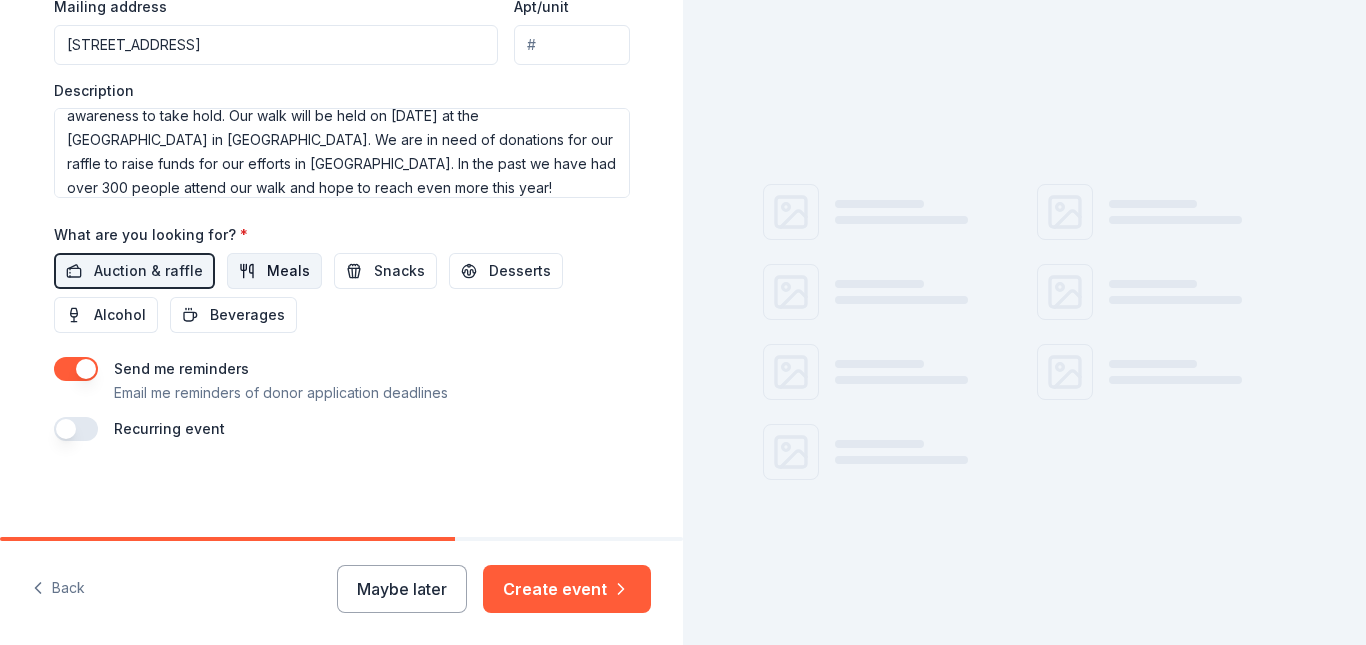 click on "Meals" at bounding box center [274, 271] 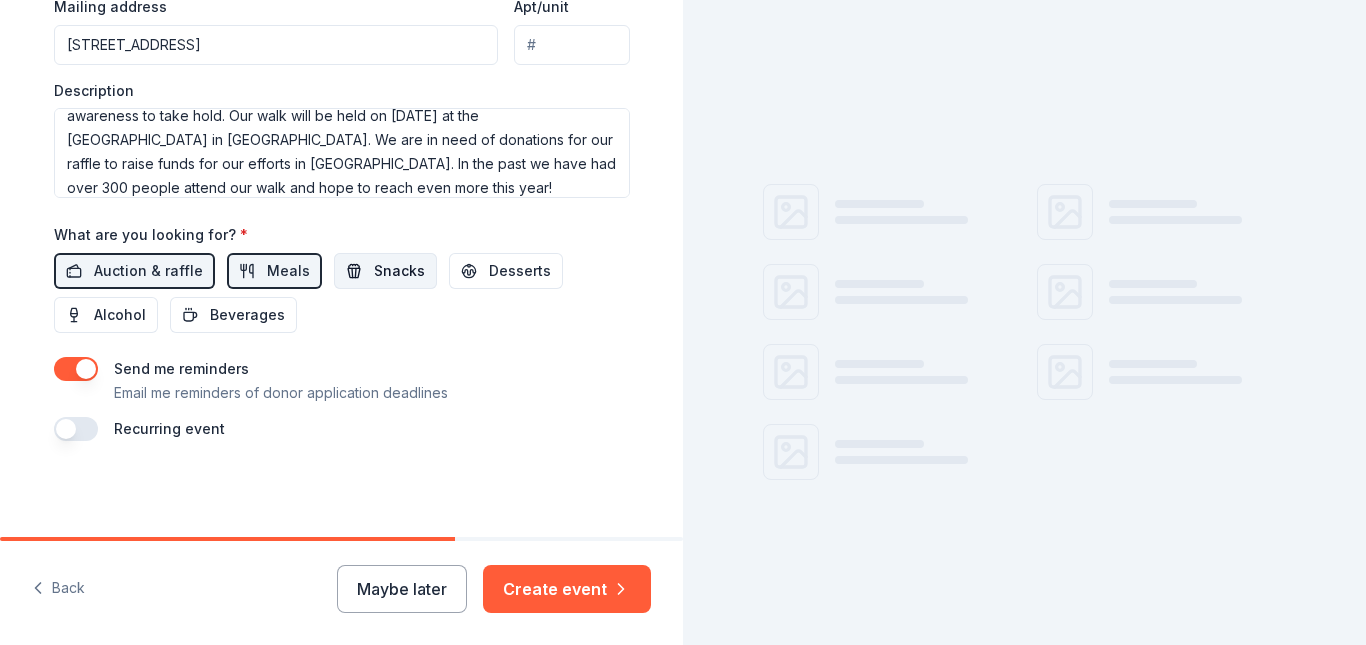 click on "Snacks" at bounding box center (399, 271) 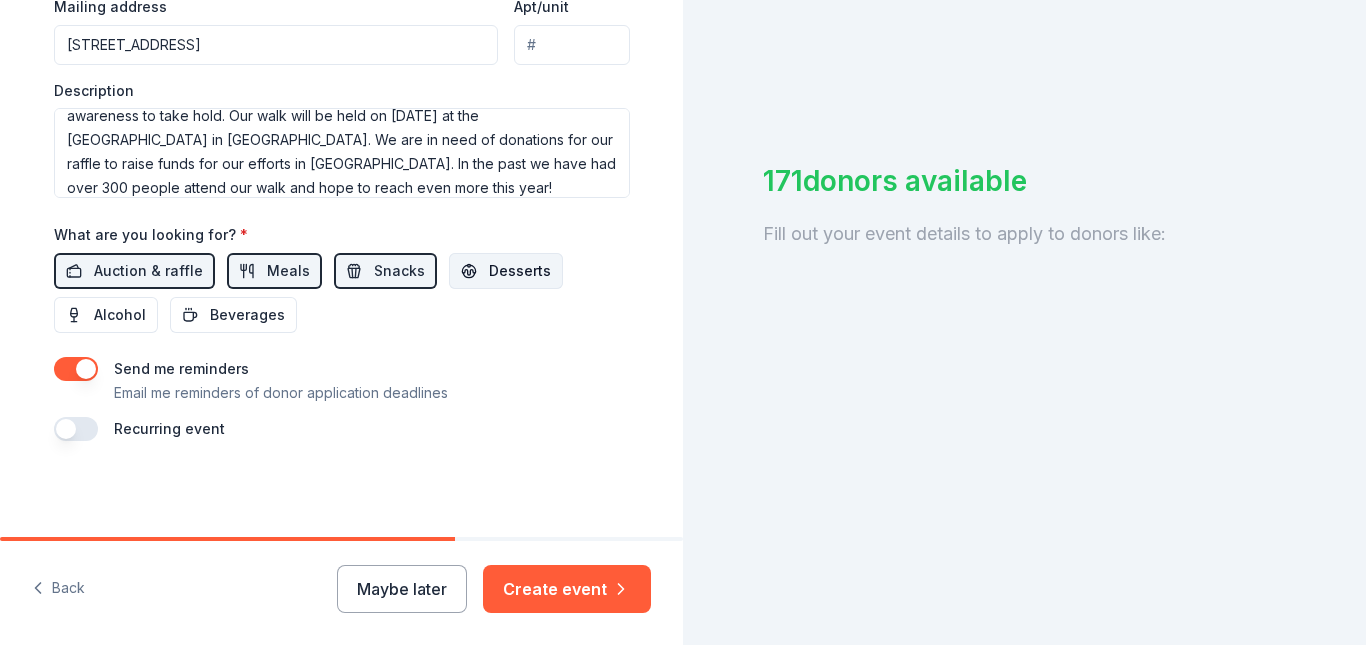 drag, startPoint x: 479, startPoint y: 262, endPoint x: 445, endPoint y: 274, distance: 36.05551 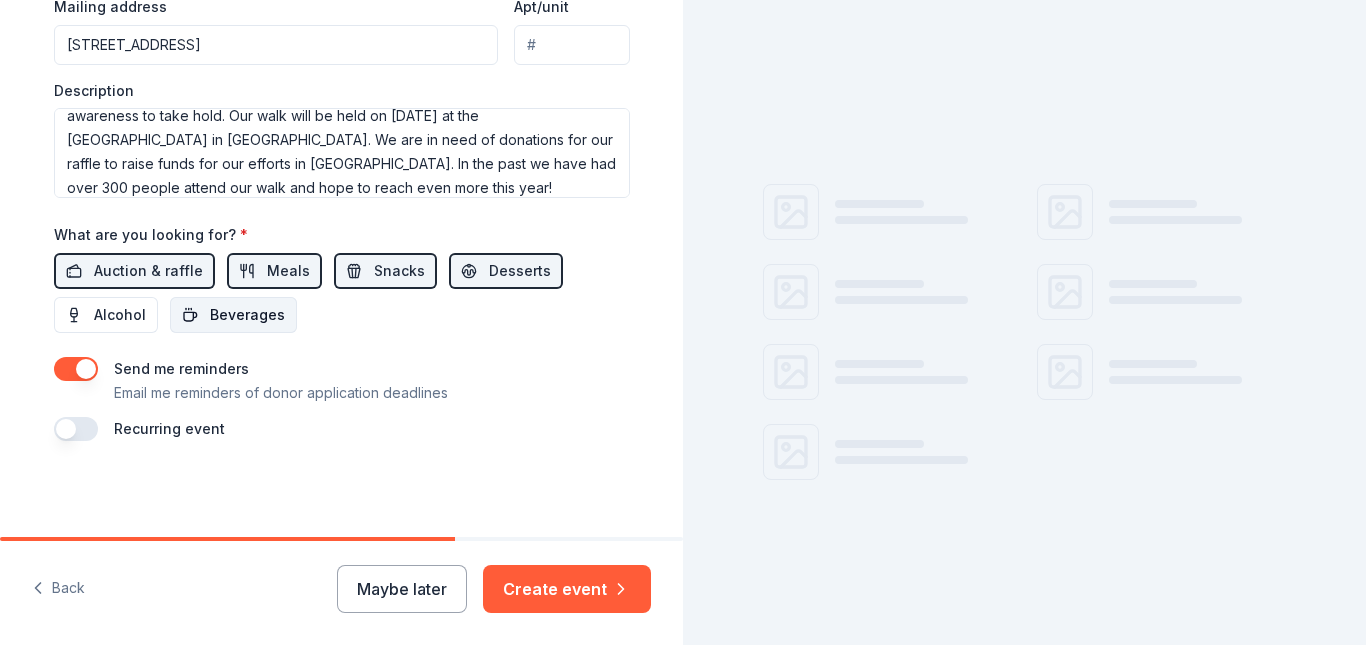 click on "Beverages" at bounding box center (233, 315) 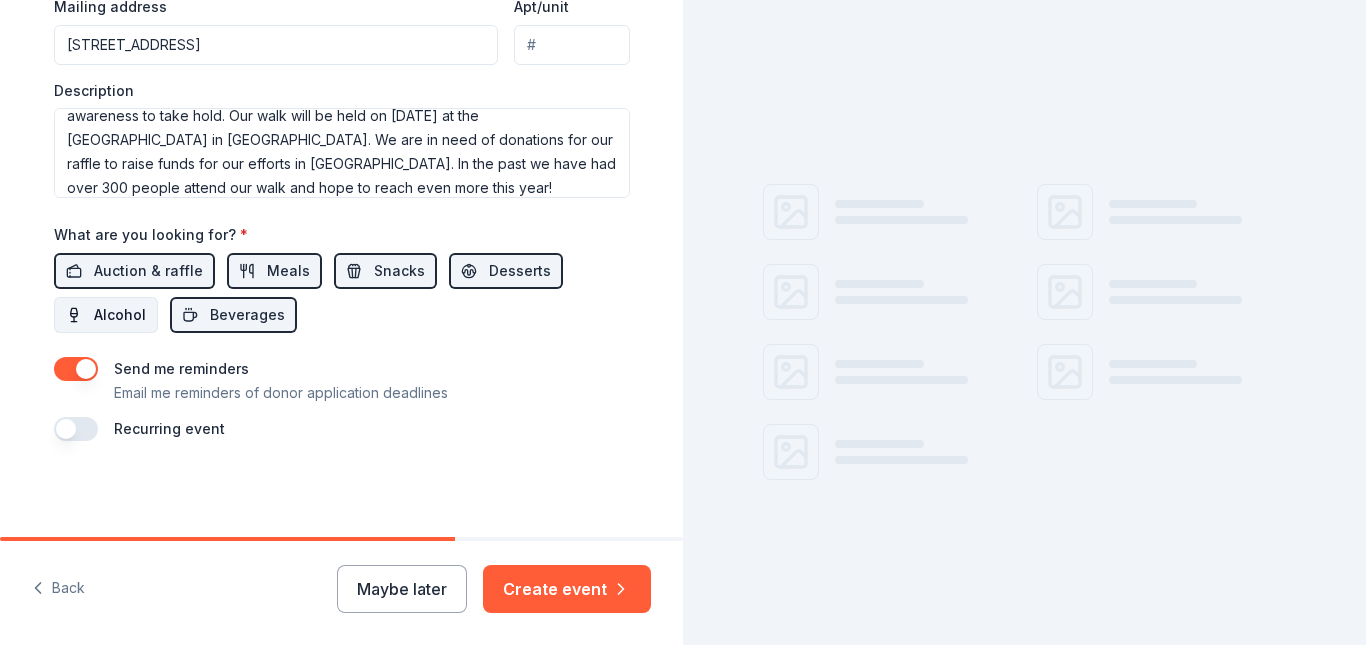 click on "Alcohol" at bounding box center [120, 315] 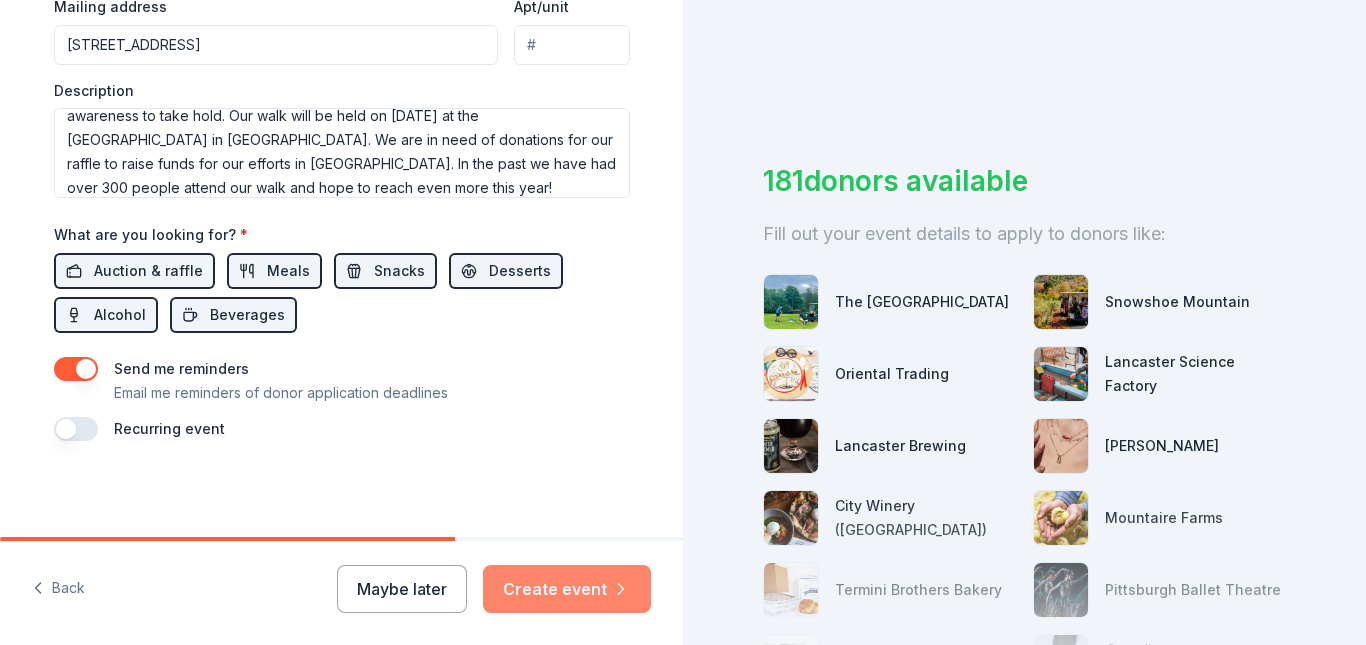 click on "Create event" at bounding box center (567, 589) 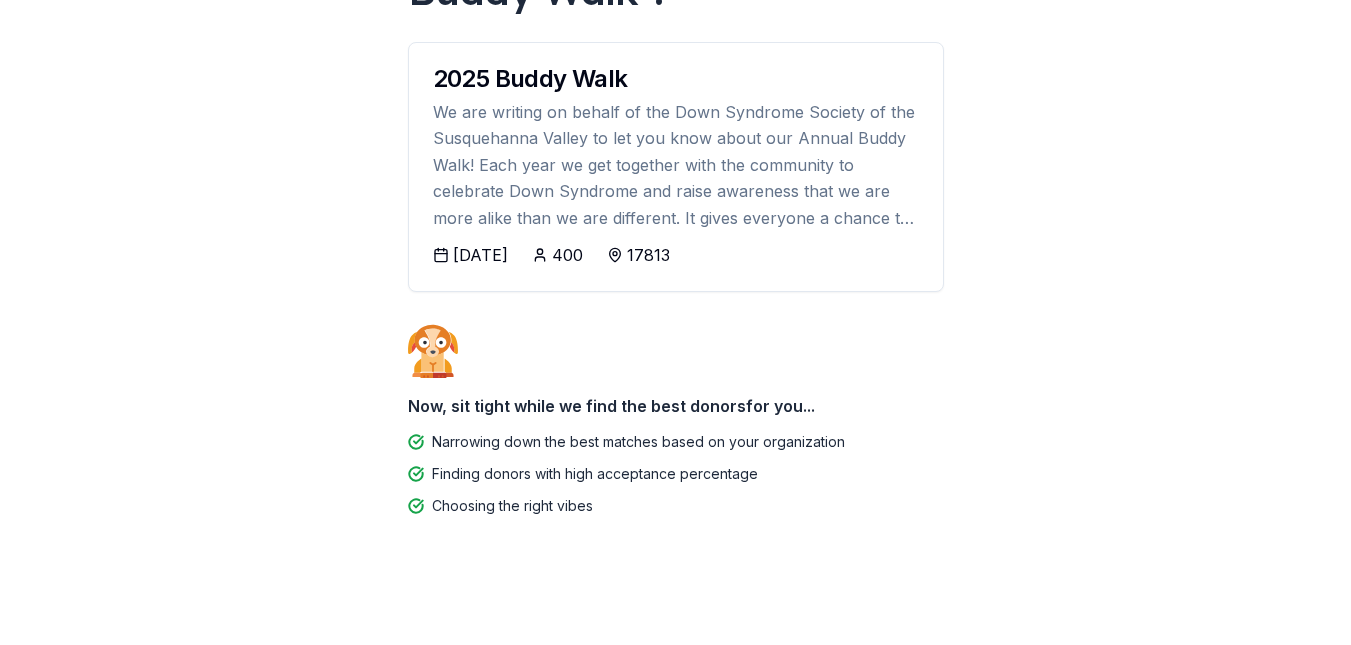 scroll, scrollTop: 226, scrollLeft: 0, axis: vertical 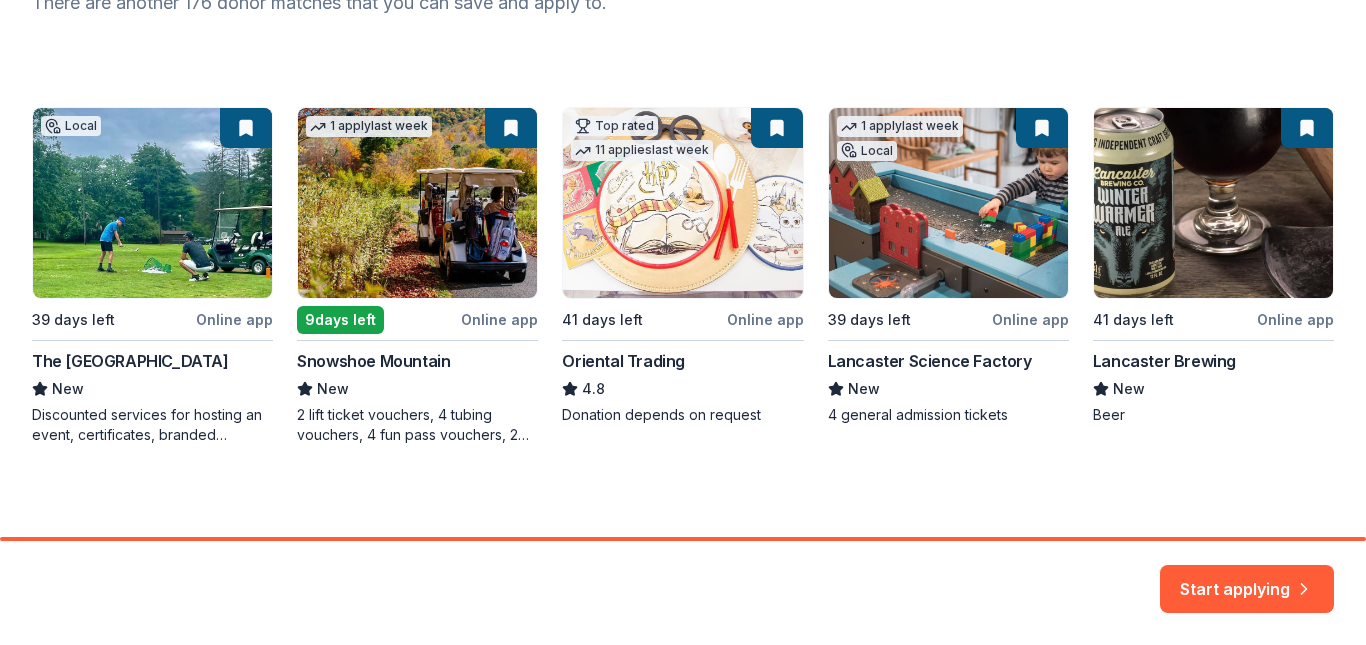 click on "Local 39 days left Online app The Shawnee Inn and Golf Resort New Discounted services for hosting an event, certificates, branded products 1   apply  last week 9  days left Online app Snowshoe Mountain New 2 lift ticket vouchers, 4 tubing vouchers, 4 fun pass vouchers, 2 bike park vouchers, 1 round of golf for 4 including cart Top rated 11   applies  last week 41 days left Online app Oriental Trading 4.8 Donation depends on request 1   apply  last week Local 39 days left Online app Lancaster Science Factory New 4 general admission tickets 41 days left Online app Lancaster Brewing New Beer" at bounding box center (683, 276) 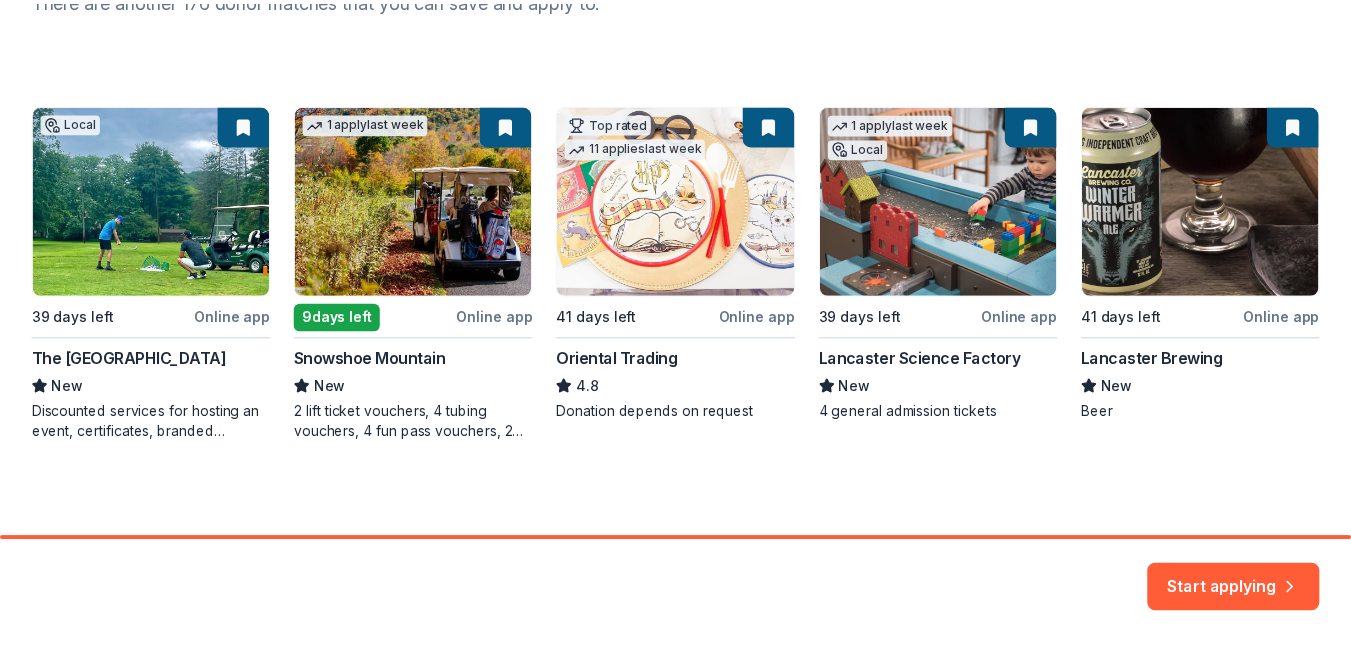 scroll, scrollTop: 304, scrollLeft: 0, axis: vertical 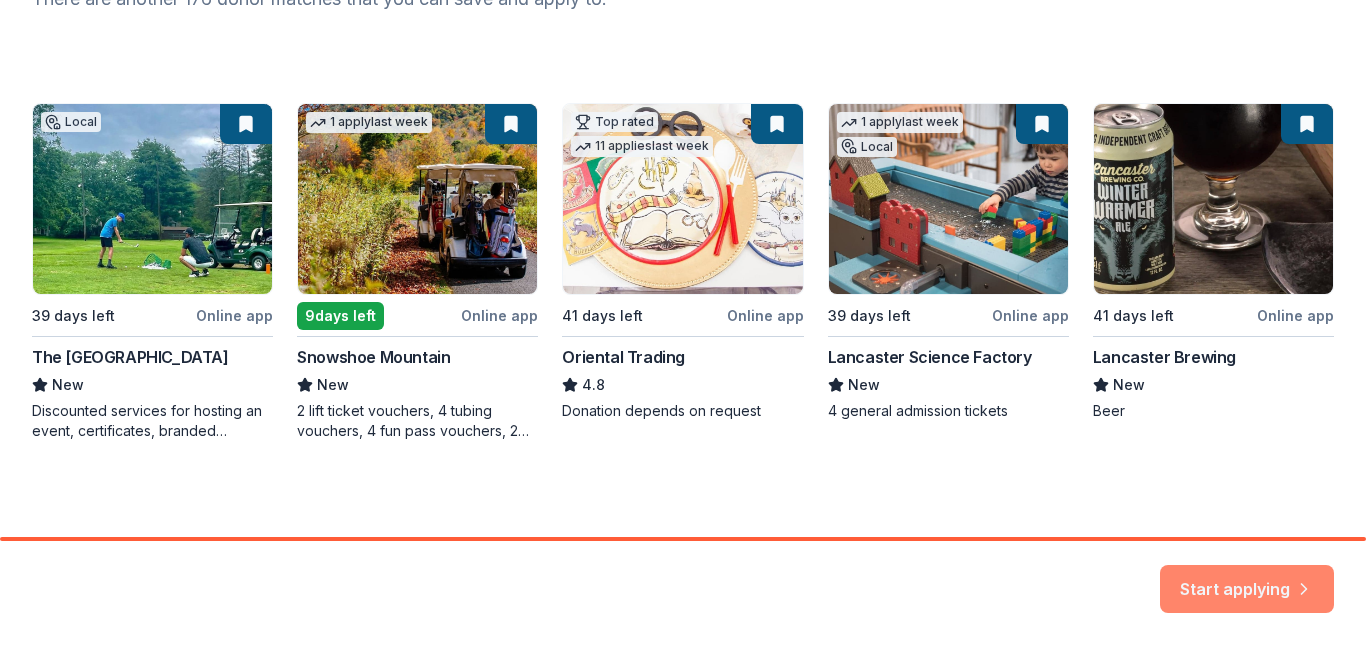 click on "Start applying" at bounding box center [1247, 582] 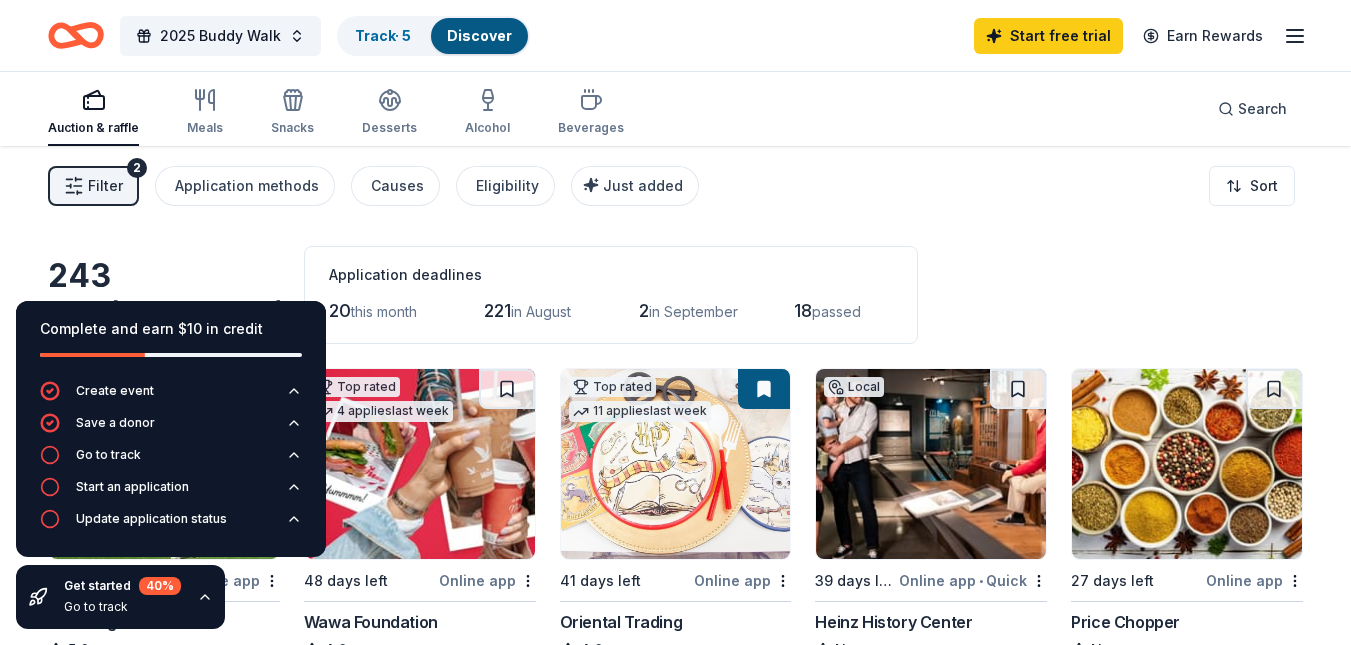 scroll, scrollTop: 100, scrollLeft: 0, axis: vertical 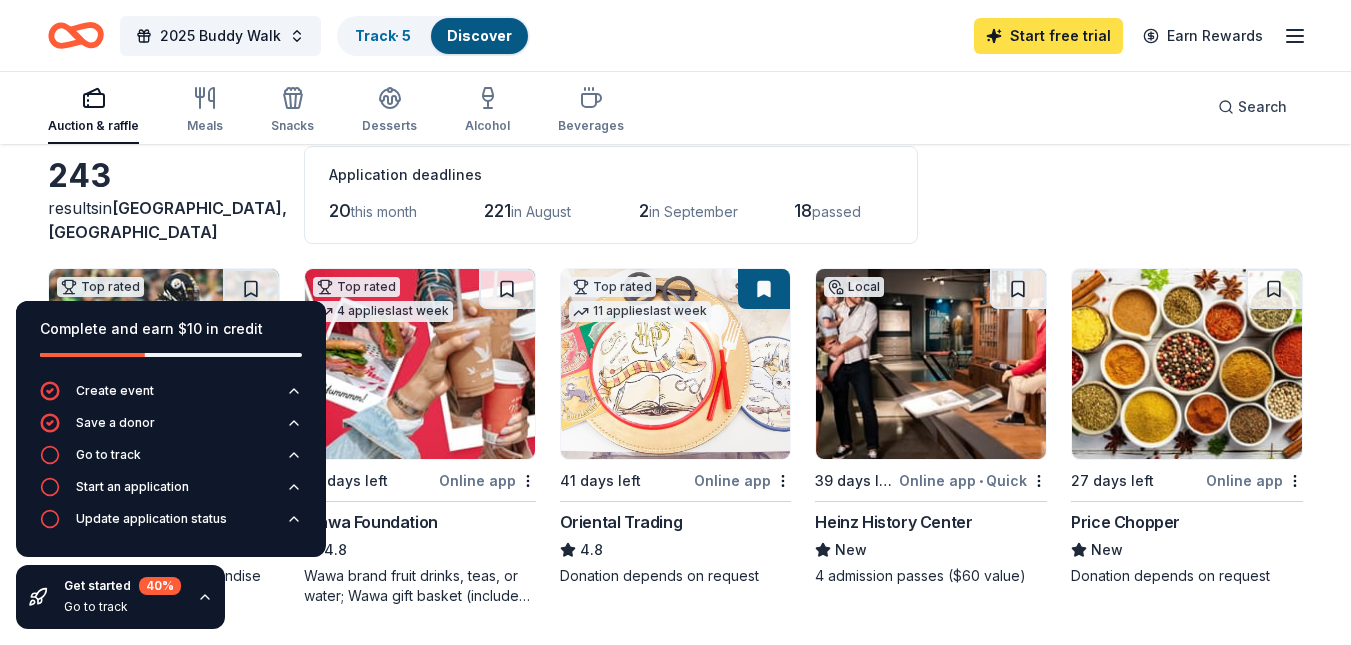click on "Start free  trial" at bounding box center [1048, 36] 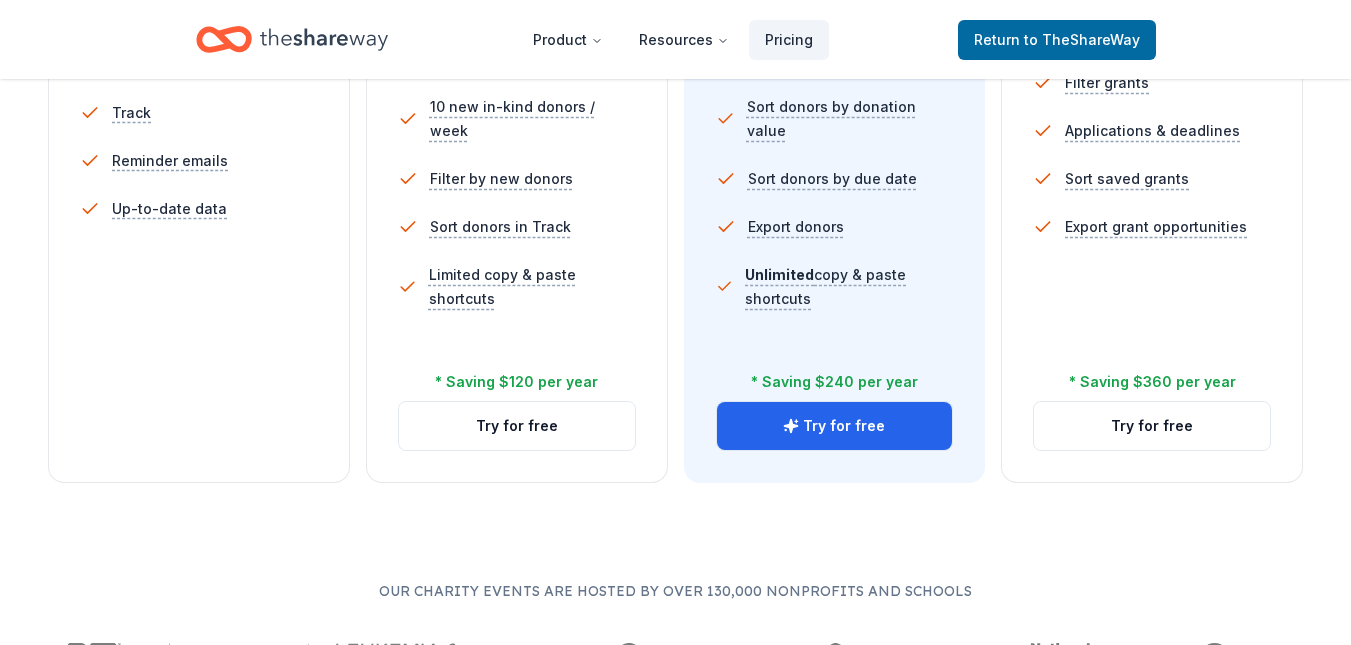 scroll, scrollTop: 800, scrollLeft: 0, axis: vertical 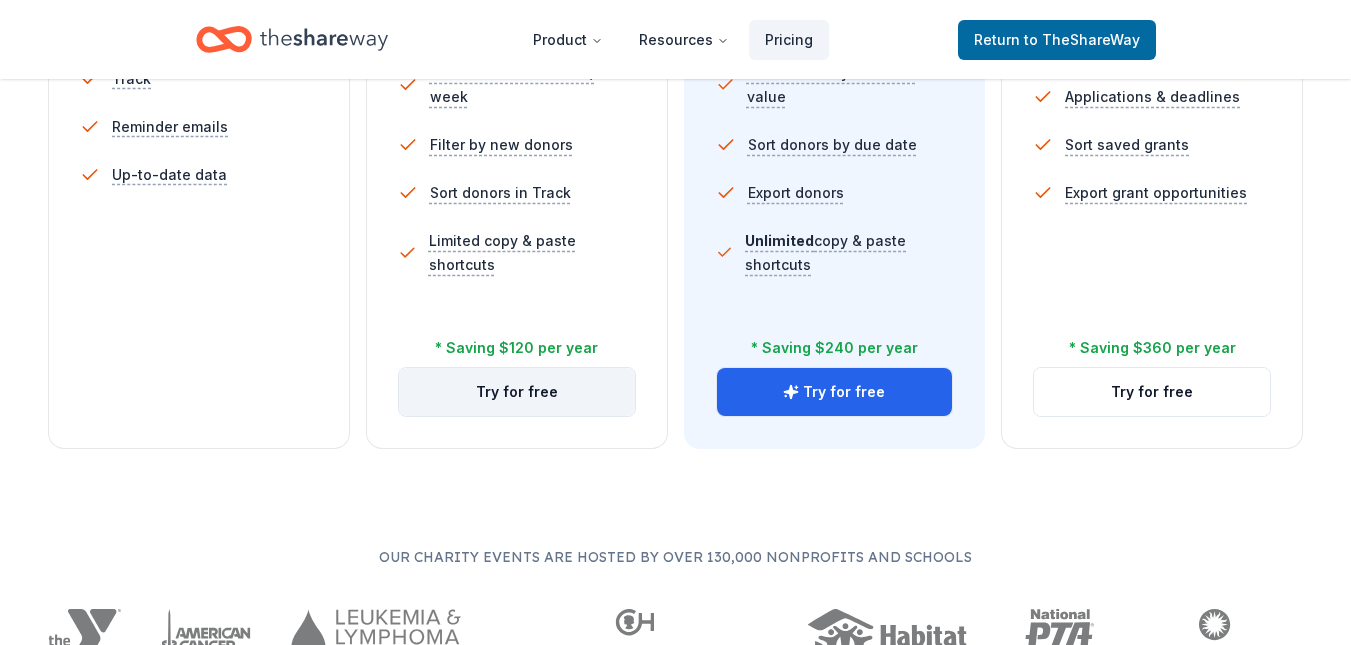 click on "Try for free" at bounding box center (517, 392) 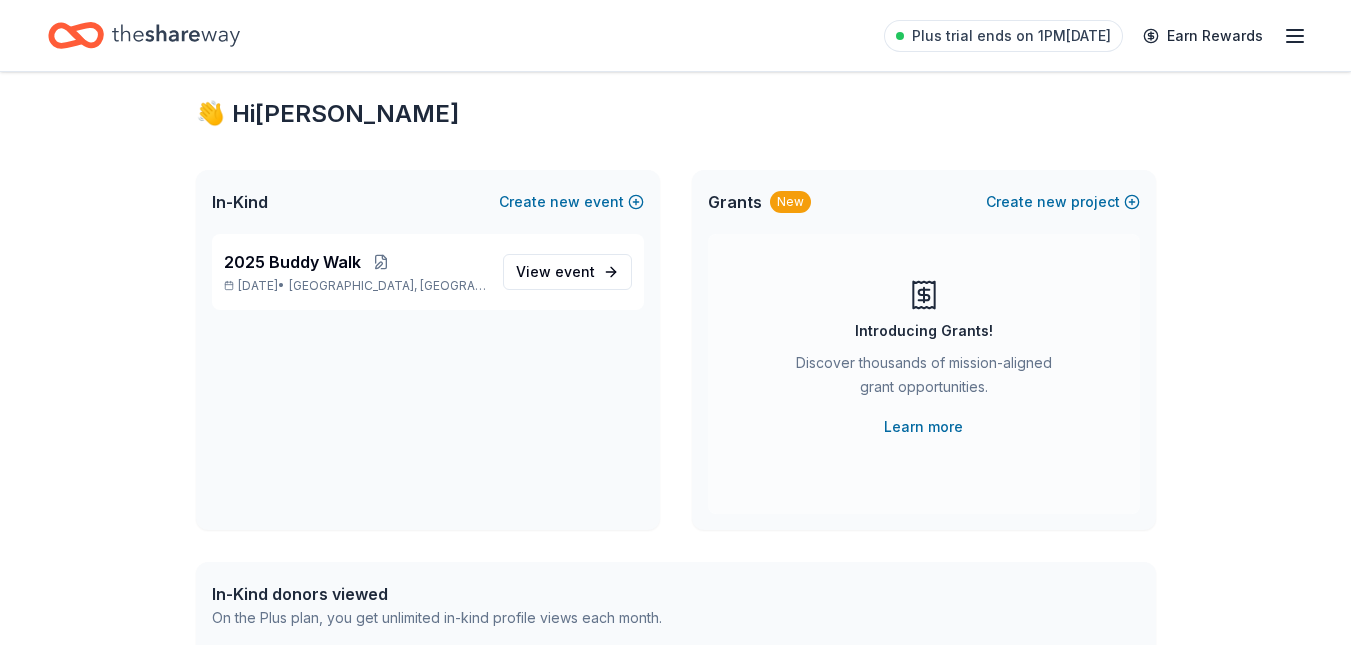 scroll, scrollTop: 0, scrollLeft: 0, axis: both 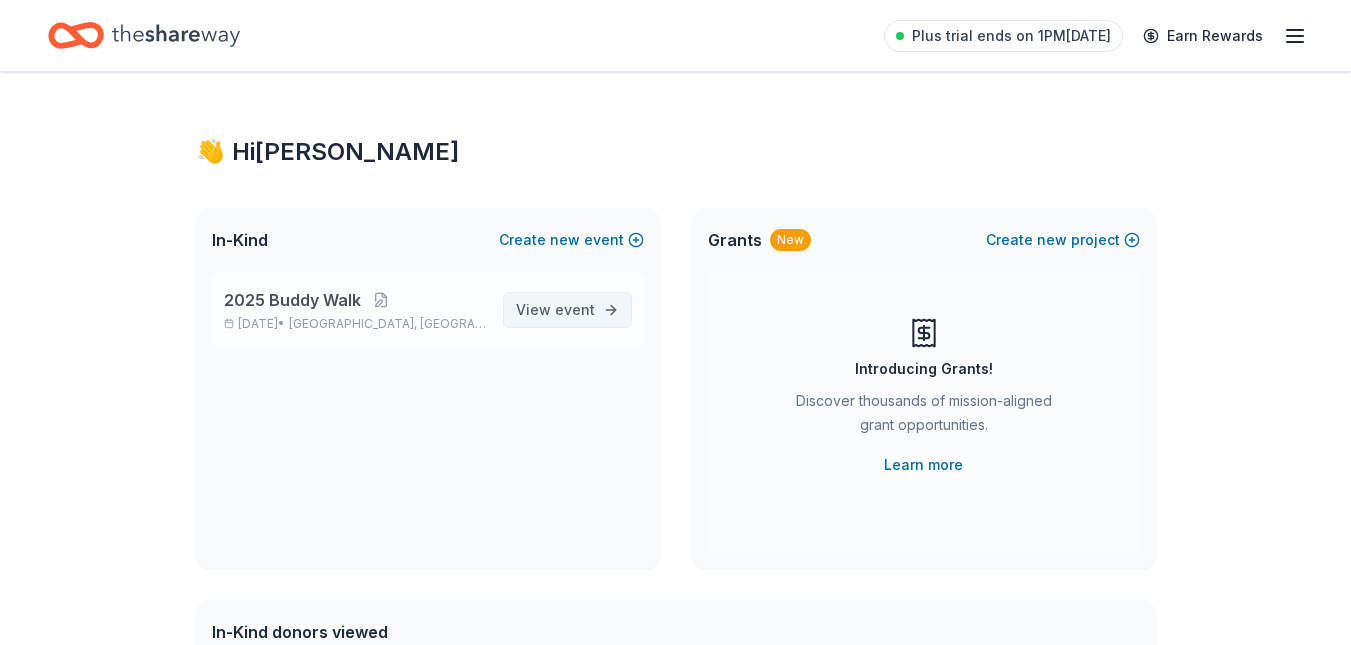 click on "View   event" at bounding box center [555, 310] 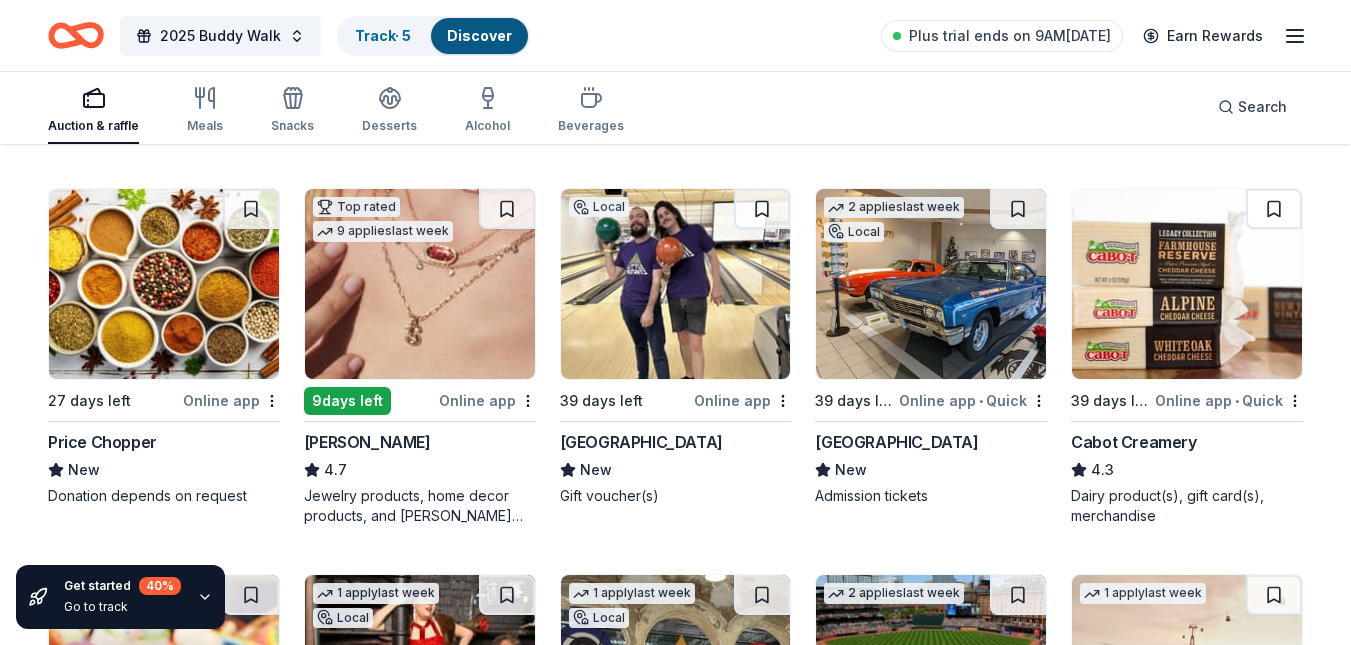 scroll, scrollTop: 600, scrollLeft: 0, axis: vertical 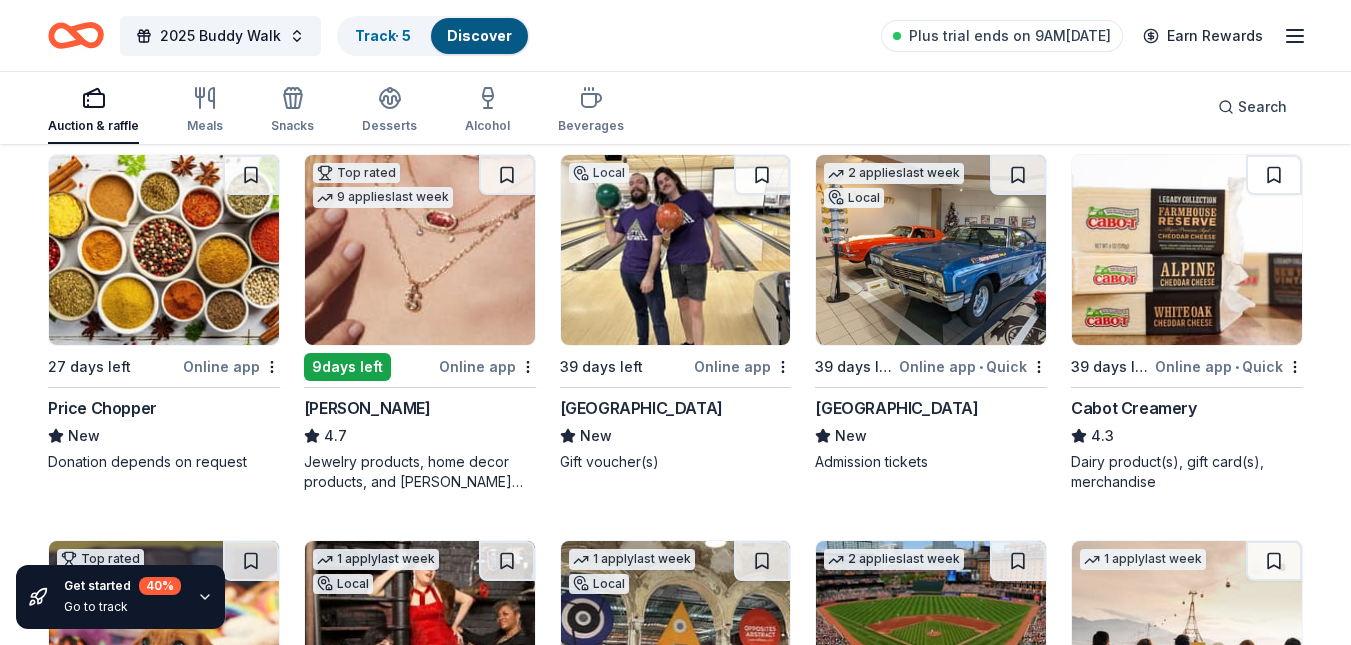click at bounding box center [1187, 250] 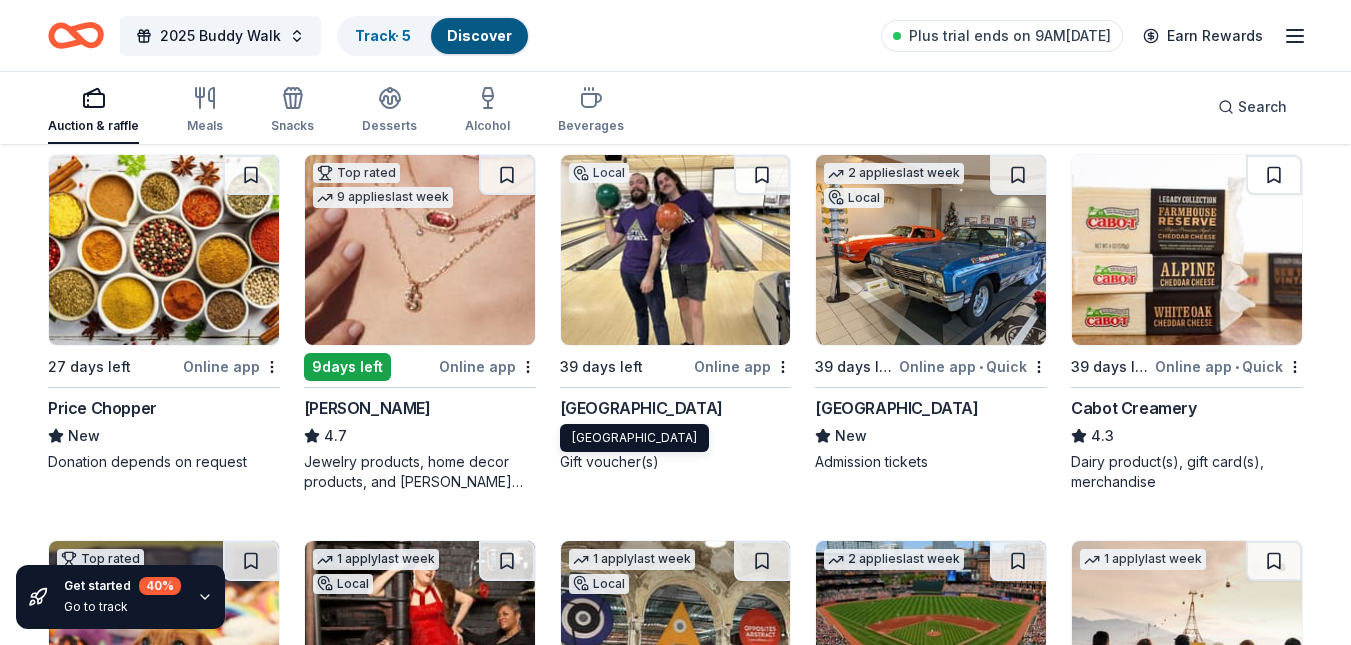 click at bounding box center [420, 250] 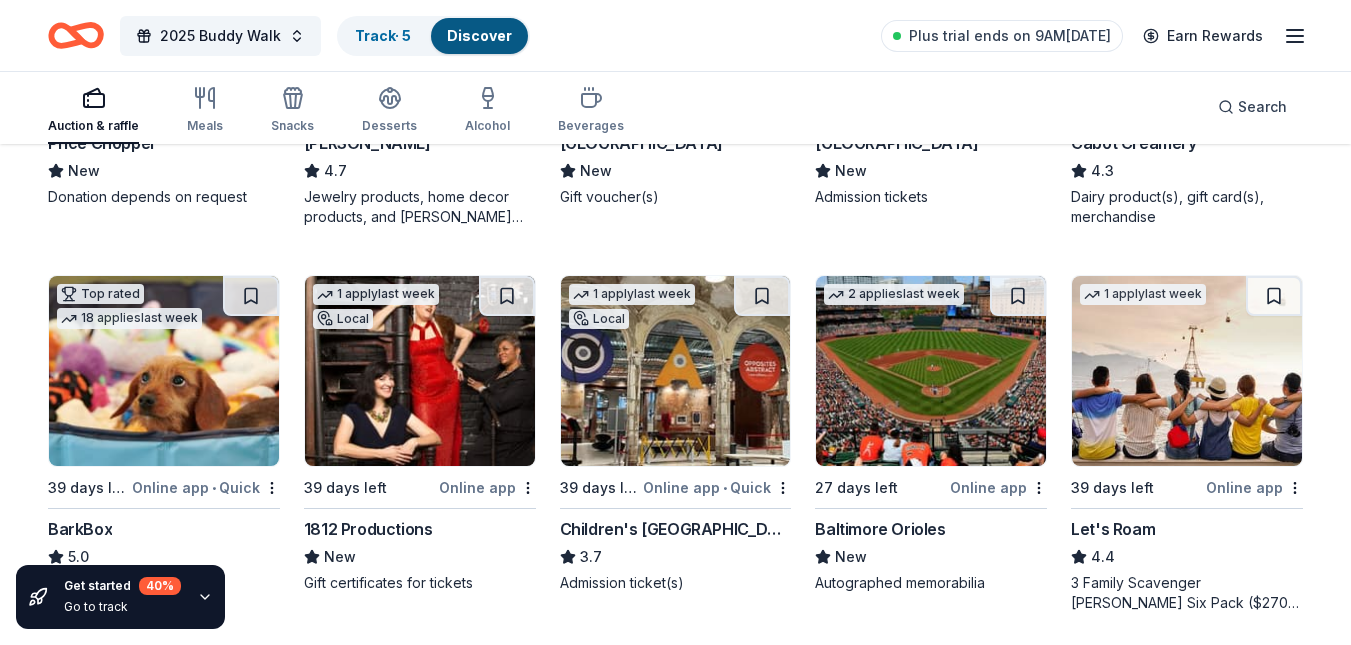 scroll, scrollTop: 900, scrollLeft: 0, axis: vertical 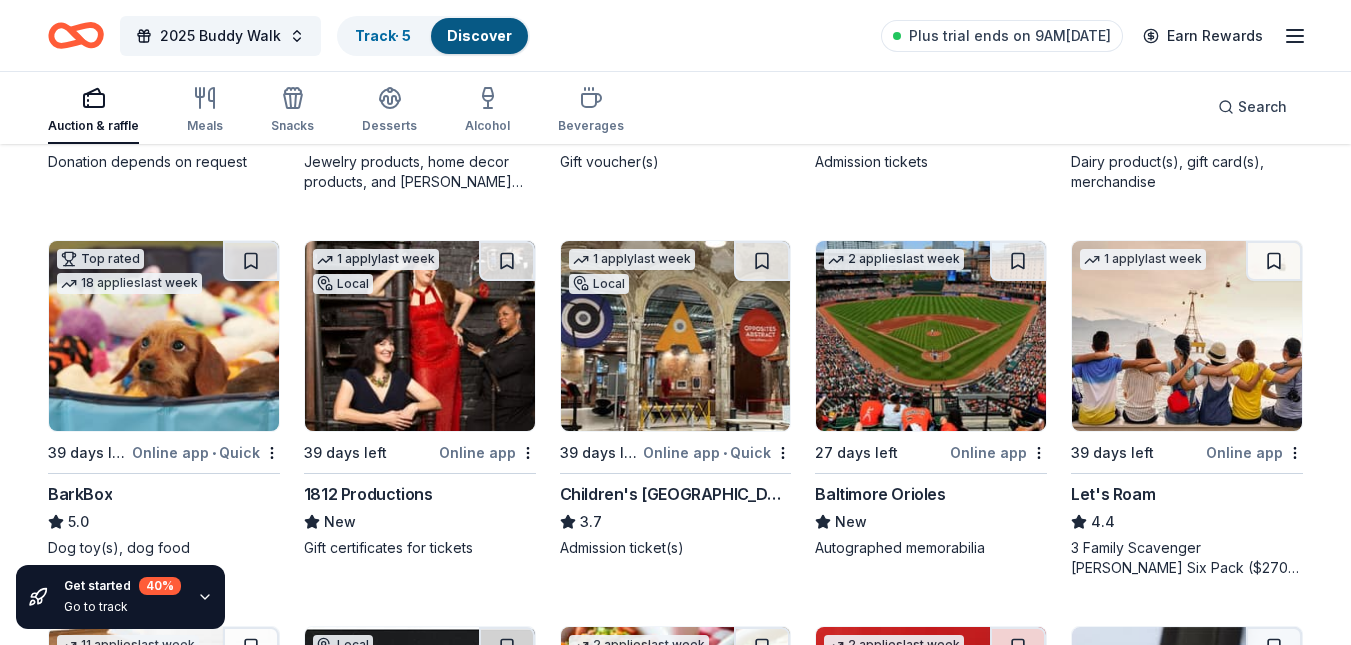 click at bounding box center [164, 336] 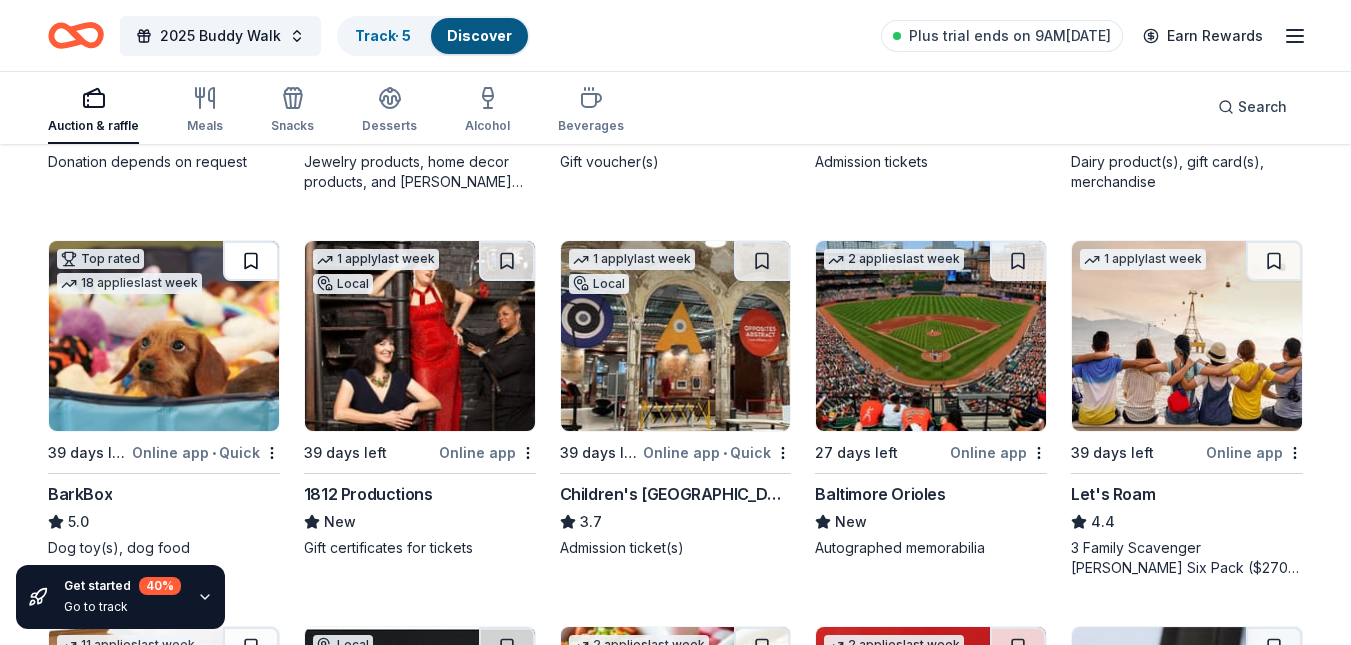 click at bounding box center (251, 261) 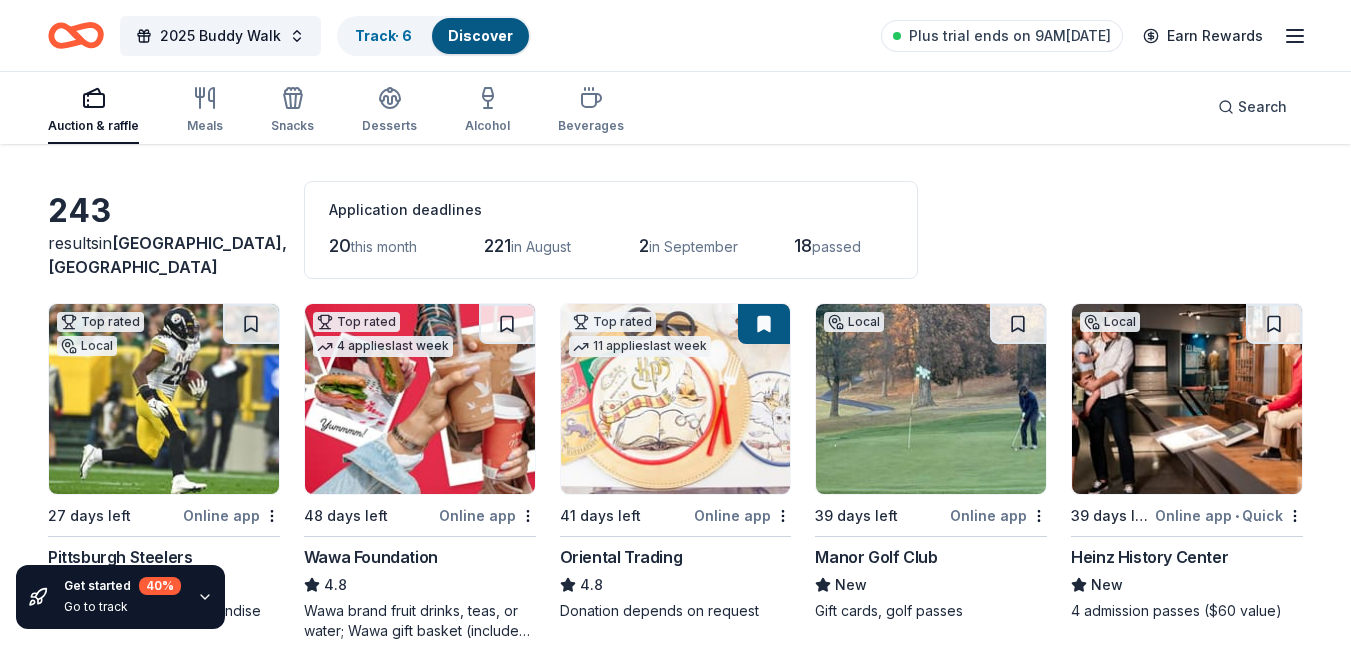 scroll, scrollTop: 100, scrollLeft: 0, axis: vertical 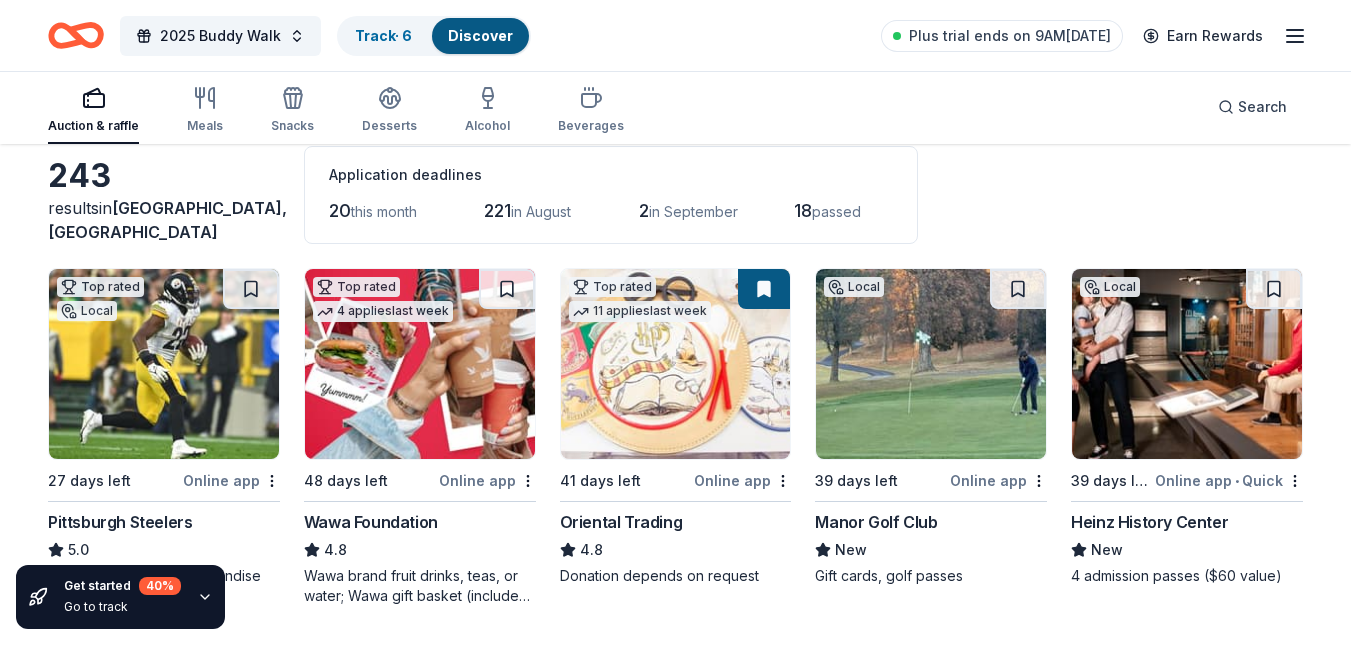 click at bounding box center [764, 289] 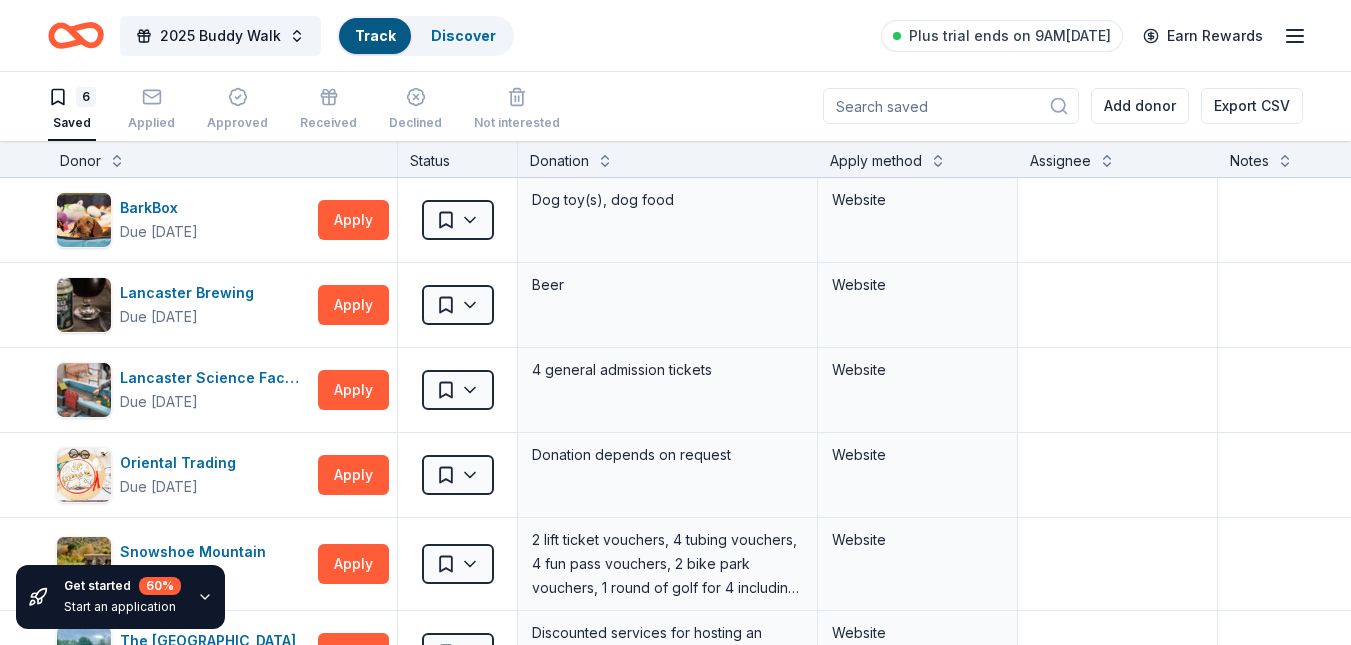 scroll, scrollTop: 1, scrollLeft: 0, axis: vertical 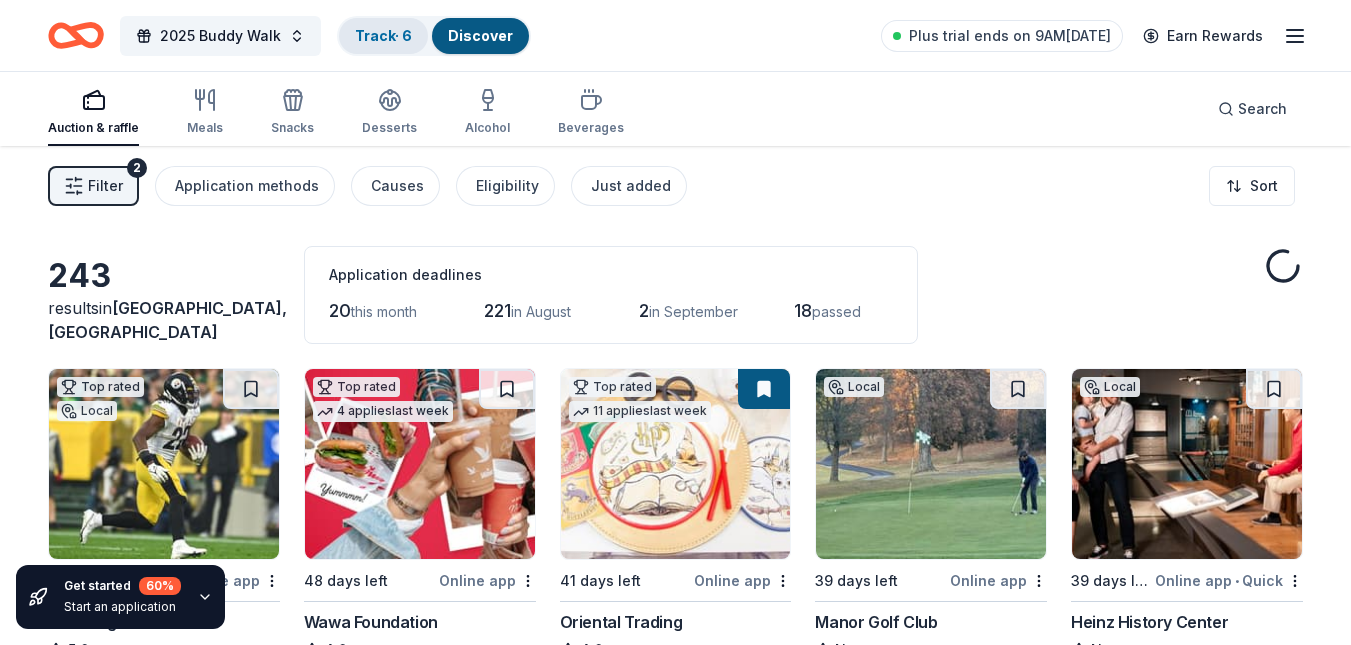 click on "Track  · 6" at bounding box center (383, 35) 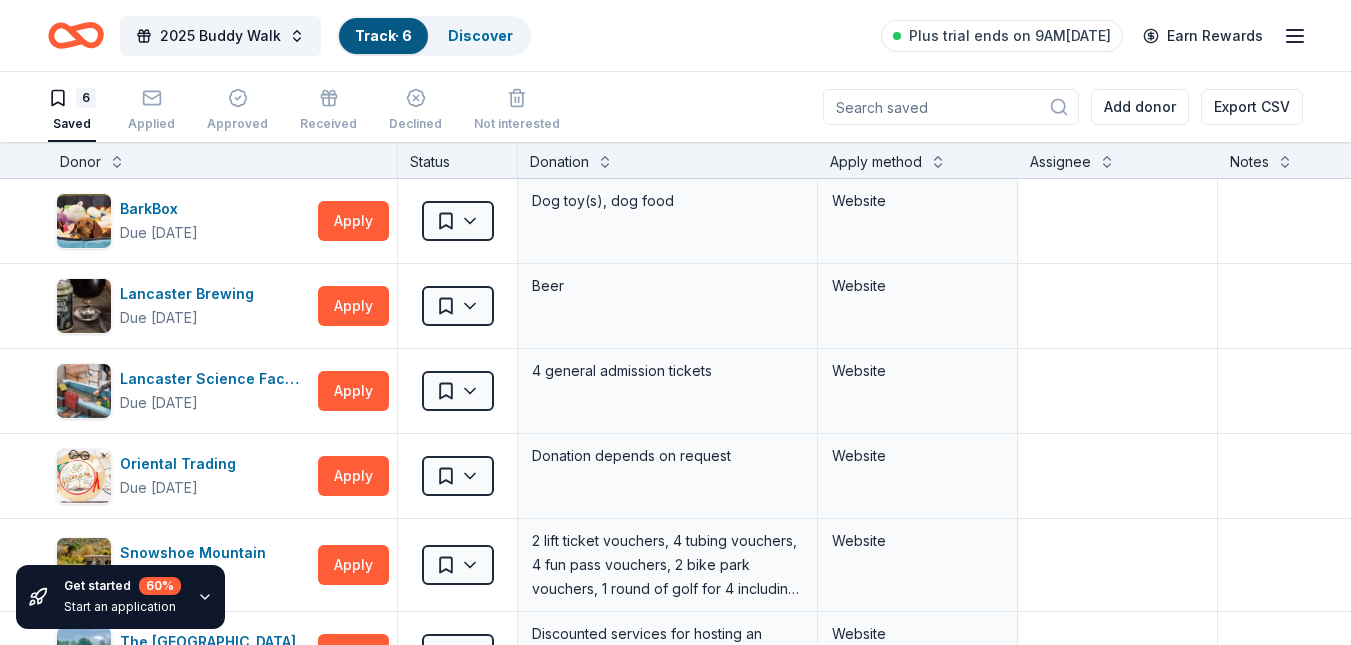 scroll, scrollTop: 1, scrollLeft: 0, axis: vertical 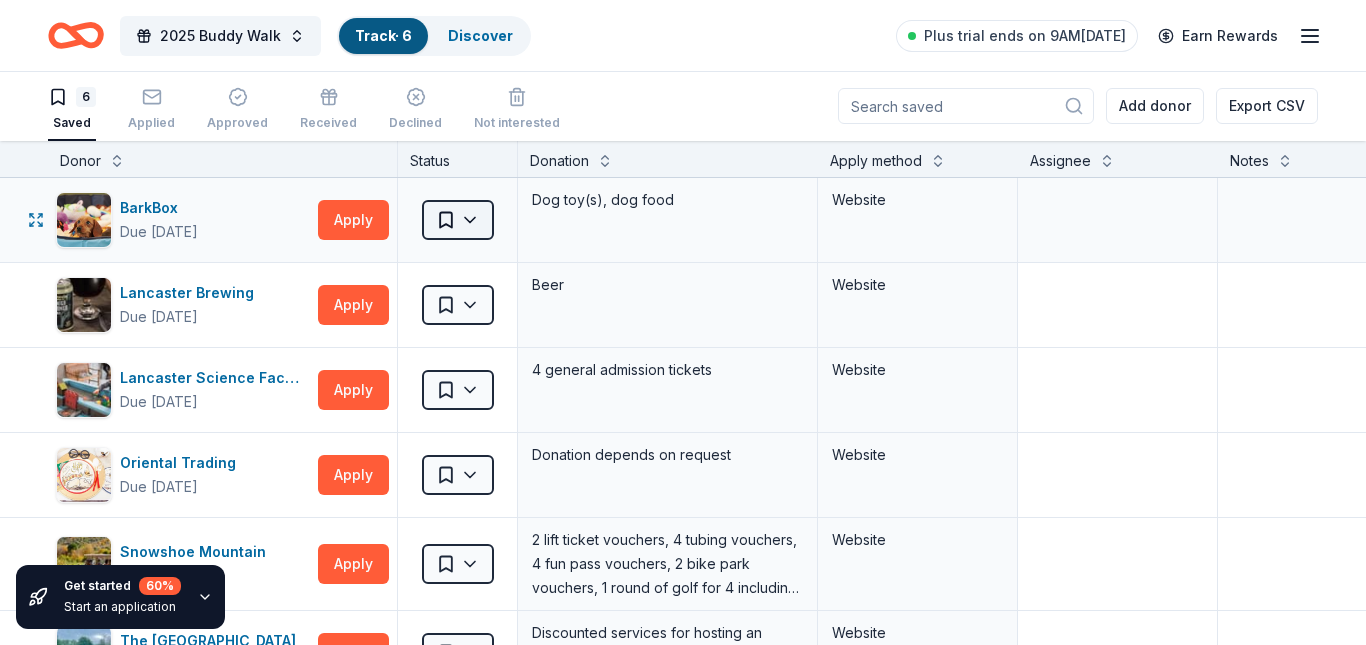 click on "2025 Buddy Walk Track  · 6 Discover Plus trial ends on 9AM, 7/13 Earn Rewards 6 Saved Applied Approved Received Declined Not interested Add donor Export CSV Get started 60 % Start an application Donor Status Donation Apply method Assignee Notes BarkBox Due in 39 days Apply Saved Dog toy(s), dog food Website Lancaster Brewing Due in 41 days Apply Saved Beer Website Lancaster Science Factory Due in 39 days Apply Saved 4 general admission tickets Website Oriental Trading Due in 41 days Apply Saved Donation depends on request Website Snowshoe Mountain Due in  9  days Apply Saved 2 lift ticket vouchers, 4 tubing vouchers, 4 fun pass vouchers, 2 bike park vouchers, 1 round of golf for 4 including cart Website The Shawnee Inn and Golf Resort Due in 39 days Apply Saved Discounted services for hosting an event, certificates, branded products Website   Discover more donors Saved" at bounding box center [683, 321] 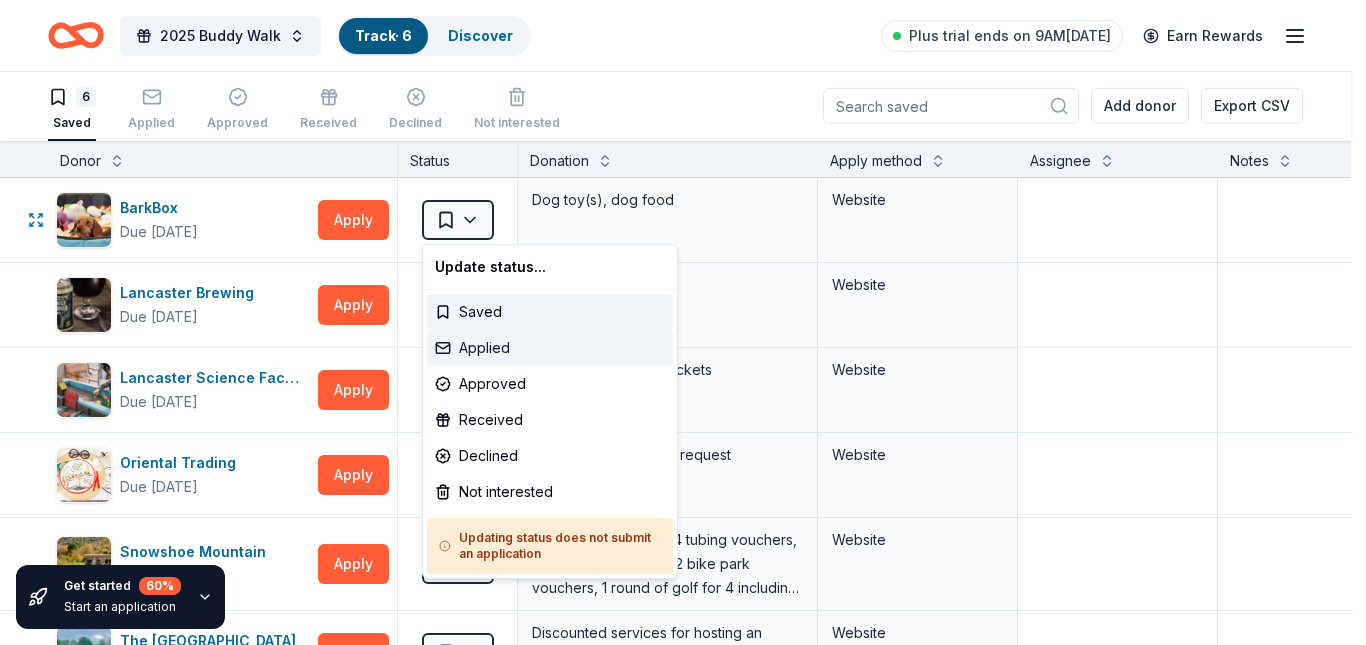 click on "Applied" at bounding box center (550, 348) 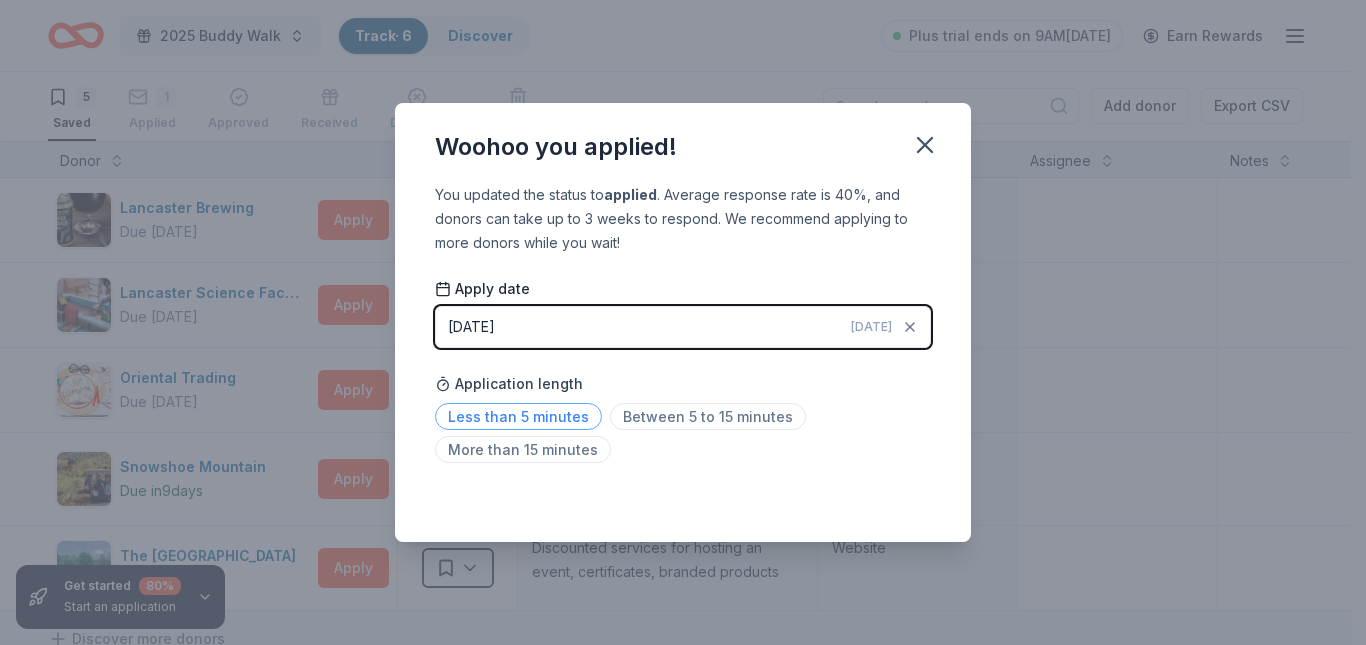 click on "Less than 5 minutes" at bounding box center (518, 416) 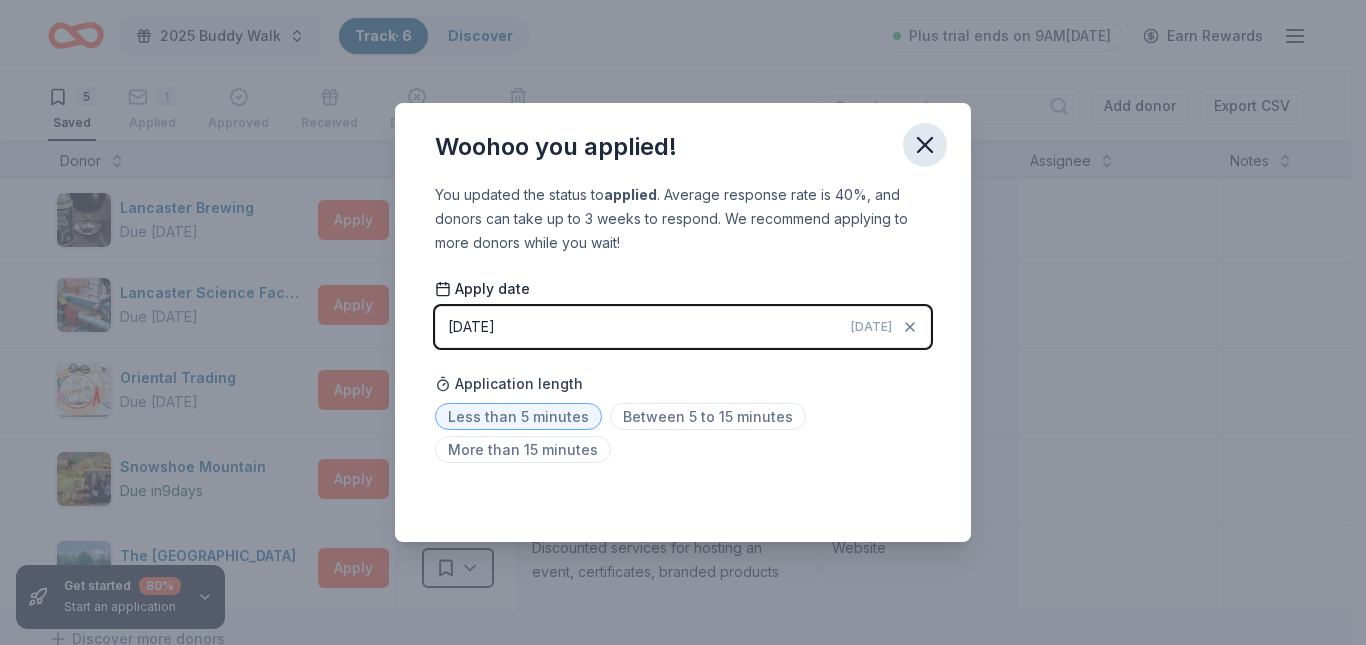 click 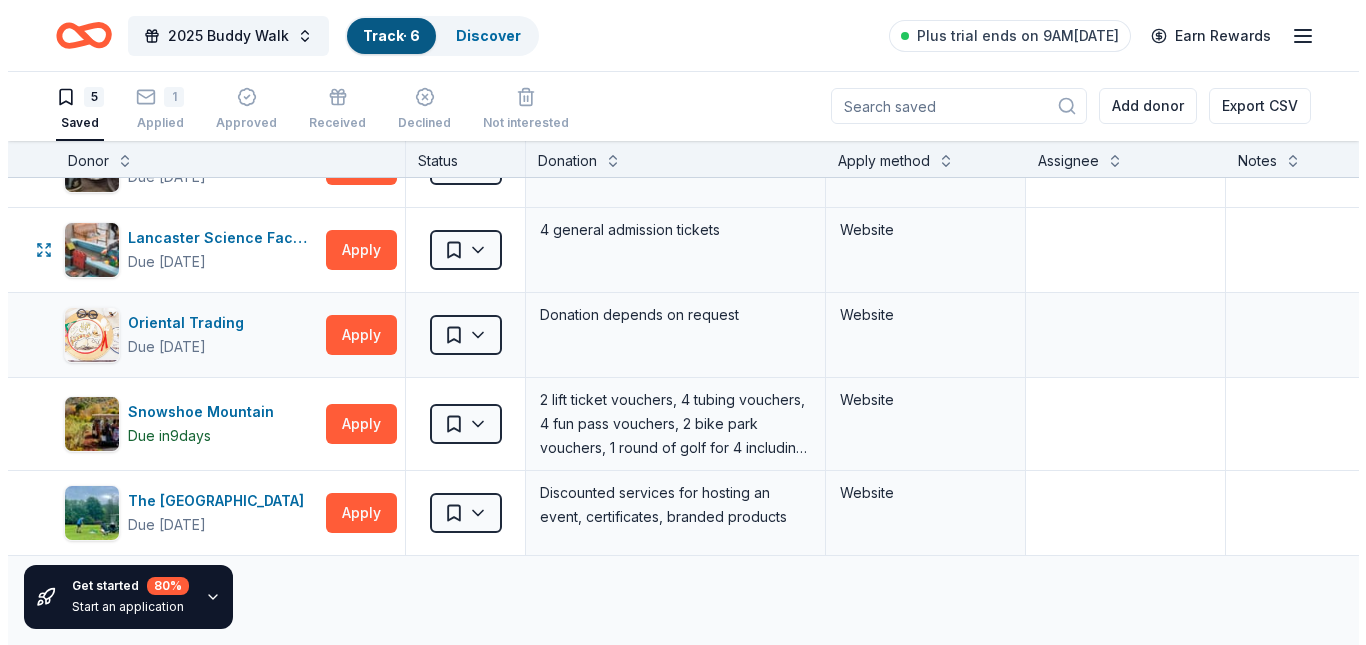 scroll, scrollTop: 100, scrollLeft: 0, axis: vertical 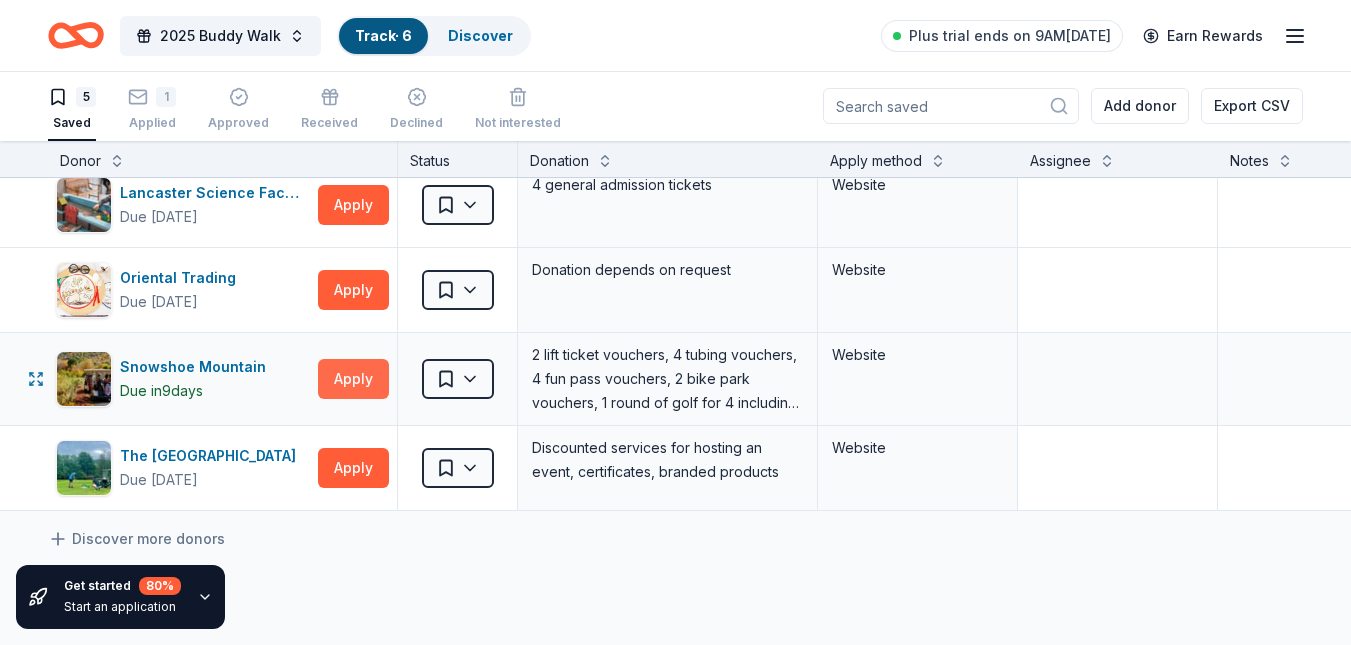 click on "Apply" at bounding box center (353, 379) 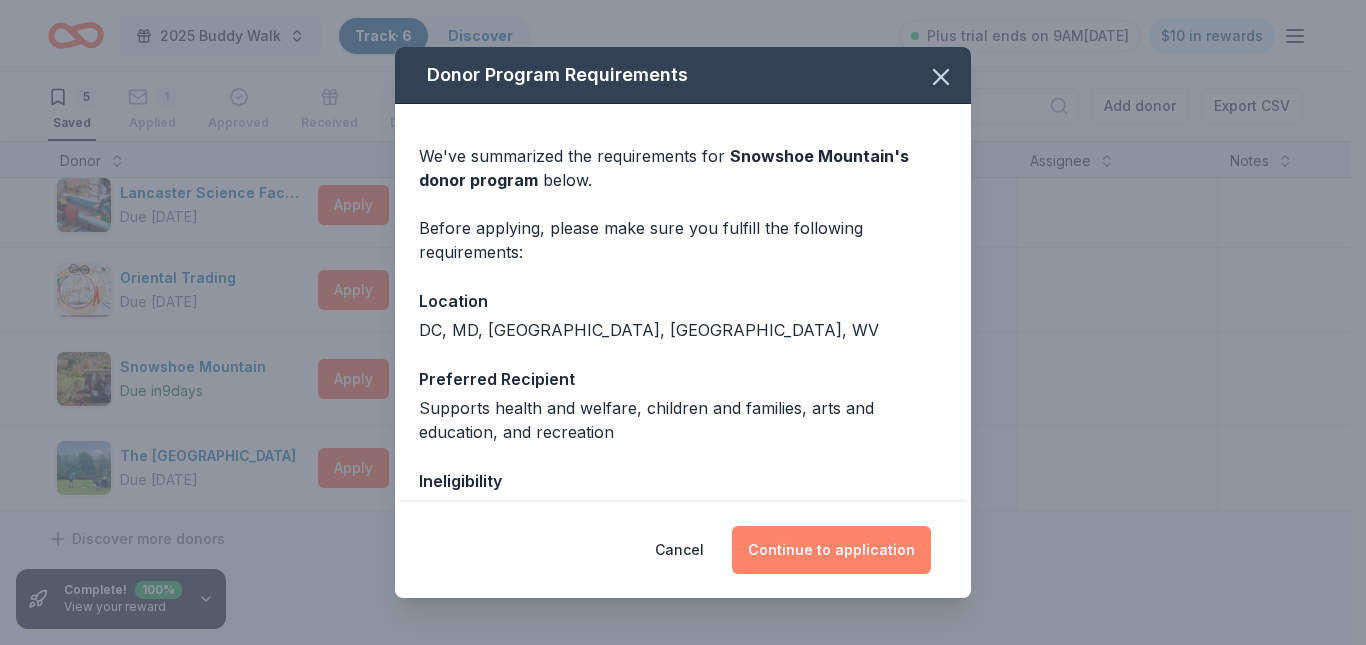 click on "Continue to application" at bounding box center (831, 550) 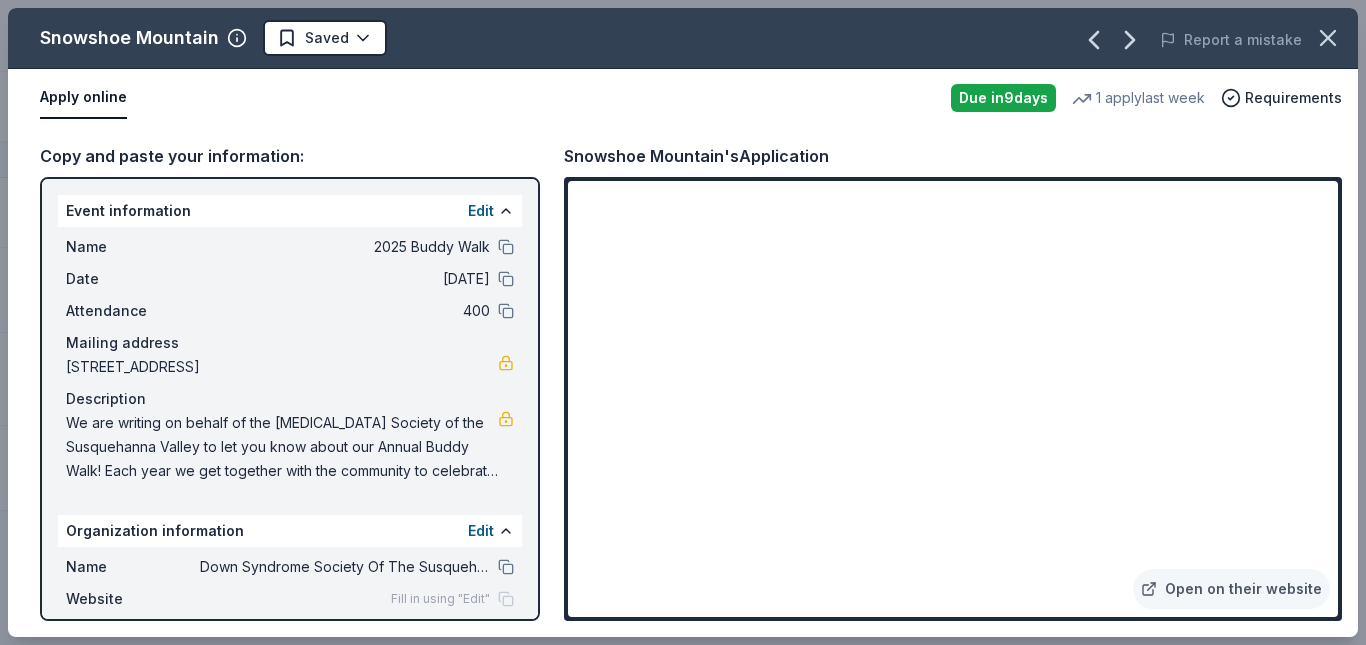 click on "We are writing on behalf of the Down Syndrome Society of the Susquehanna Valley to let you know about our Annual Buddy Walk! Each year we get together with the community to celebrate Down Syndrome and raise awareness that we are more alike than we are different. It gives everyone a chance to swap stories, celebrate milestones, and watch ALL the kids play together and be included. The community support is vital in the development, understanding, and inclusion for awareness to take hold. Our walk will be held on [DATE] at the [GEOGRAPHIC_DATA] in [GEOGRAPHIC_DATA]. We are in need of donations for our raffle to raise funds for our efforts in [GEOGRAPHIC_DATA]. In the past we have had over 300 people attend our walk and hope to reach even more this year!" at bounding box center (282, 447) 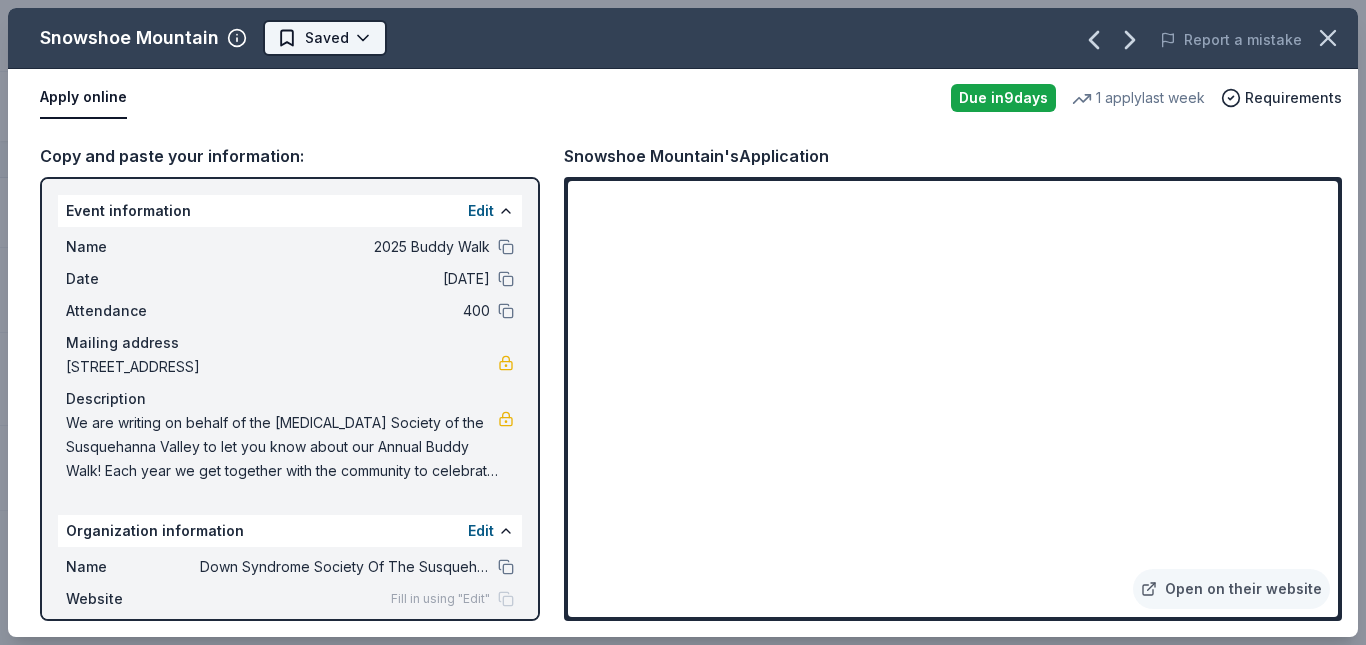click on "2025 Buddy Walk Track  · 6 Discover Plus trial ends on 9AM, 7/13 $10 in rewards 5 Saved 1 Applied Approved Received Declined Not interested Add donor Export CSV Complete! 100 % View your reward Donor Status Donation Apply method Assignee Notes Lancaster Brewing Due in 41 days Apply Saved Beer Website Lancaster Science Factory Due in 39 days Apply Saved 4 general admission tickets Website Oriental Trading Due in 41 days Apply Saved Donation depends on request Website Snowshoe Mountain Due in  9  days Apply Saved 2 lift ticket vouchers, 4 tubing vouchers, 4 fun pass vouchers, 2 bike park vouchers, 1 round of golf for 4 including cart Website The Shawnee Inn and Golf Resort Due in 39 days Apply Saved Discounted services for hosting an event, certificates, branded products Website   Discover more donors Saved Snowshoe Mountain Saved Report a mistake Apply online Due in  9  days 1   apply  last week Requirements Copy and paste your information: Event information Edit Name 2025 Buddy Walk Date 09/13/25 Attendance" at bounding box center (683, 321) 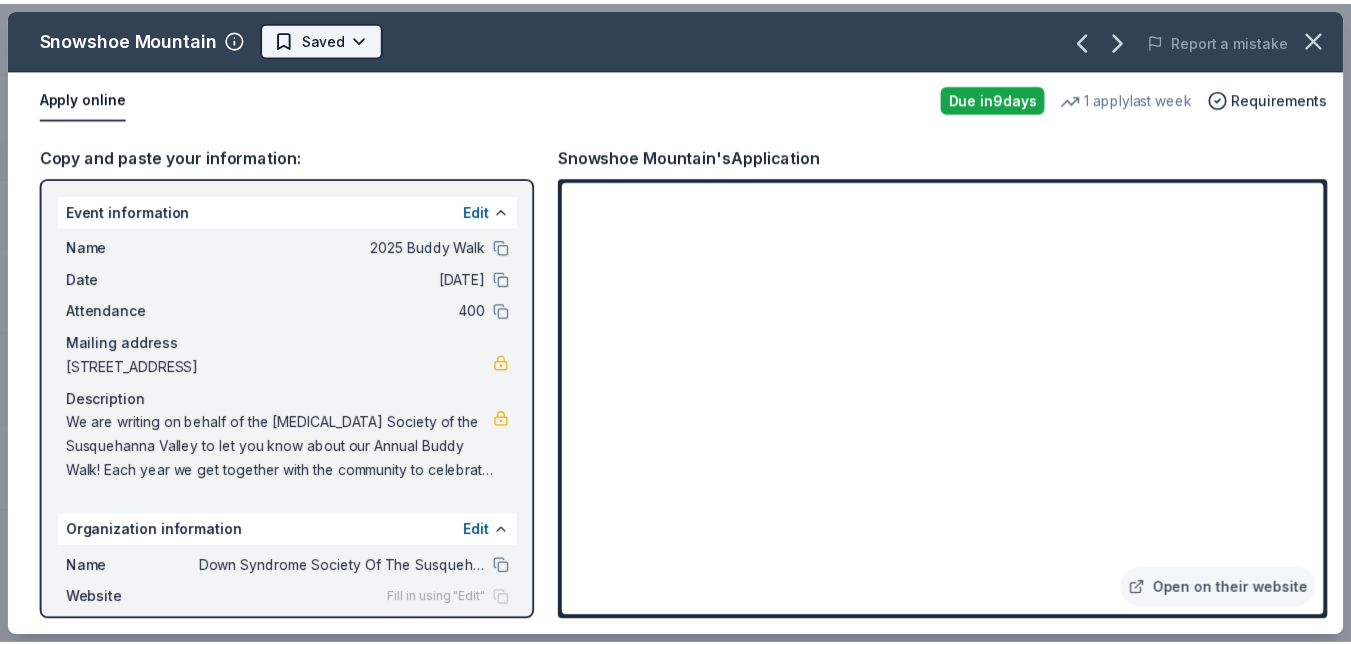 scroll, scrollTop: 0, scrollLeft: 0, axis: both 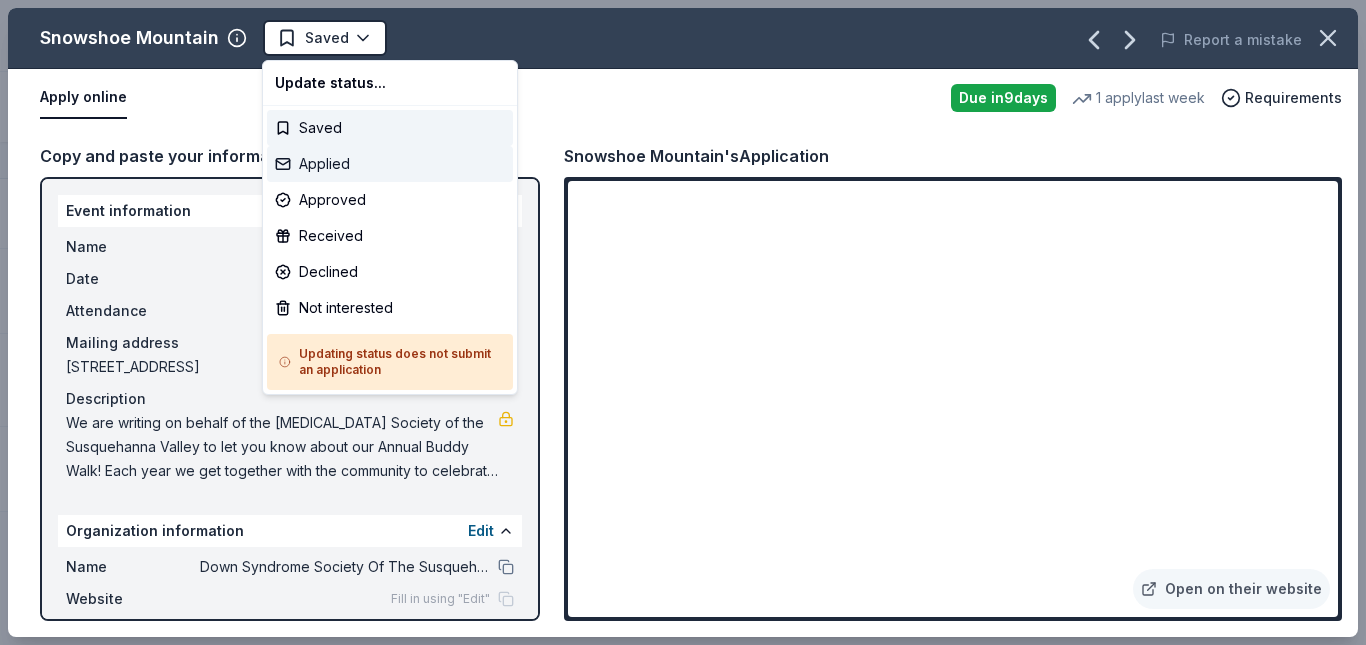 click on "Applied" at bounding box center (390, 164) 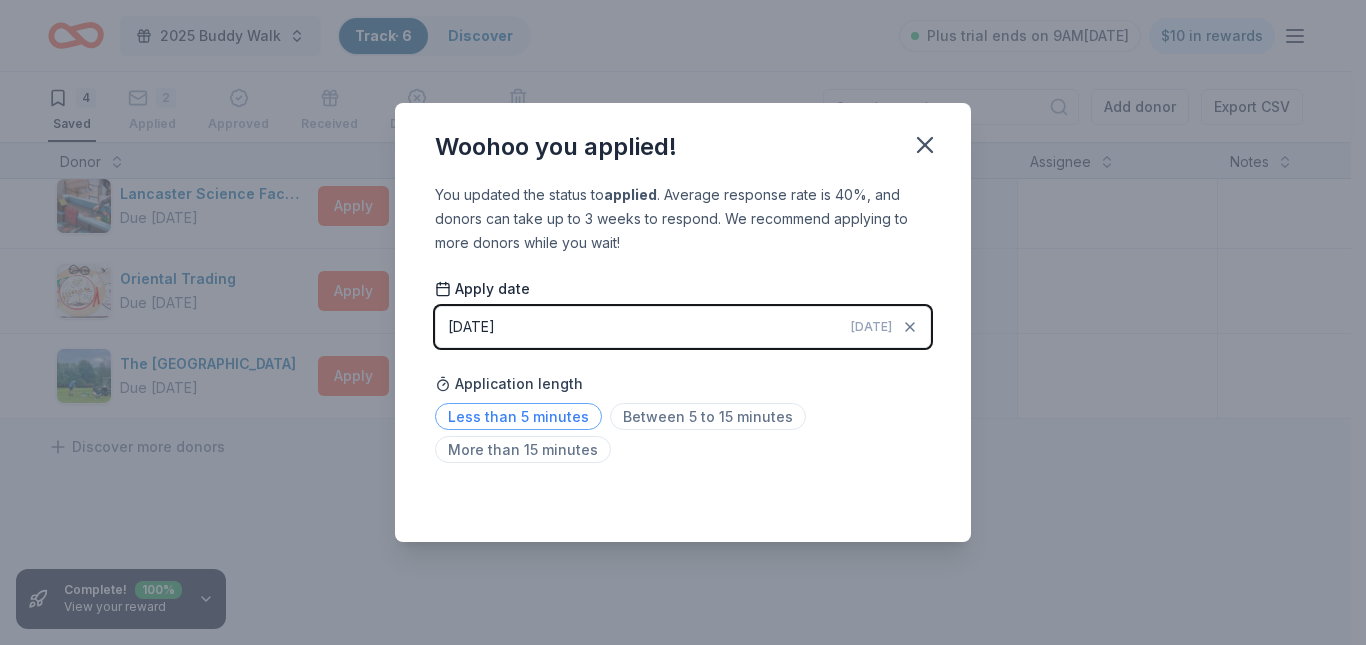 click on "Less than 5 minutes" at bounding box center (518, 416) 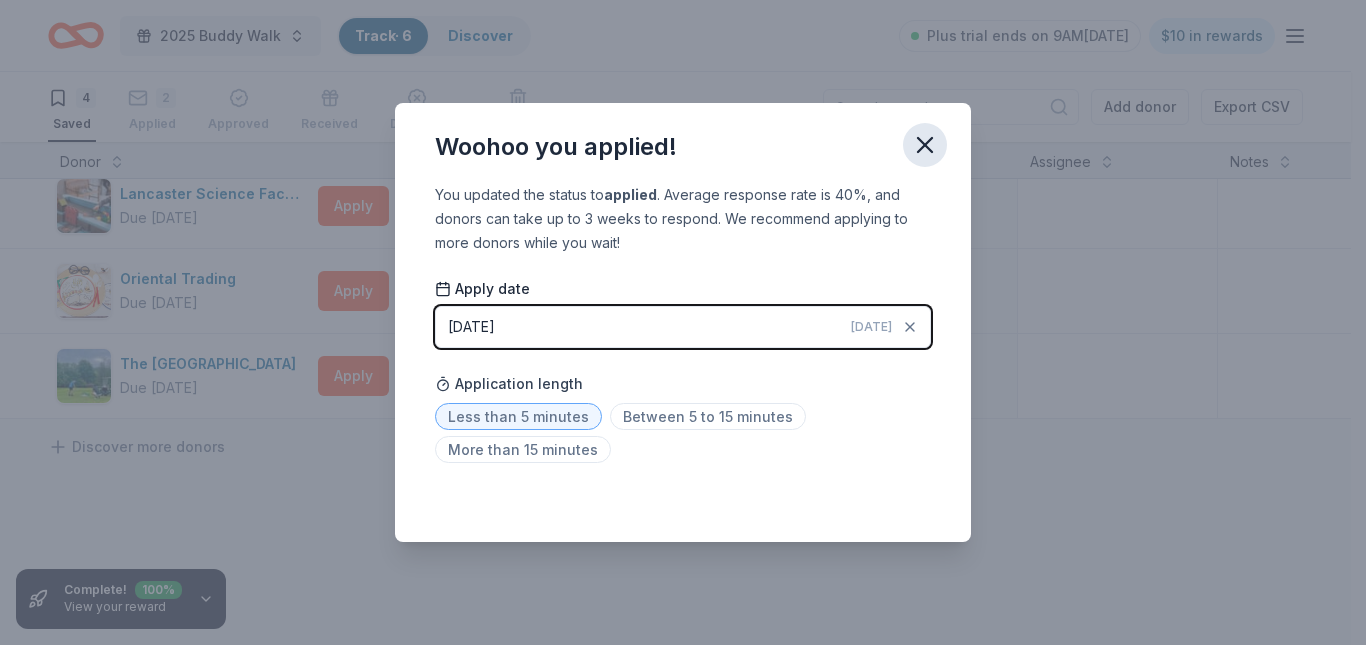 click 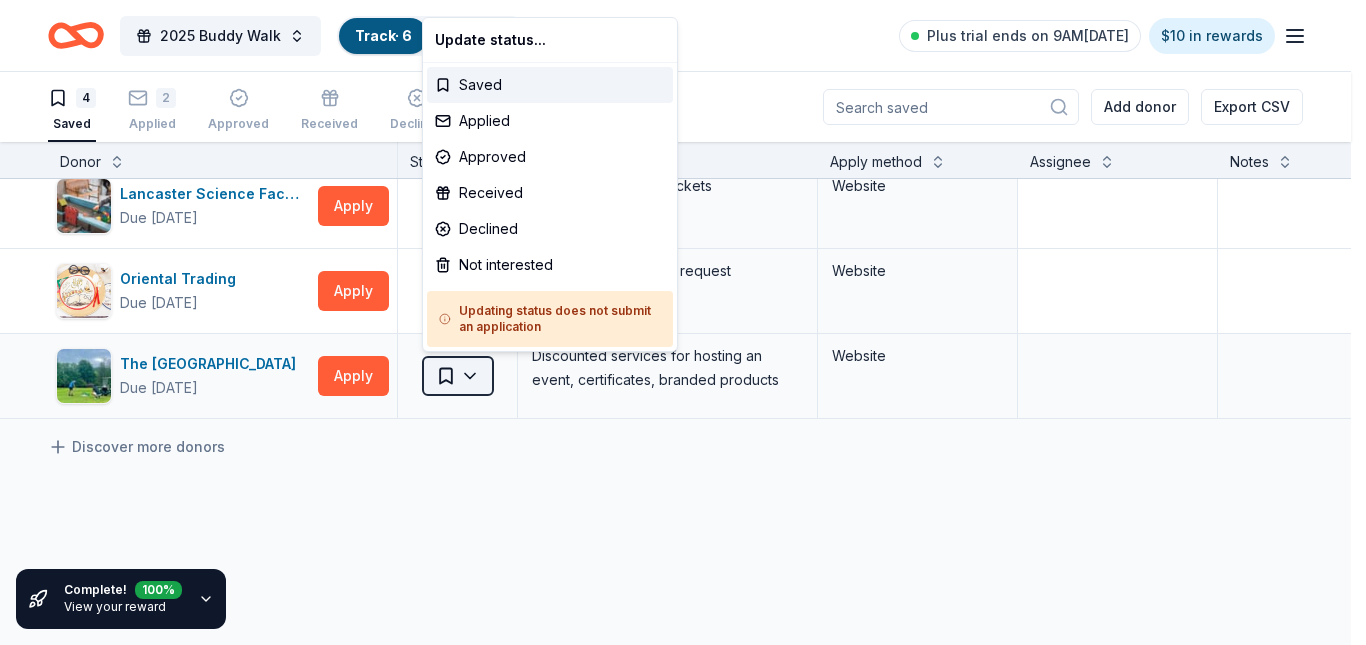 click on "2025 Buddy Walk Track  · 6 Discover Plus trial ends on 9AM, 7/13 $10 in rewards 4 Saved 2 Applied Approved Received Declined Not interested Add donor Export CSV Complete! 100 % View your reward Donor Status Donation Apply method Assignee Notes Lancaster Brewing Due in 41 days Apply Saved Beer Website Lancaster Science Factory Due in 39 days Apply Saved 4 general admission tickets Website Oriental Trading Due in 41 days Apply Saved Donation depends on request Website The Shawnee Inn and Golf Resort Due in 39 days Apply Saved Discounted services for hosting an event, certificates, branded products Website   Discover more donors Saved Update status... Saved Applied Approved Received Declined Not interested Updating status does not submit an application" at bounding box center [683, 322] 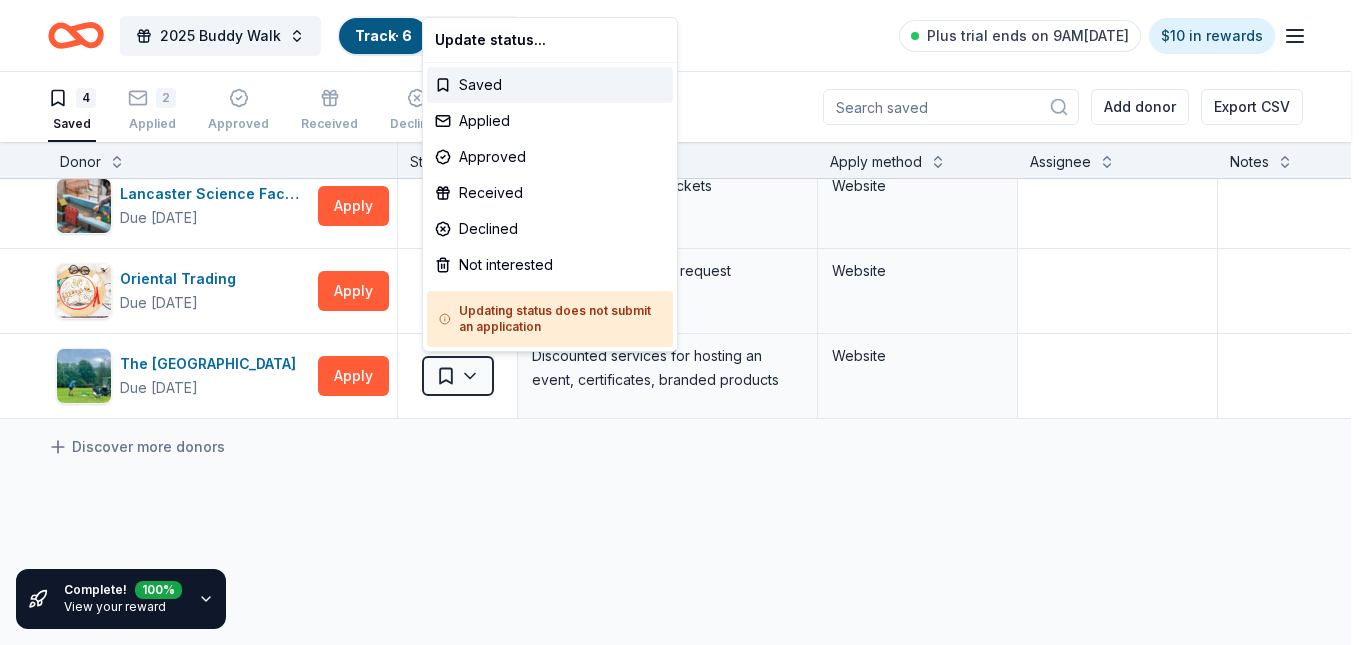 click on "2025 Buddy Walk Track  · 6 Discover Plus trial ends on 9AM, 7/13 $10 in rewards 4 Saved 2 Applied Approved Received Declined Not interested Add donor Export CSV Complete! 100 % View your reward Donor Status Donation Apply method Assignee Notes Lancaster Brewing Due in 41 days Apply Saved Beer Website Lancaster Science Factory Due in 39 days Apply Saved 4 general admission tickets Website Oriental Trading Due in 41 days Apply Saved Donation depends on request Website The Shawnee Inn and Golf Resort Due in 39 days Apply Saved Discounted services for hosting an event, certificates, branded products Website   Discover more donors Saved Update status... Saved Applied Approved Received Declined Not interested Updating status does not submit an application" at bounding box center (683, 322) 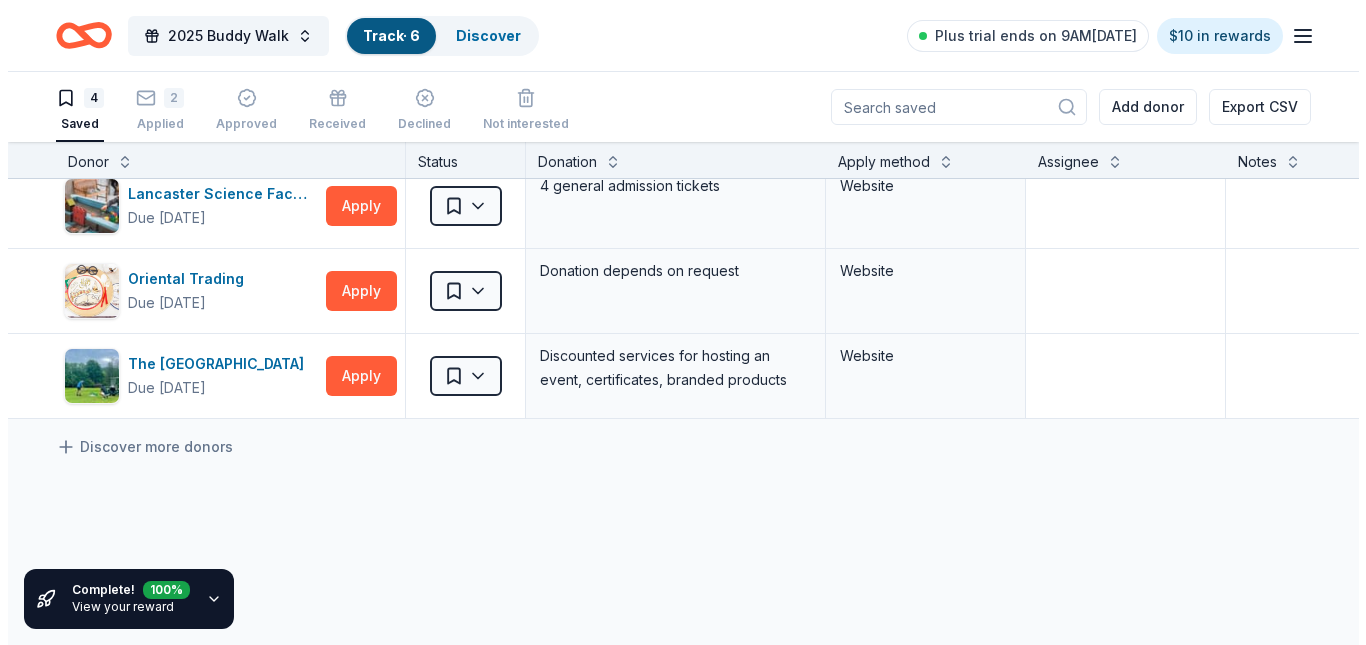 scroll, scrollTop: 0, scrollLeft: 0, axis: both 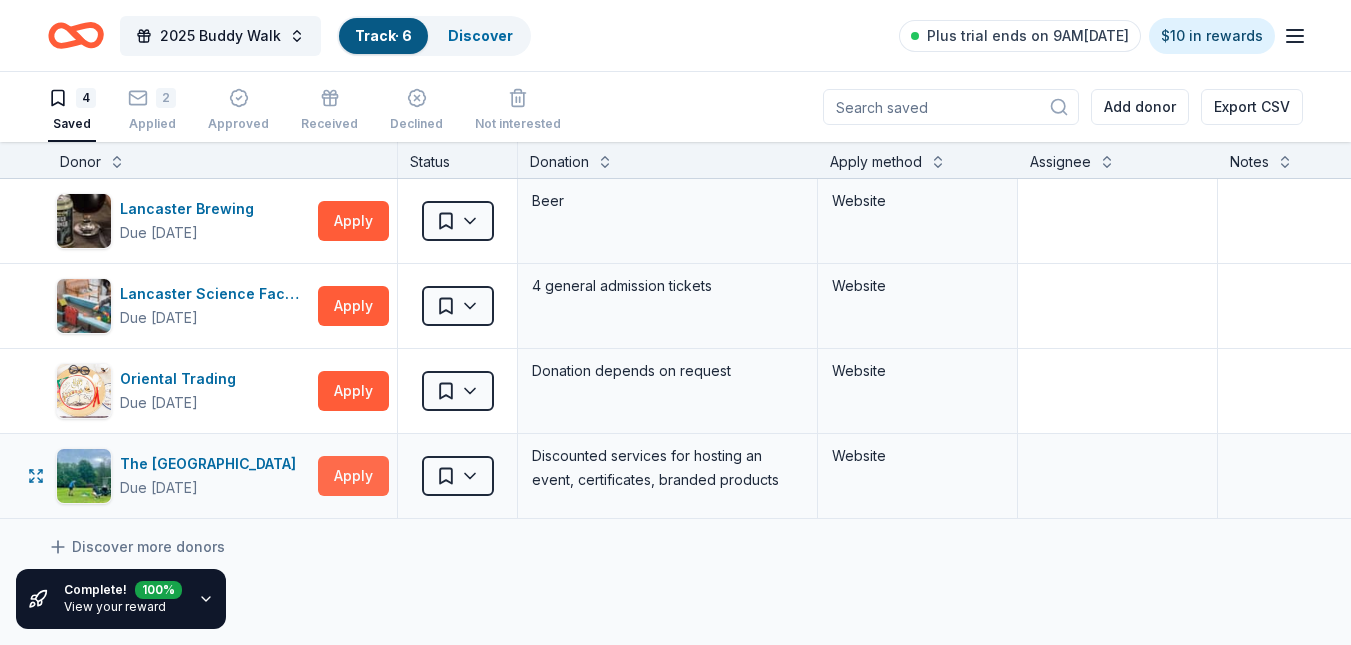 click on "Apply" at bounding box center (353, 476) 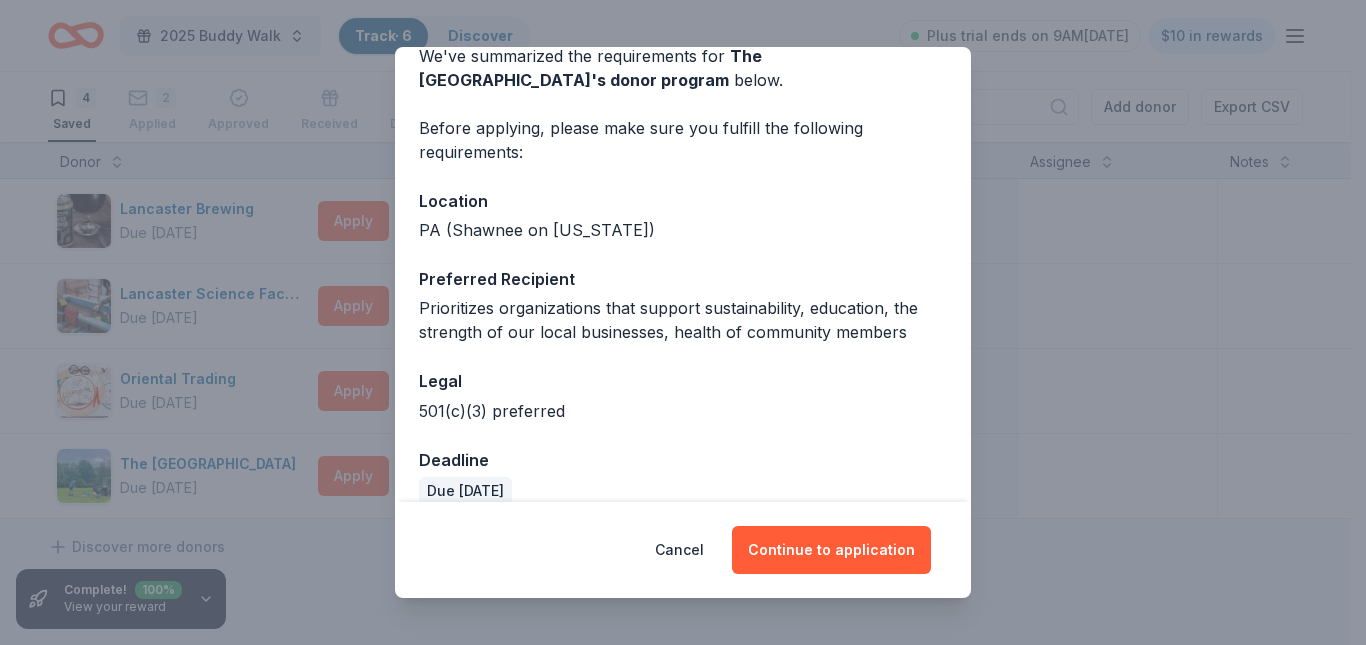 scroll, scrollTop: 127, scrollLeft: 0, axis: vertical 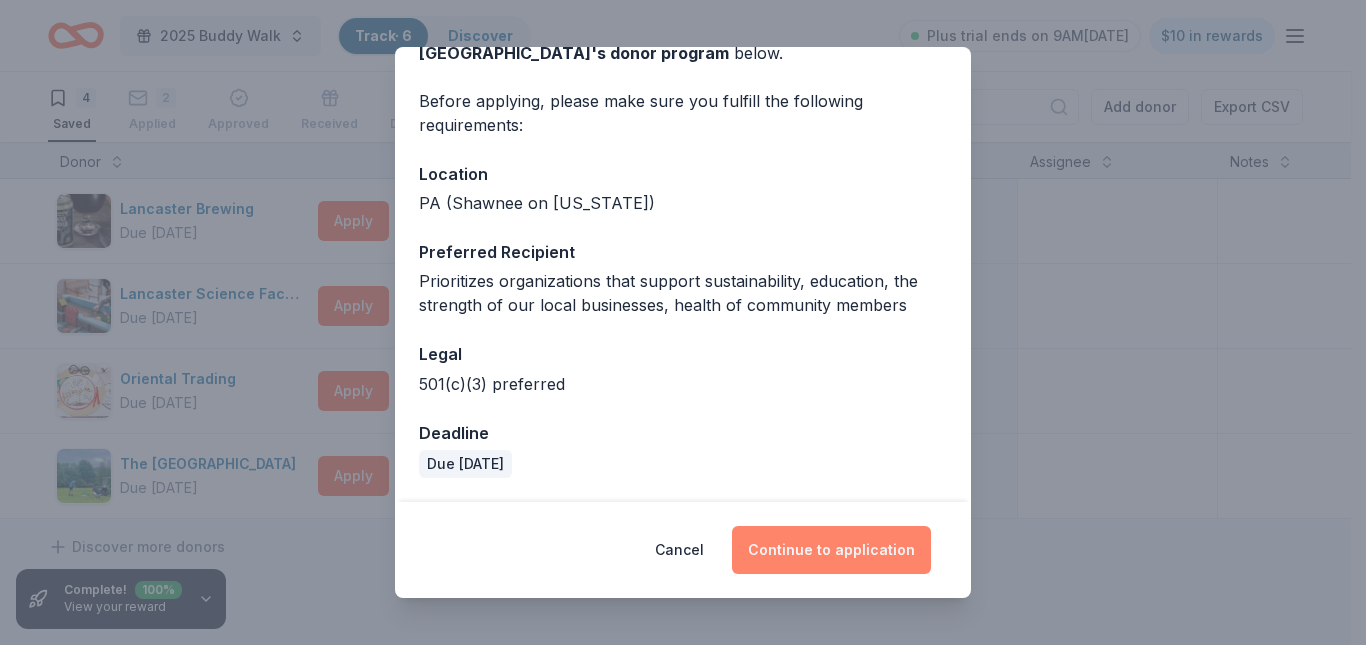 click on "Continue to application" at bounding box center (831, 550) 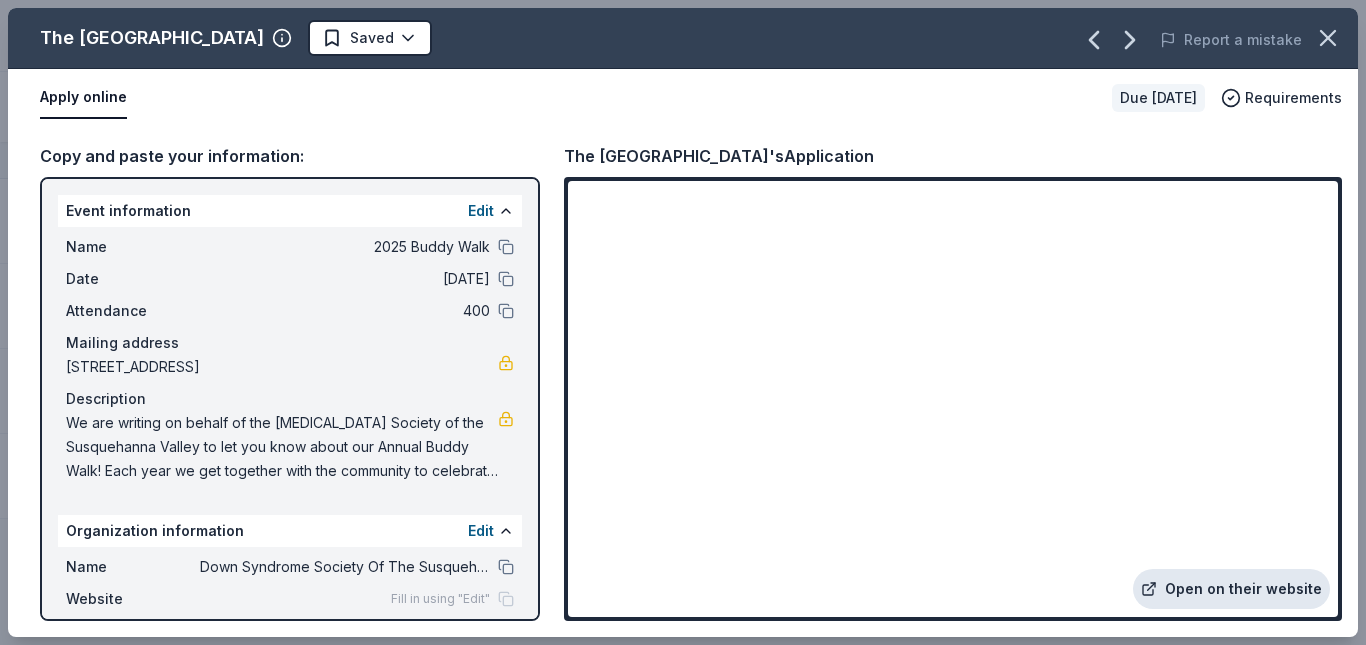 click on "Open on their website" at bounding box center (1231, 589) 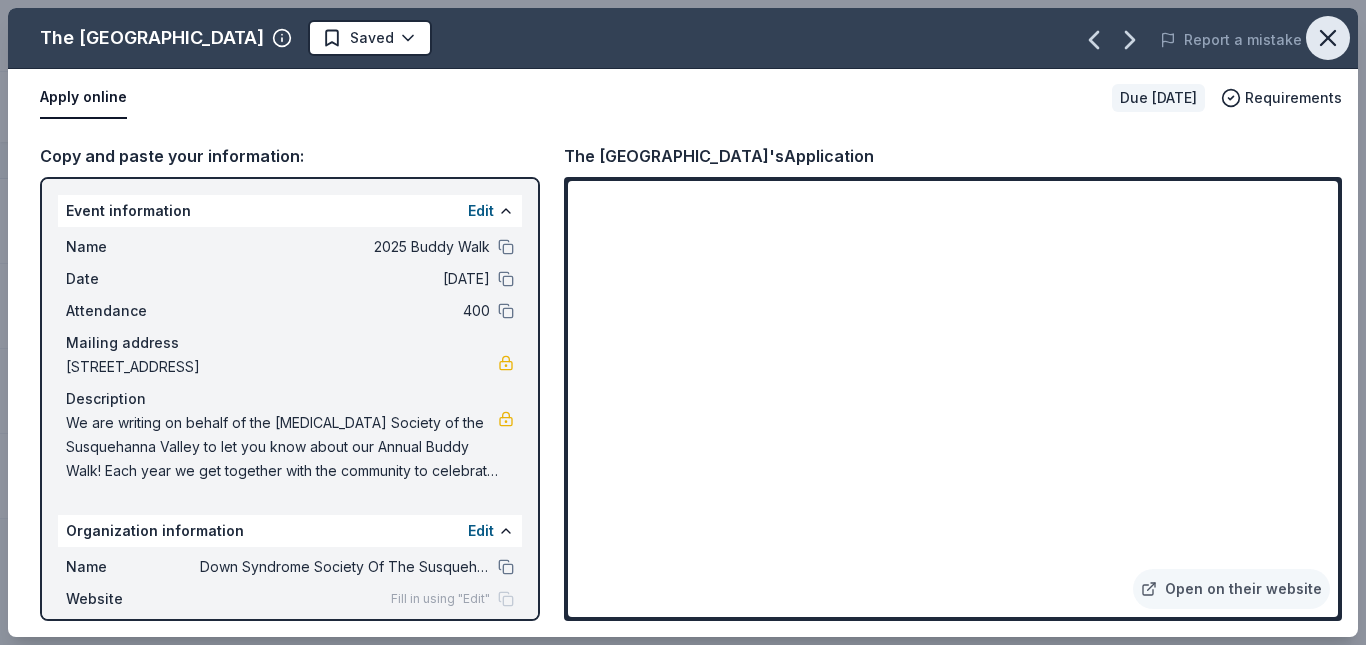 click 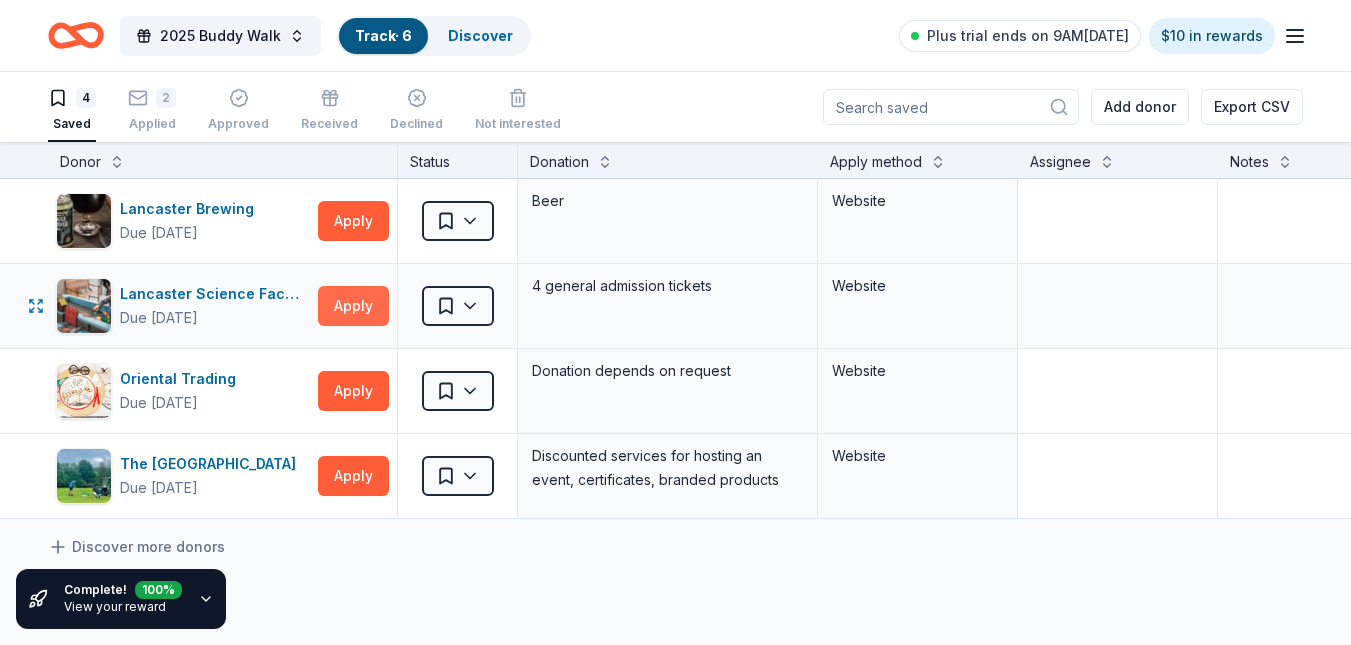 click on "Apply" at bounding box center [353, 306] 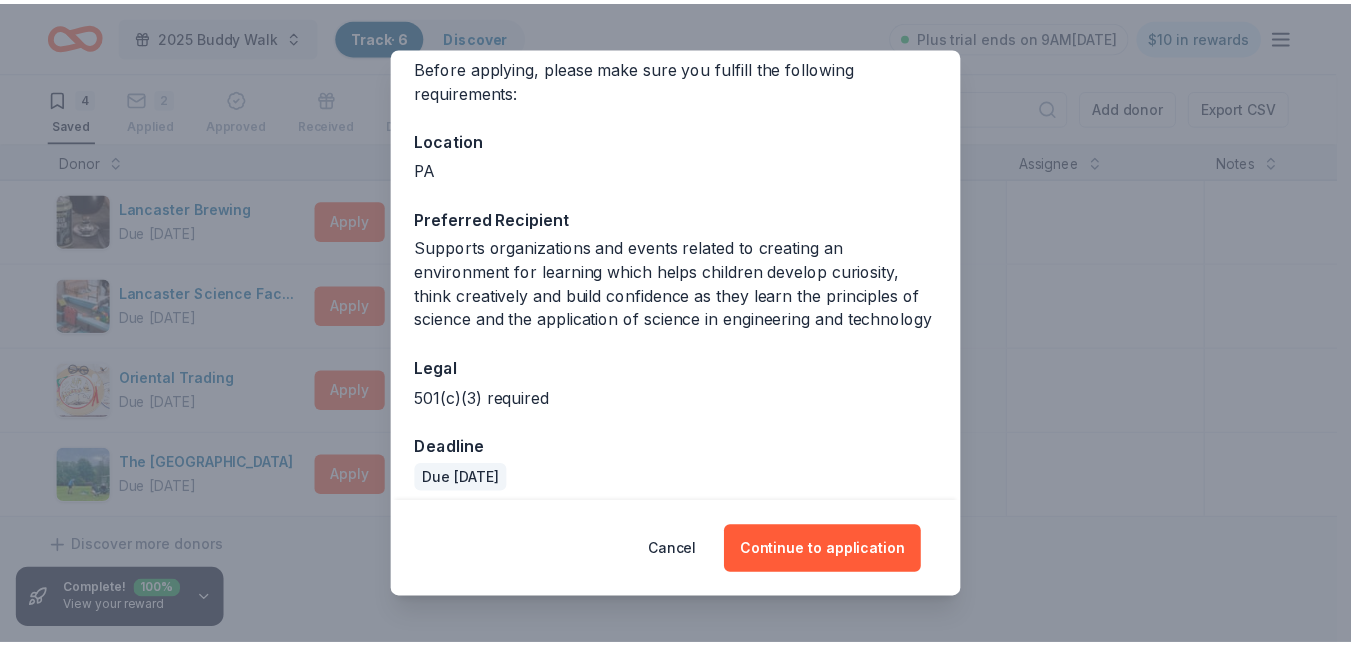 scroll, scrollTop: 199, scrollLeft: 0, axis: vertical 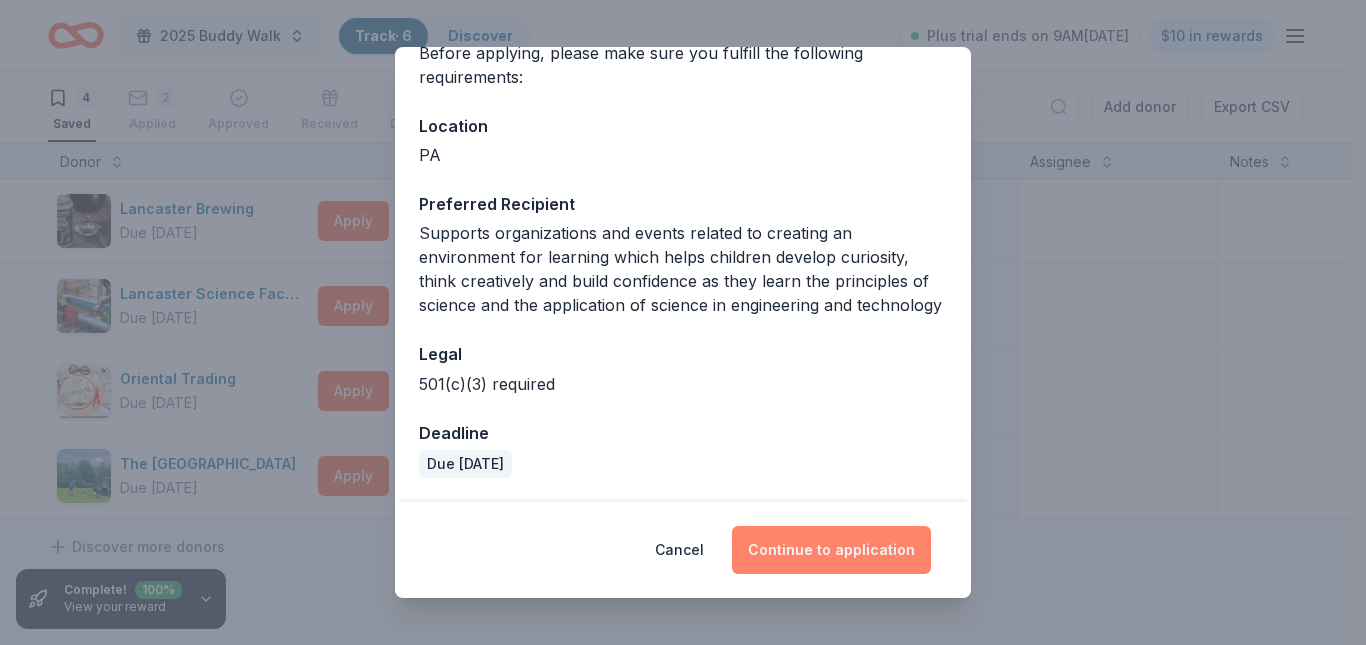 click on "Continue to application" at bounding box center (831, 550) 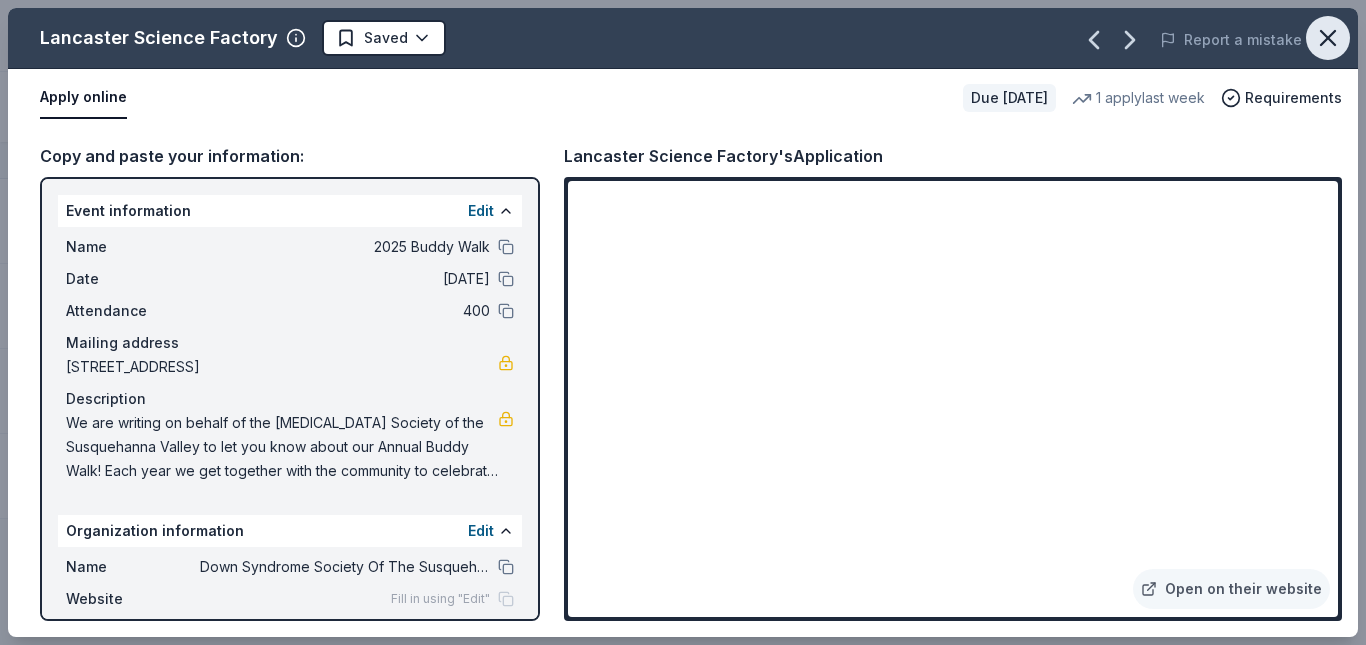 click 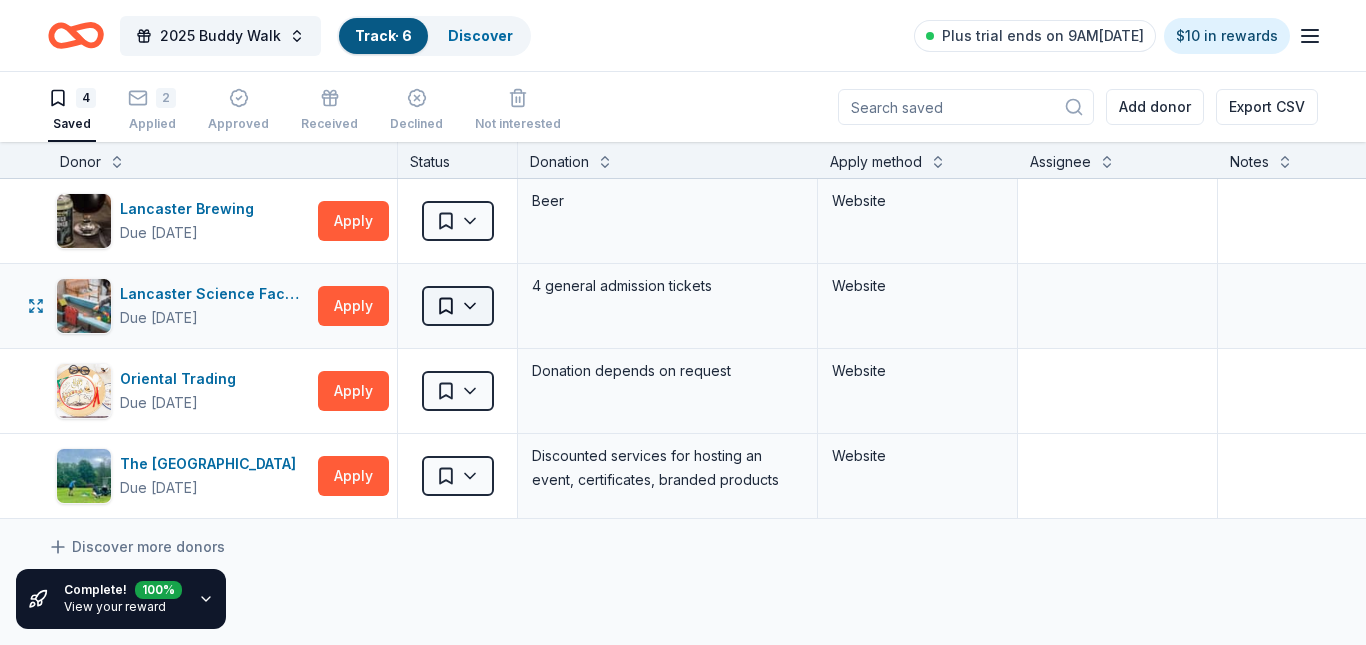 click on "2025 Buddy Walk Track  · 6 Discover Plus trial ends on 9AM, 7/13 $10 in rewards 4 Saved 2 Applied Approved Received Declined Not interested Add donor Export CSV Complete! 100 % View your reward Donor Status Donation Apply method Assignee Notes Lancaster Brewing Due in 41 days Apply Saved Beer Website Lancaster Science Factory Due in 39 days Apply Saved 4 general admission tickets Website Oriental Trading Due in 41 days Apply Saved Donation depends on request Website The Shawnee Inn and Golf Resort Due in 39 days Apply Saved Discounted services for hosting an event, certificates, branded products Website   Discover more donors Saved" at bounding box center [683, 322] 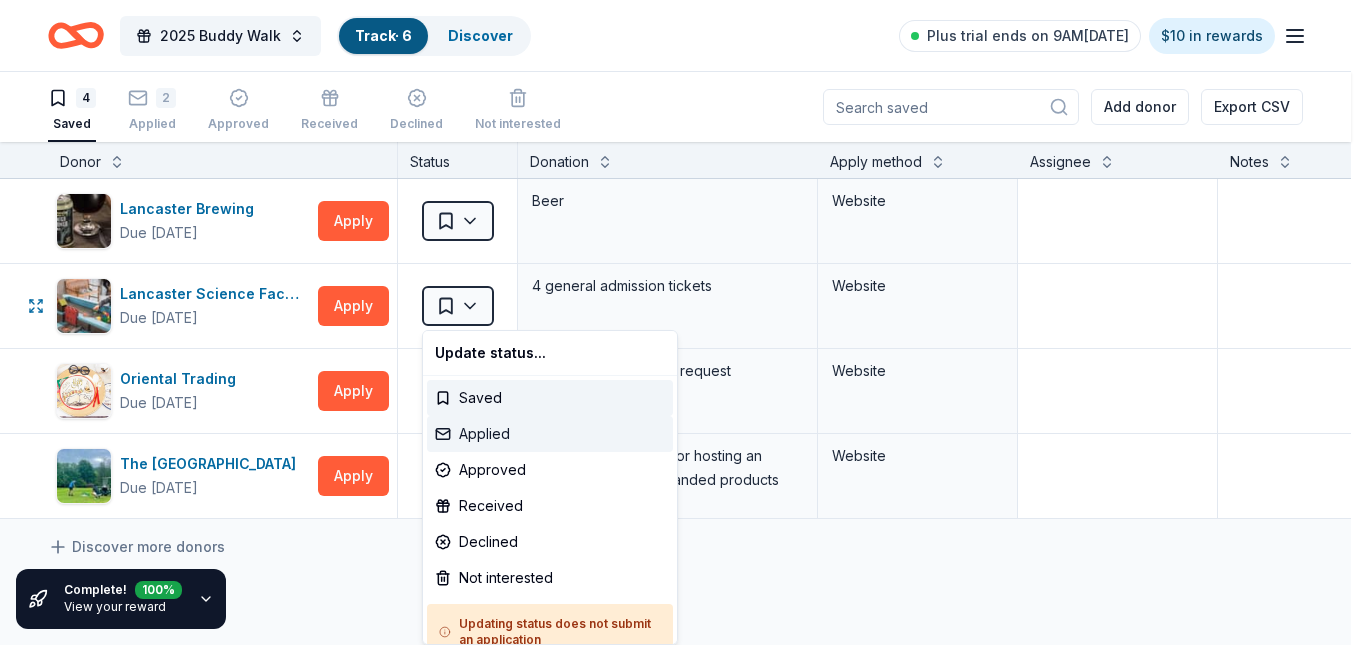 click on "Applied" at bounding box center (550, 434) 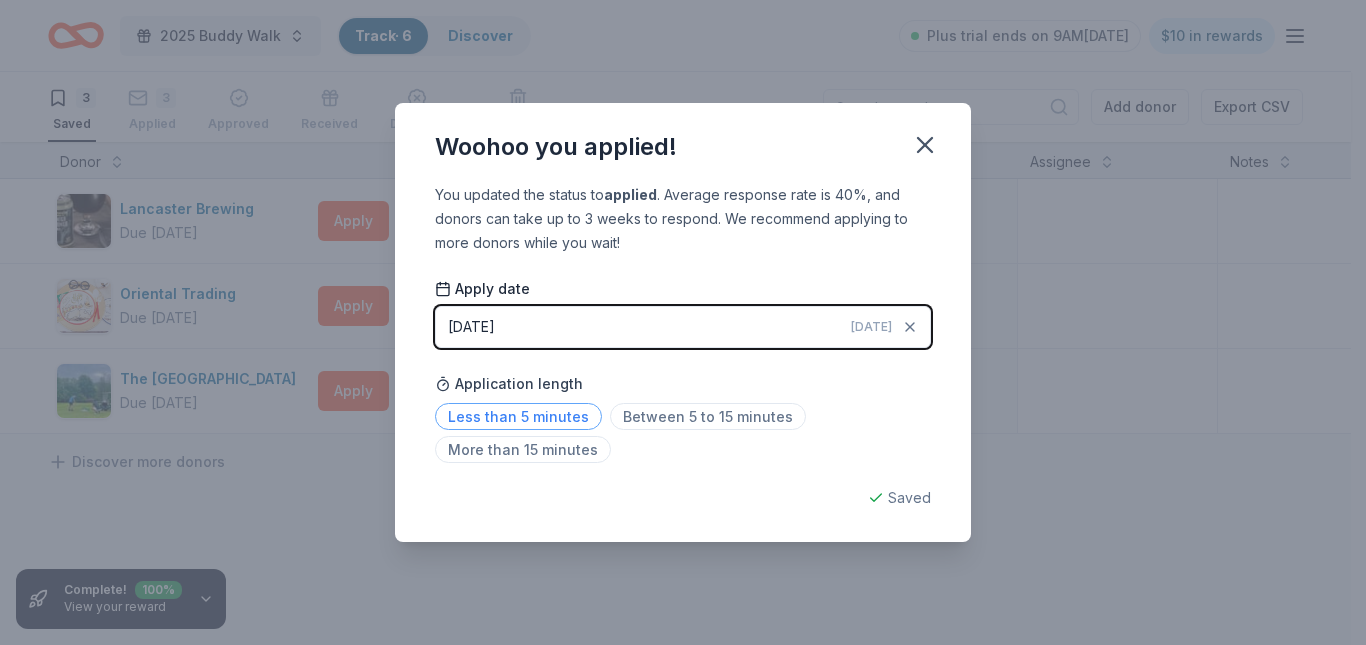 click on "Less than 5 minutes" at bounding box center (518, 416) 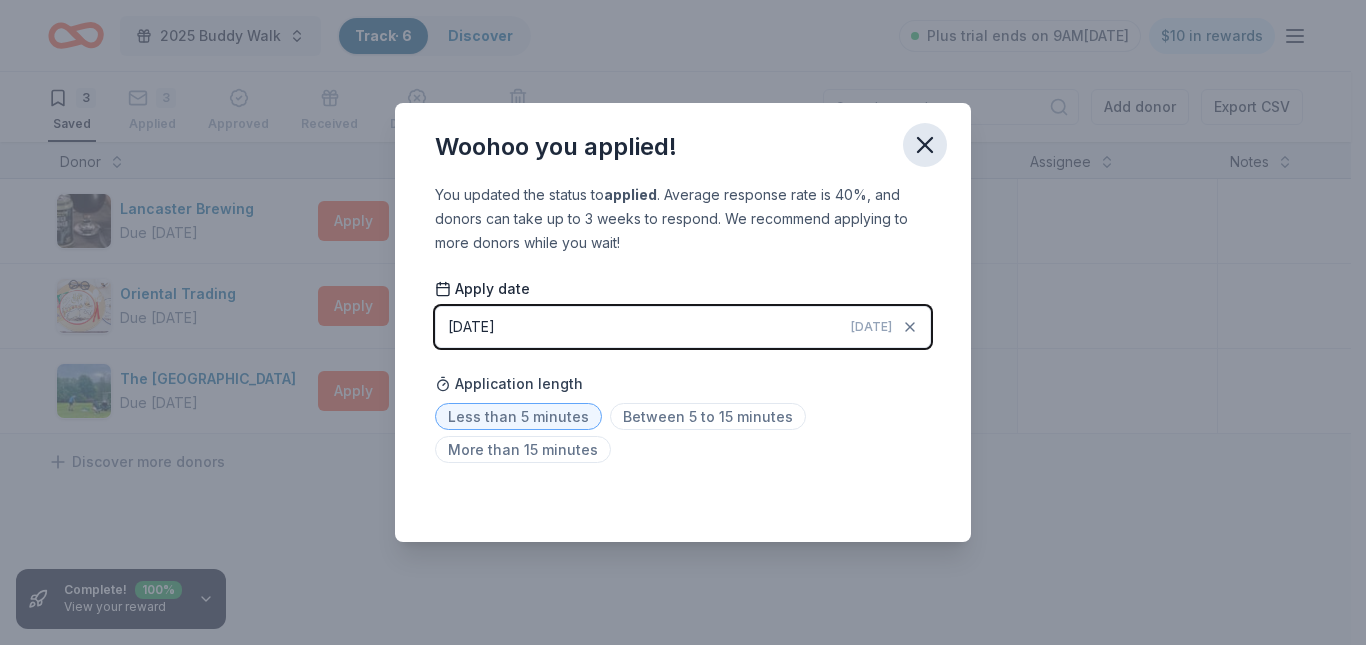 click 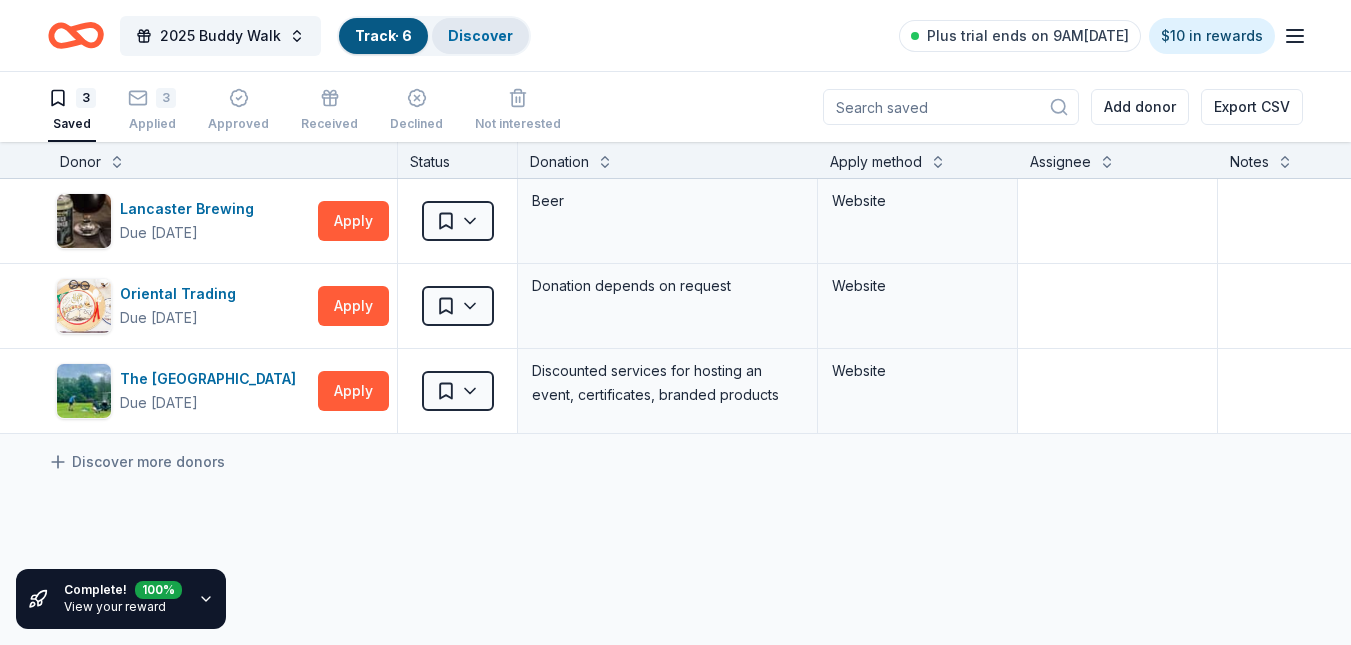 click on "Discover" at bounding box center [480, 35] 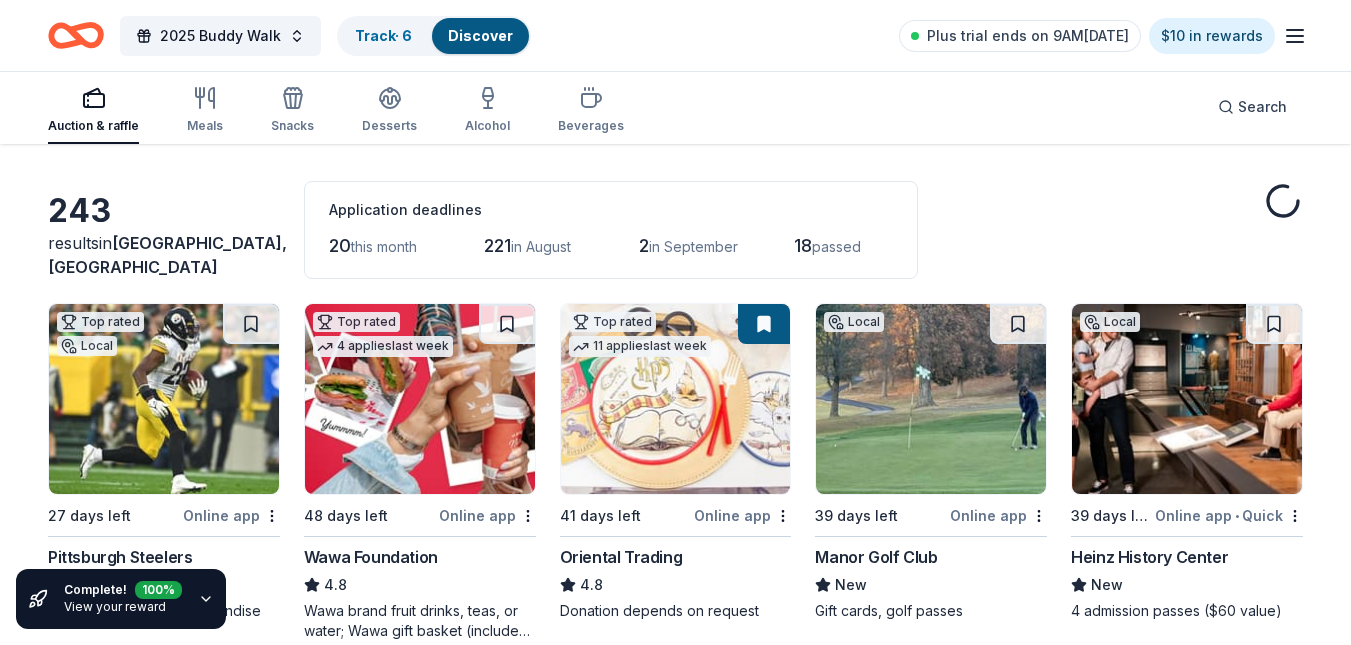 scroll, scrollTop: 100, scrollLeft: 0, axis: vertical 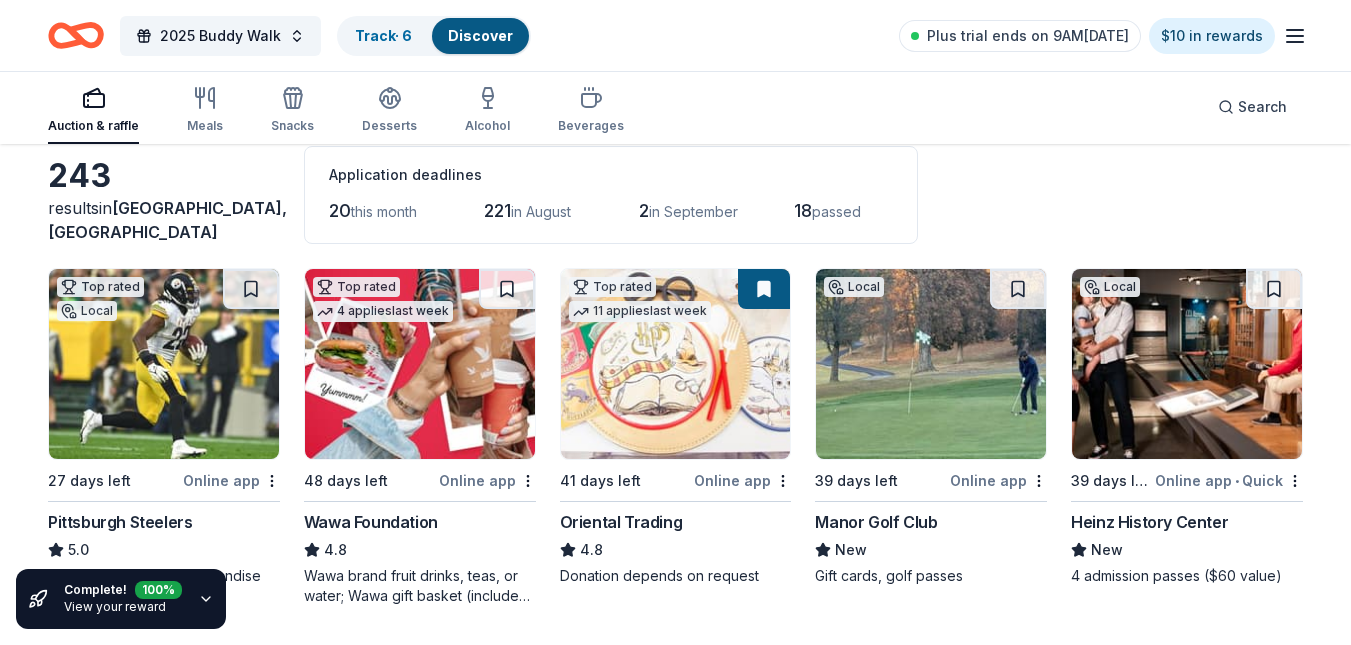 click on "Online app" at bounding box center [487, 480] 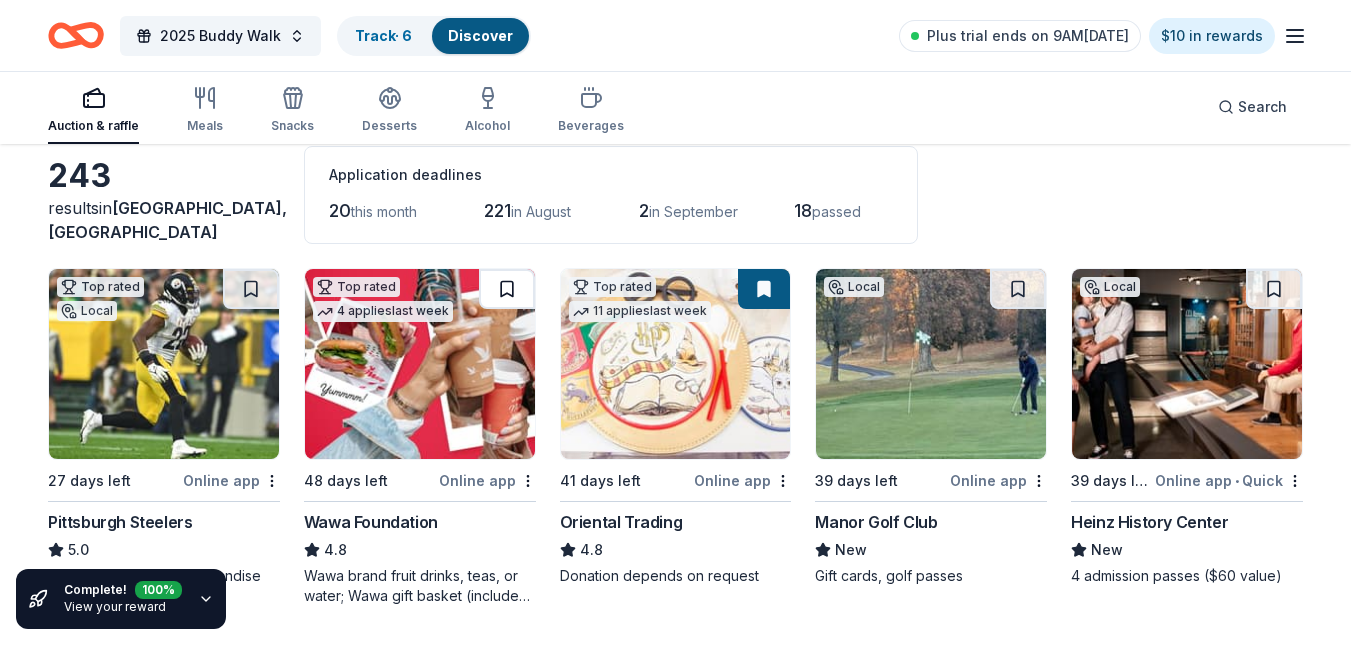 click at bounding box center (507, 289) 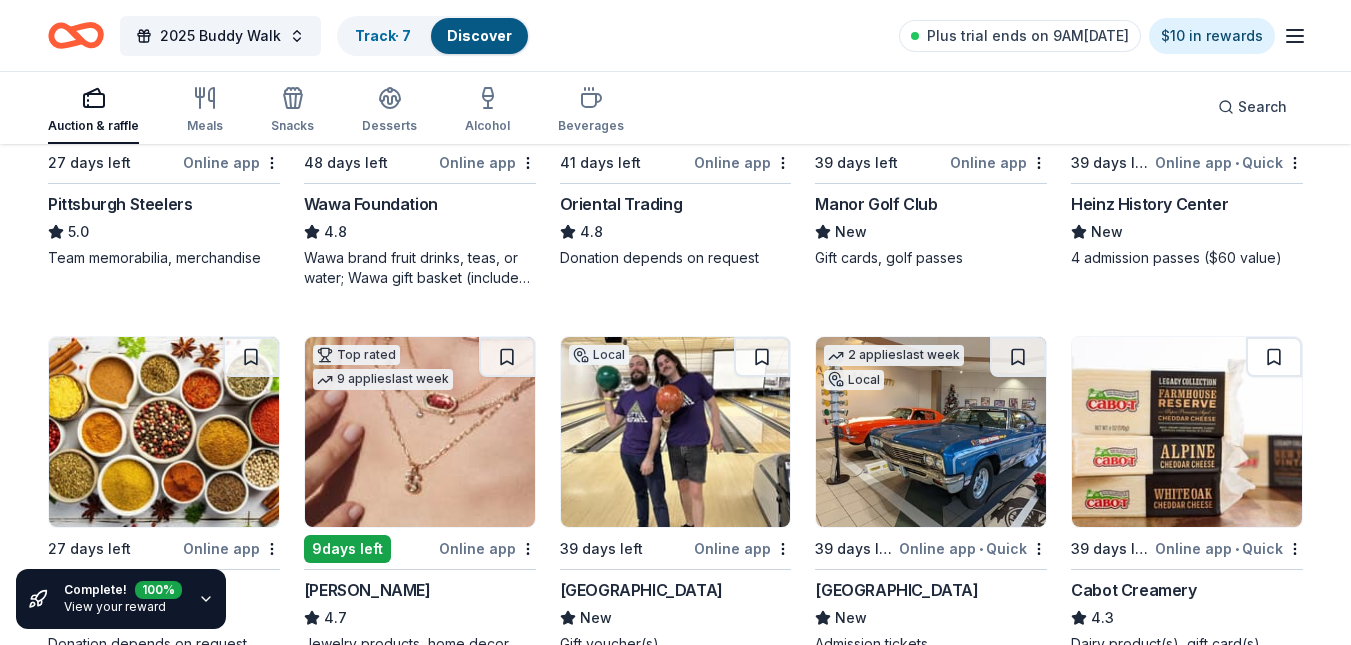 scroll, scrollTop: 500, scrollLeft: 0, axis: vertical 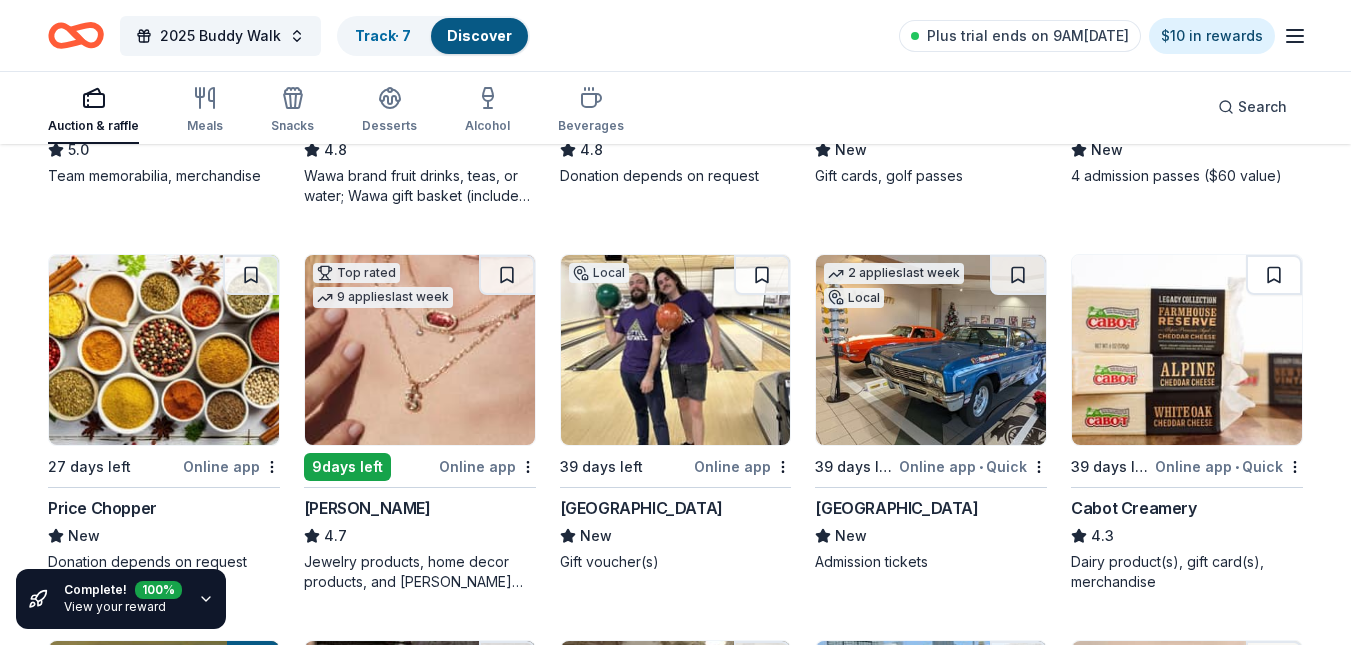 click at bounding box center (164, 350) 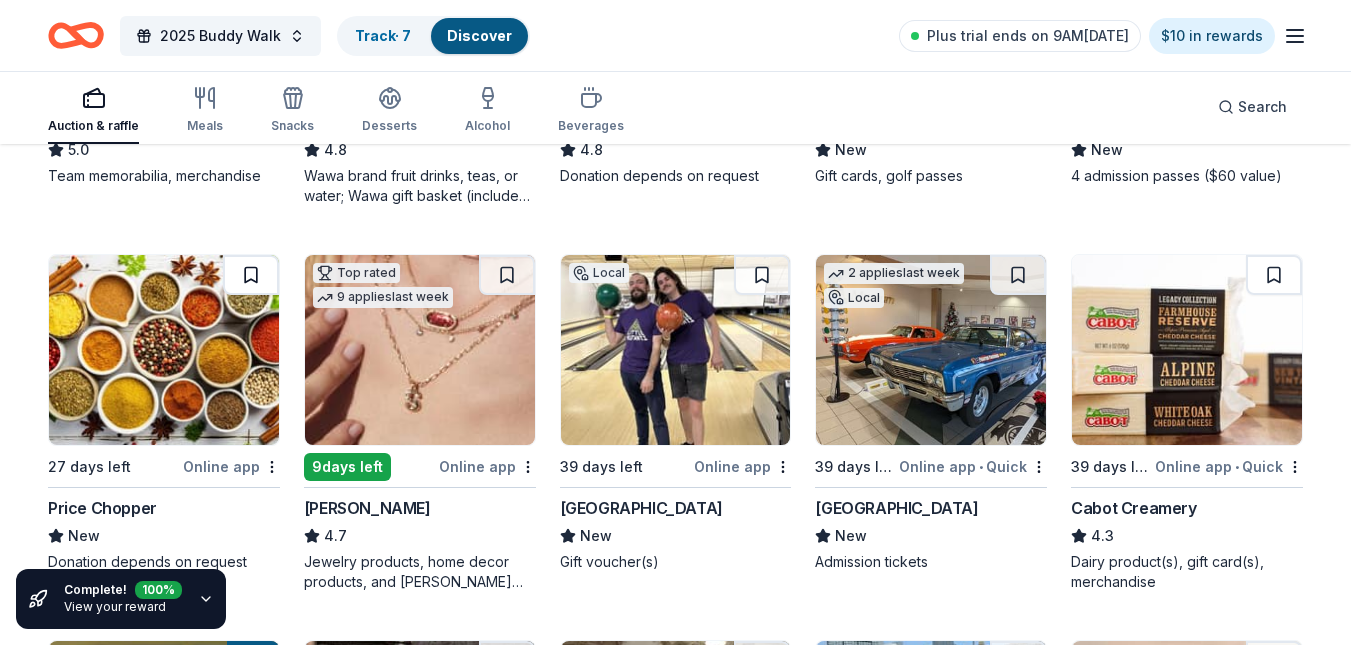 click at bounding box center [251, 275] 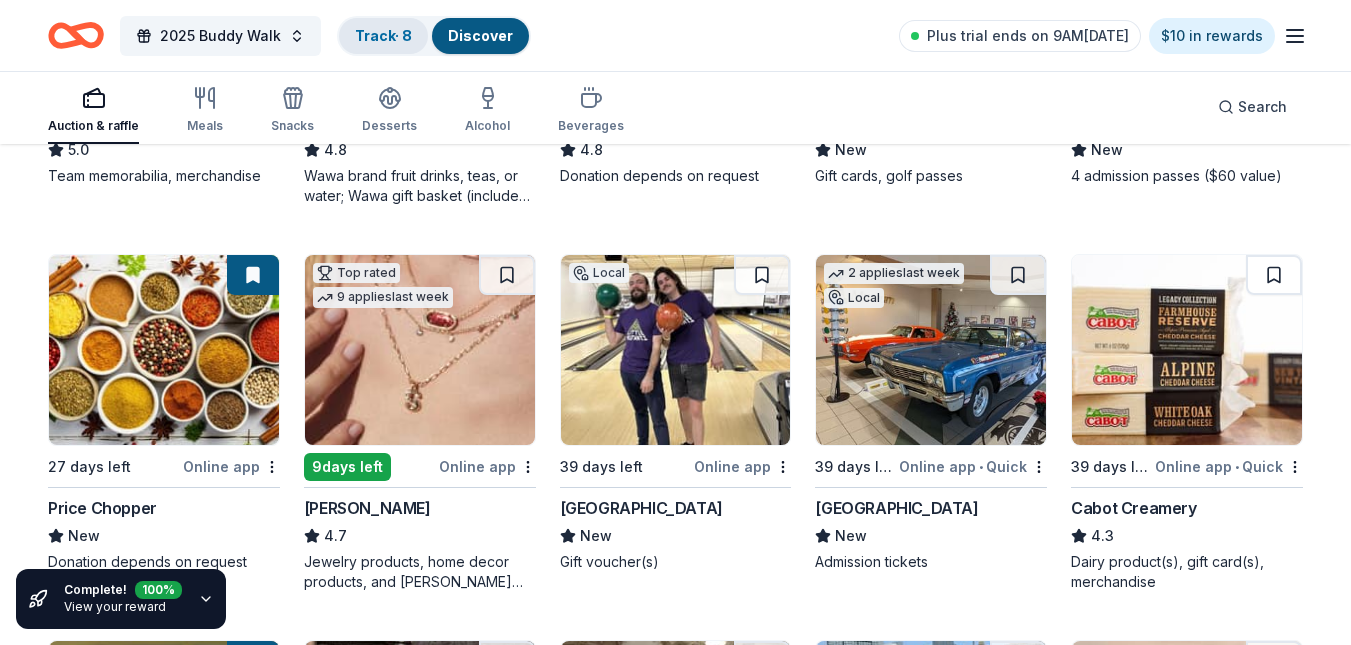 click on "Track  · 8" at bounding box center [383, 35] 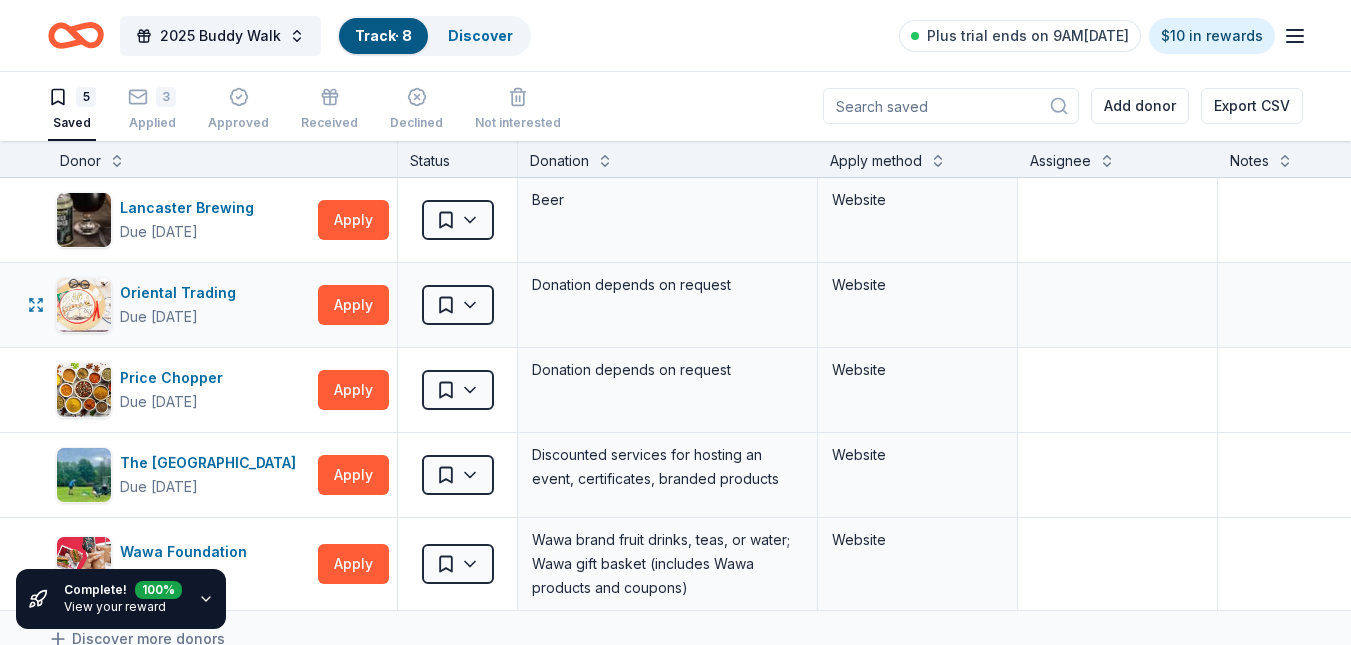scroll, scrollTop: 0, scrollLeft: 0, axis: both 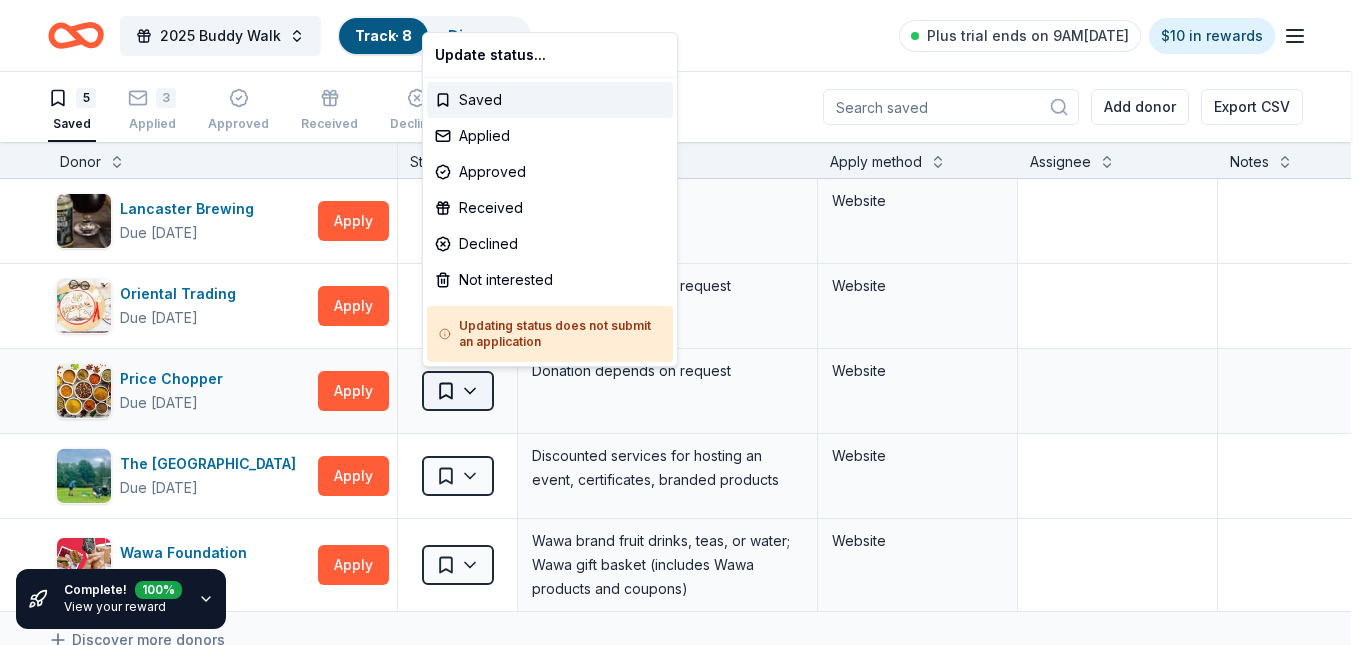 click on "2025 Buddy Walk Track  · 8 Discover Plus trial ends on 9AM, 7/13 $10 in rewards 5 Saved 3 Applied Approved Received Declined Not interested Add donor Export CSV Complete! 100 % View your reward Donor Status Donation Apply method Assignee Notes Lancaster Brewing Due in 41 days Apply Saved Beer Website Oriental Trading Due in 41 days Apply Saved Donation depends on request Website Price Chopper Due in 27 days Apply Saved Donation depends on request Website The Shawnee Inn and Golf Resort Due in 39 days Apply Saved Discounted services for hosting an event, certificates, branded products Website Wawa Foundation Due in 48 days Apply Saved Wawa brand fruit drinks, teas, or water; Wawa gift basket (includes Wawa products and coupons) Website   Discover more donors Saved Update status... Saved Applied Approved Received Declined Not interested Updating status does not submit an application" at bounding box center [683, 322] 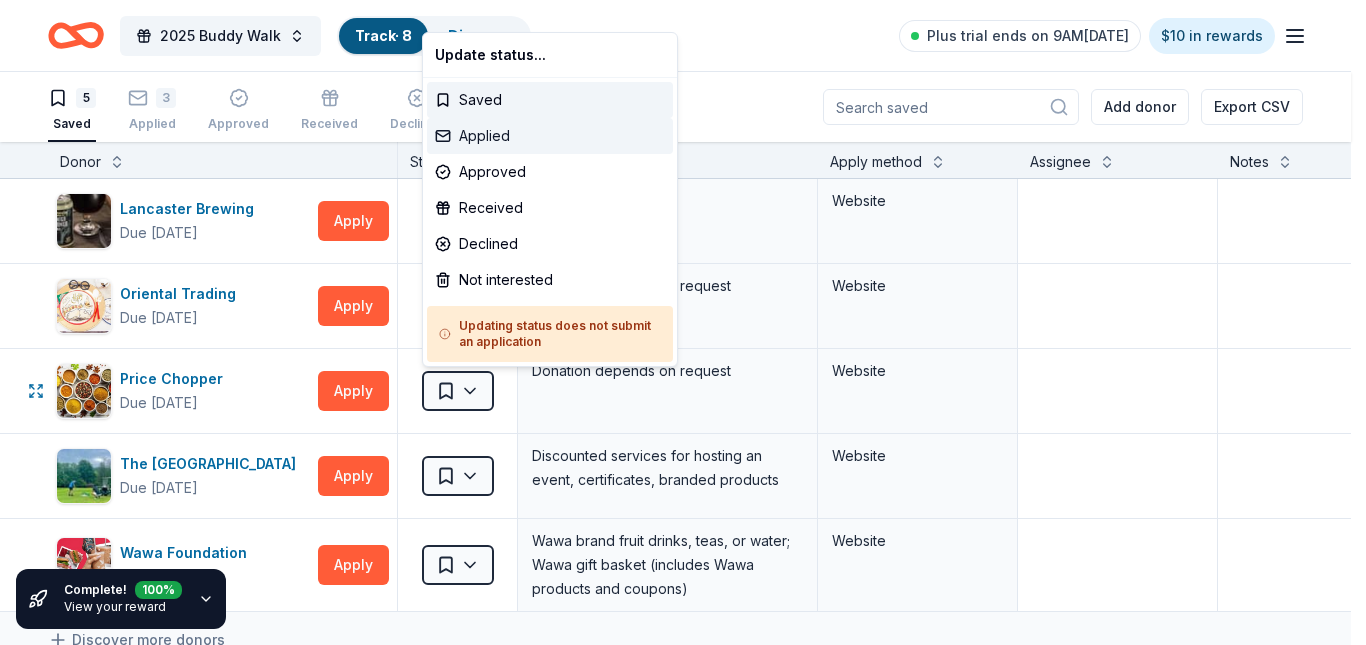click on "Applied" at bounding box center [550, 136] 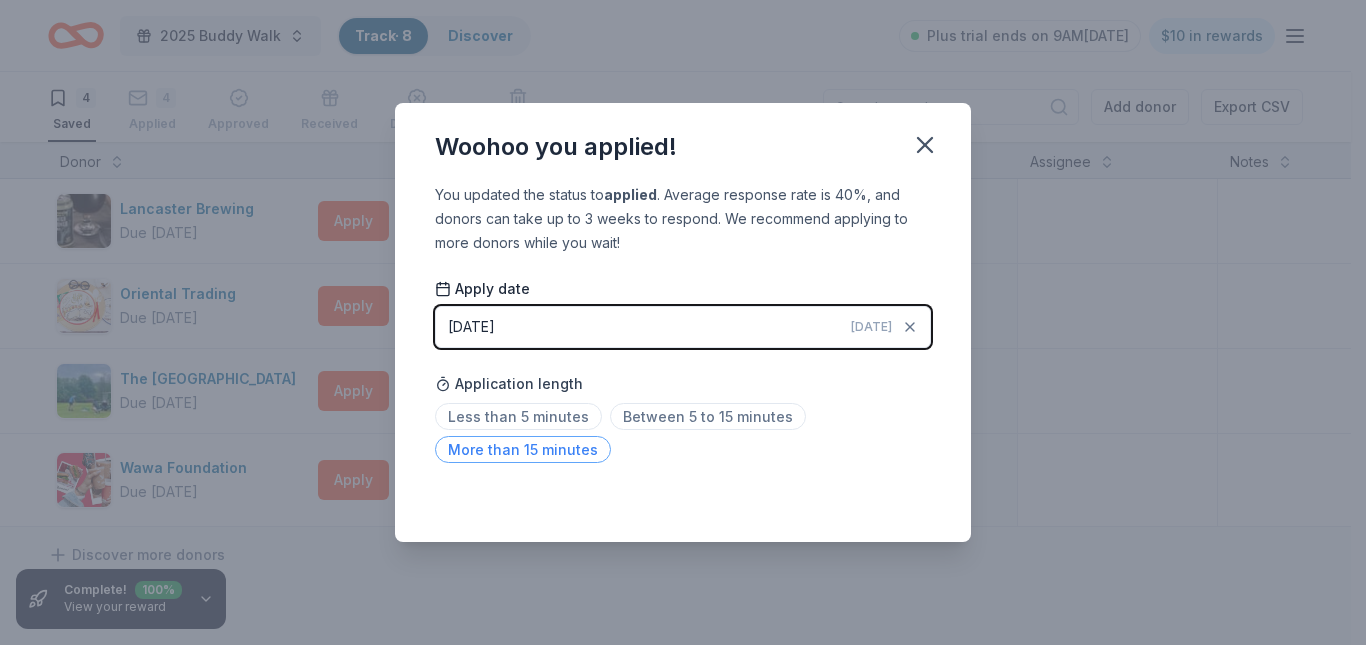 click on "More than 15 minutes" at bounding box center [523, 449] 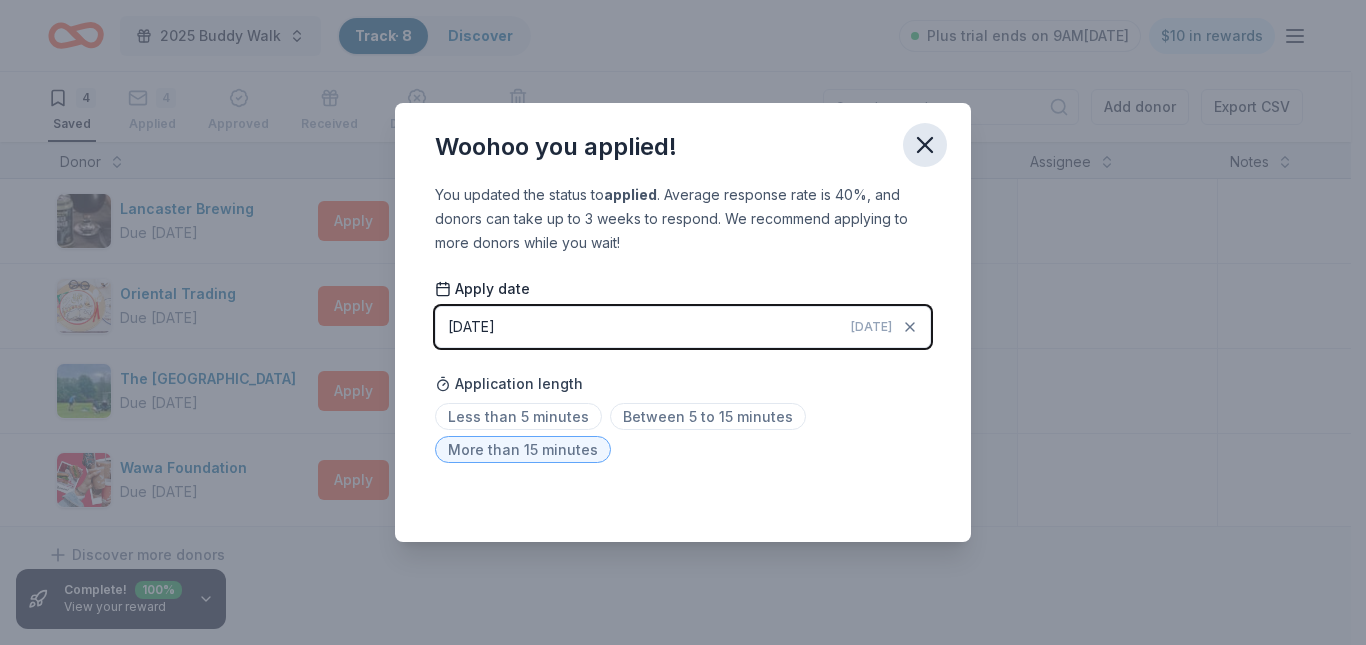 click 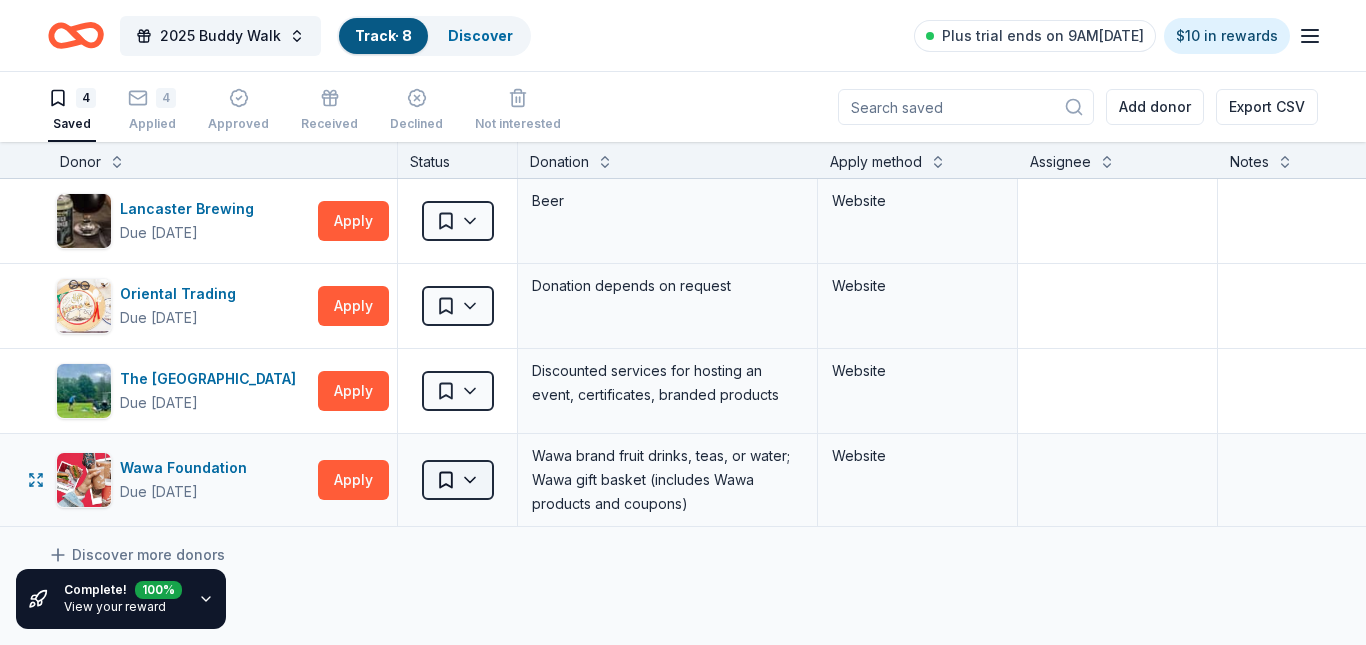 click on "2025 Buddy Walk Track  · 8 Discover Plus trial ends on 9AM, 7/13 $10 in rewards 4 Saved 4 Applied Approved Received Declined Not interested Add donor Export CSV Complete! 100 % View your reward Donor Status Donation Apply method Assignee Notes Lancaster Brewing Due in 41 days Apply Saved Beer Website Oriental Trading Due in 41 days Apply Saved Donation depends on request Website The Shawnee Inn and Golf Resort Due in 39 days Apply Saved Discounted services for hosting an event, certificates, branded products Website Wawa Foundation Due in 48 days Apply Saved Wawa brand fruit drinks, teas, or water; Wawa gift basket (includes Wawa products and coupons) Website   Discover more donors Saved" at bounding box center (683, 322) 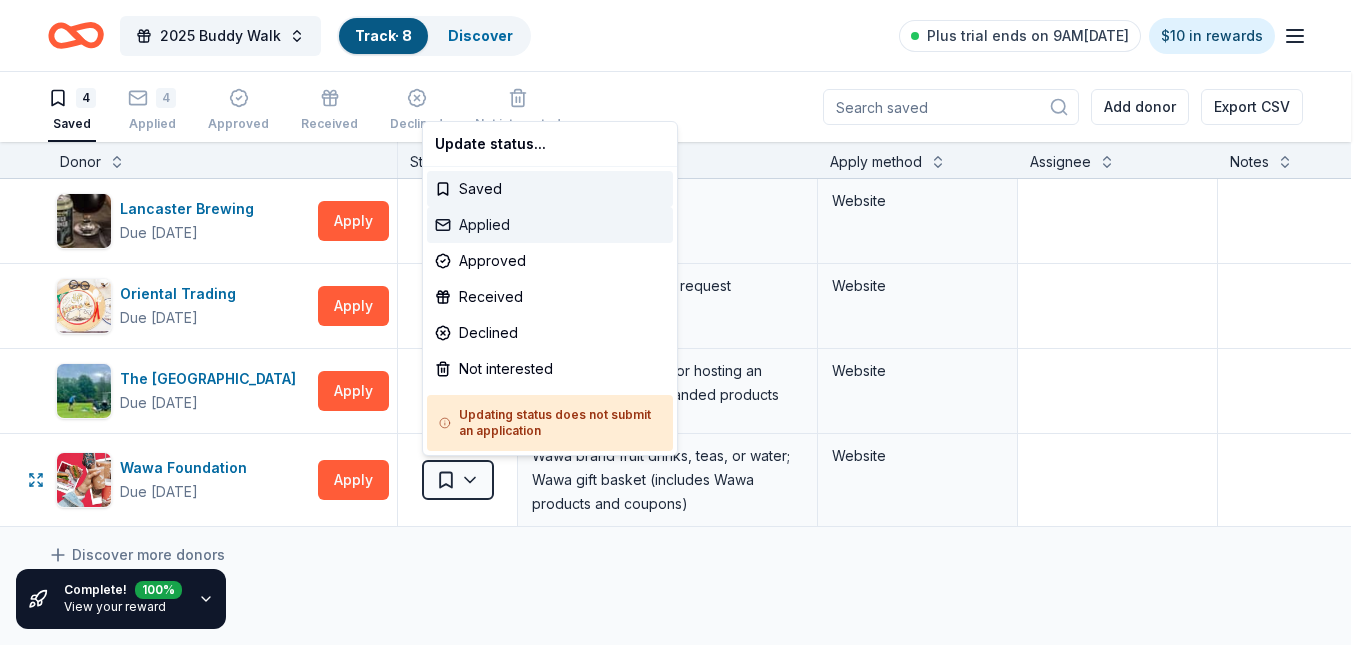 click on "Applied" at bounding box center [550, 225] 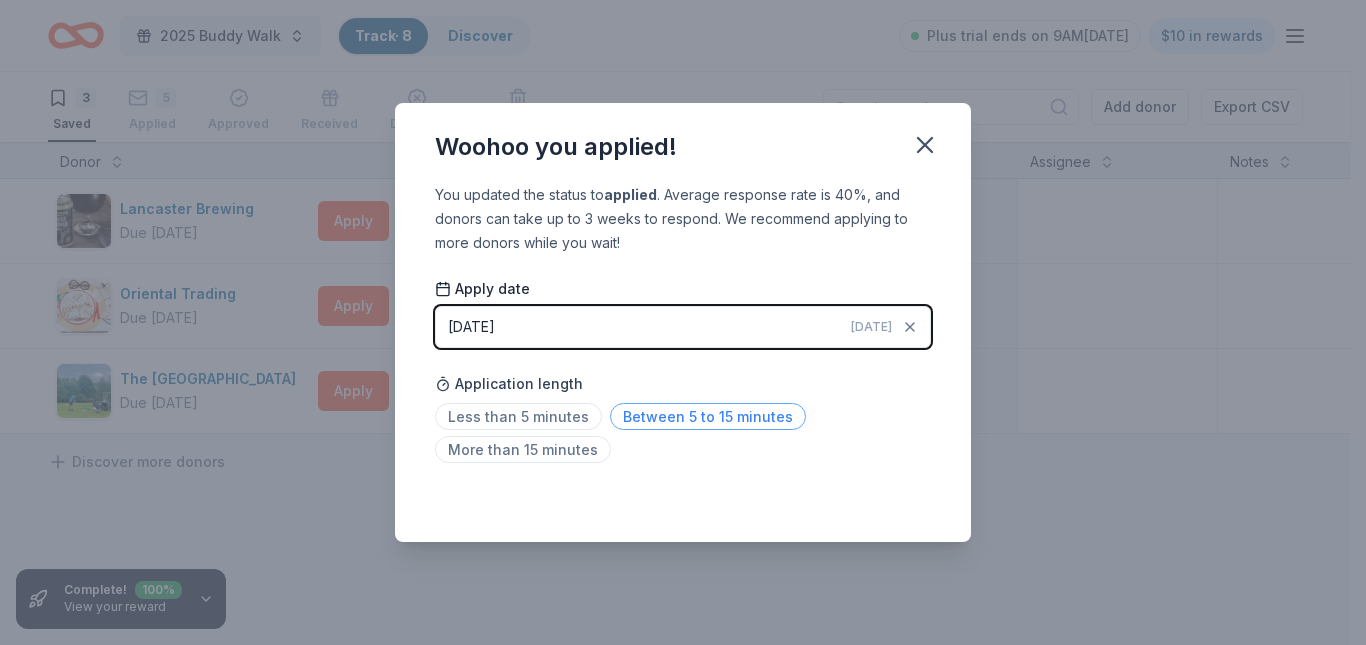 click on "Between 5 to 15 minutes" at bounding box center (708, 416) 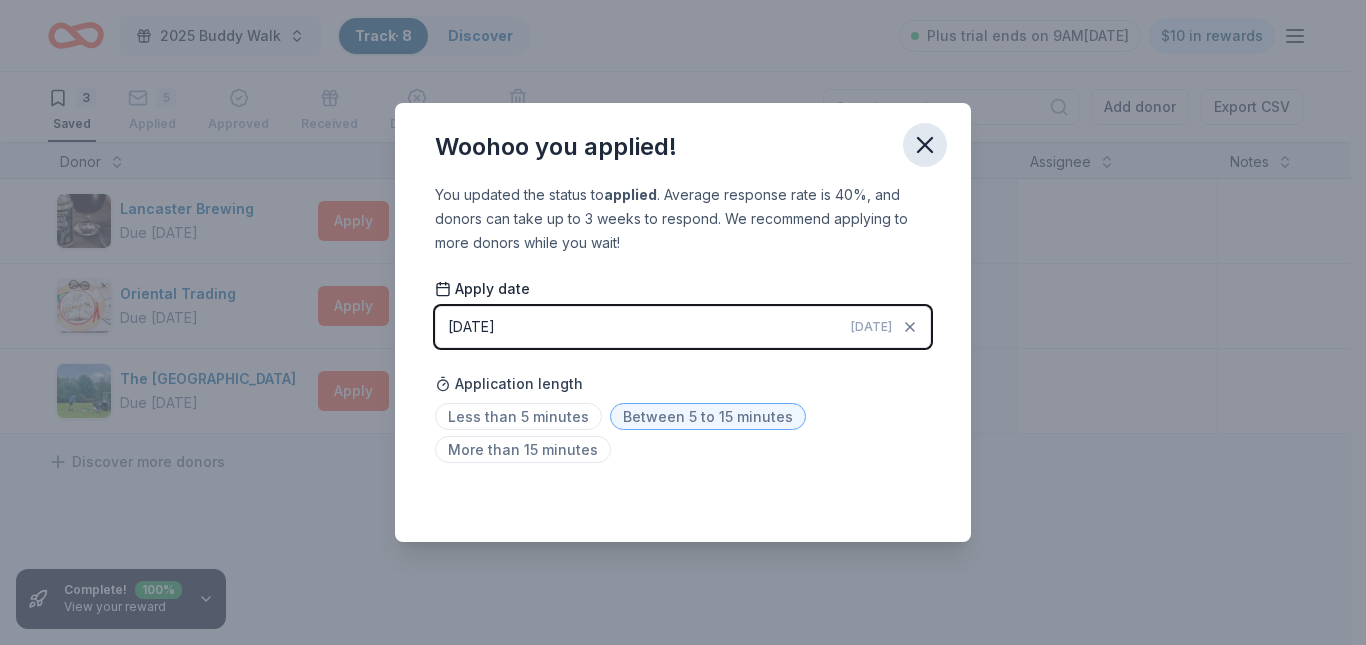 click 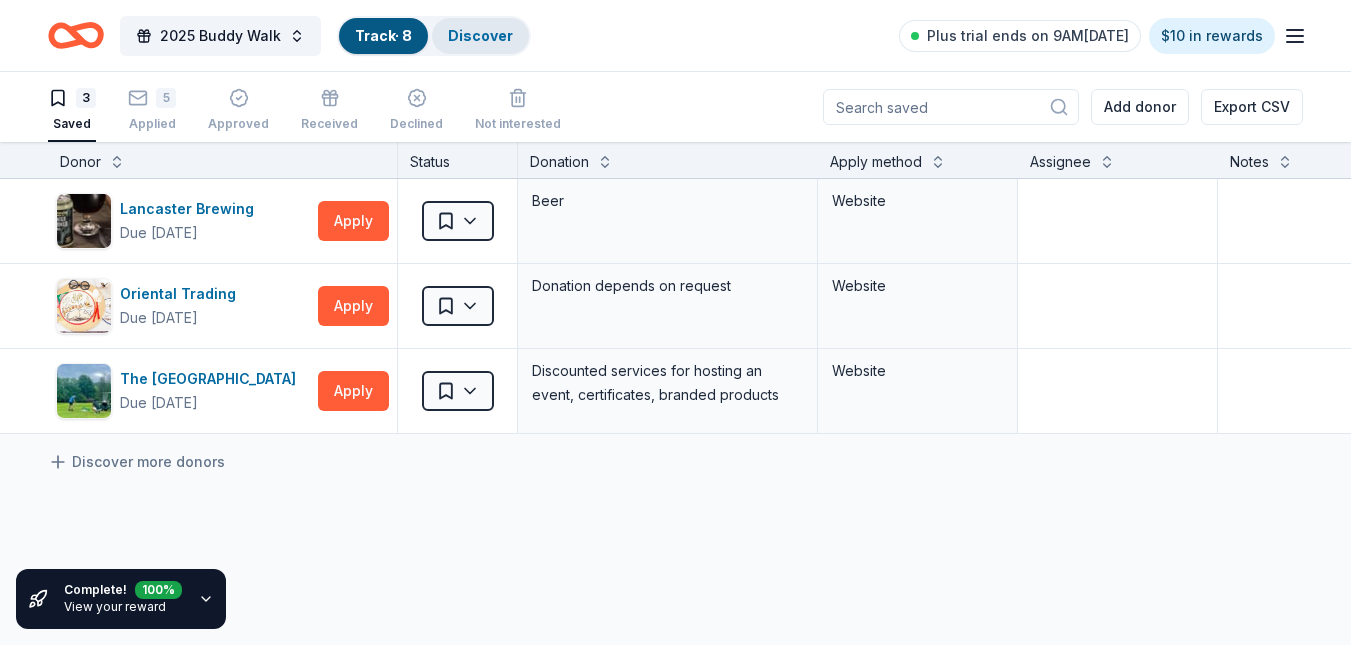 click on "Discover" at bounding box center [480, 35] 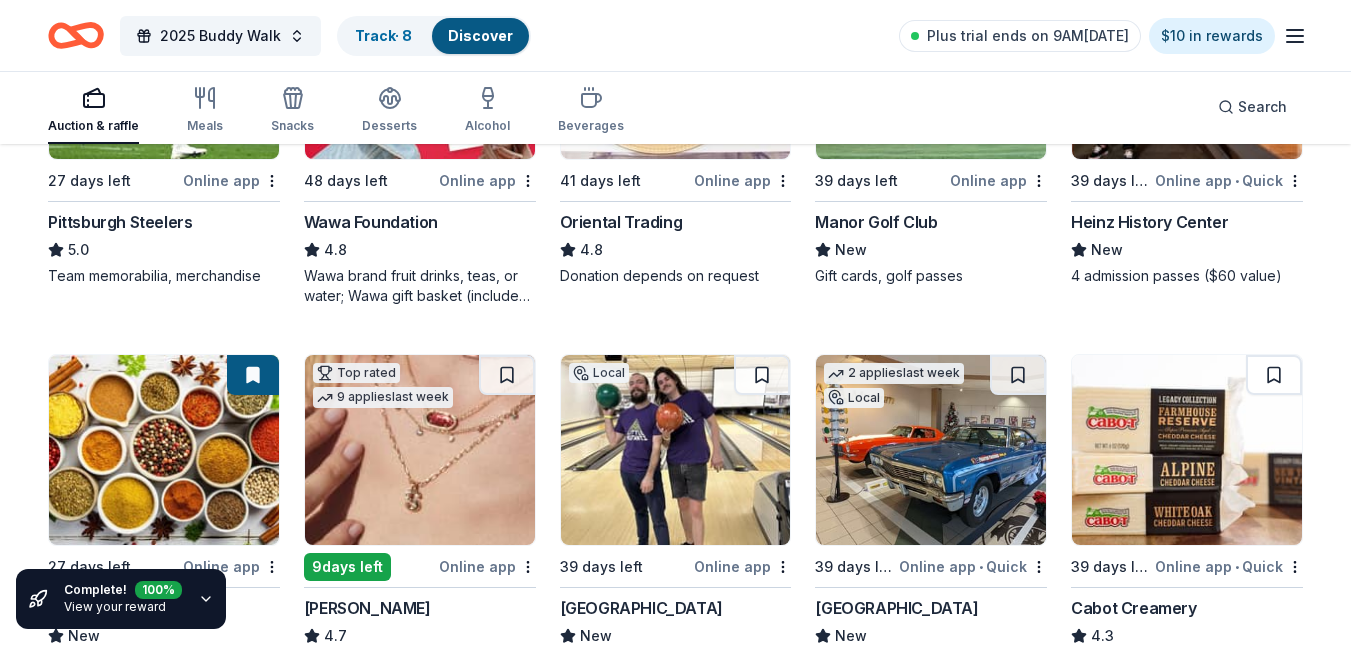 scroll, scrollTop: 500, scrollLeft: 0, axis: vertical 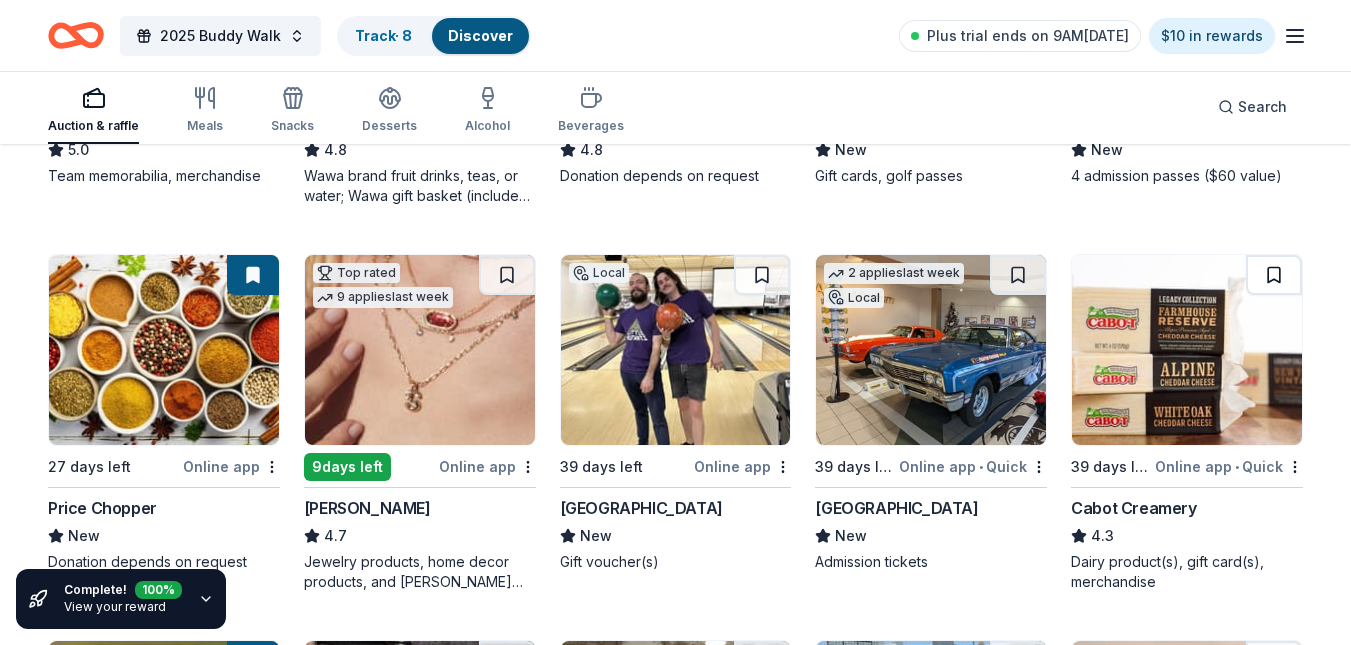 click at bounding box center [1274, 275] 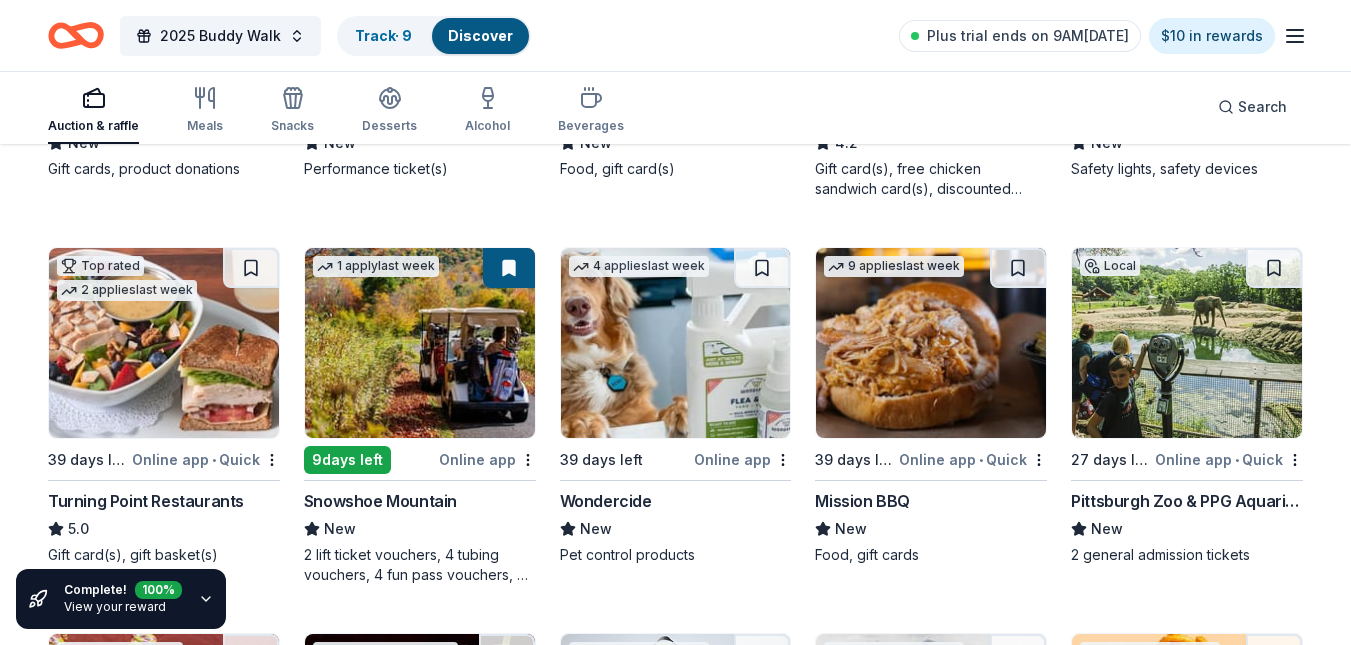 scroll, scrollTop: 1700, scrollLeft: 0, axis: vertical 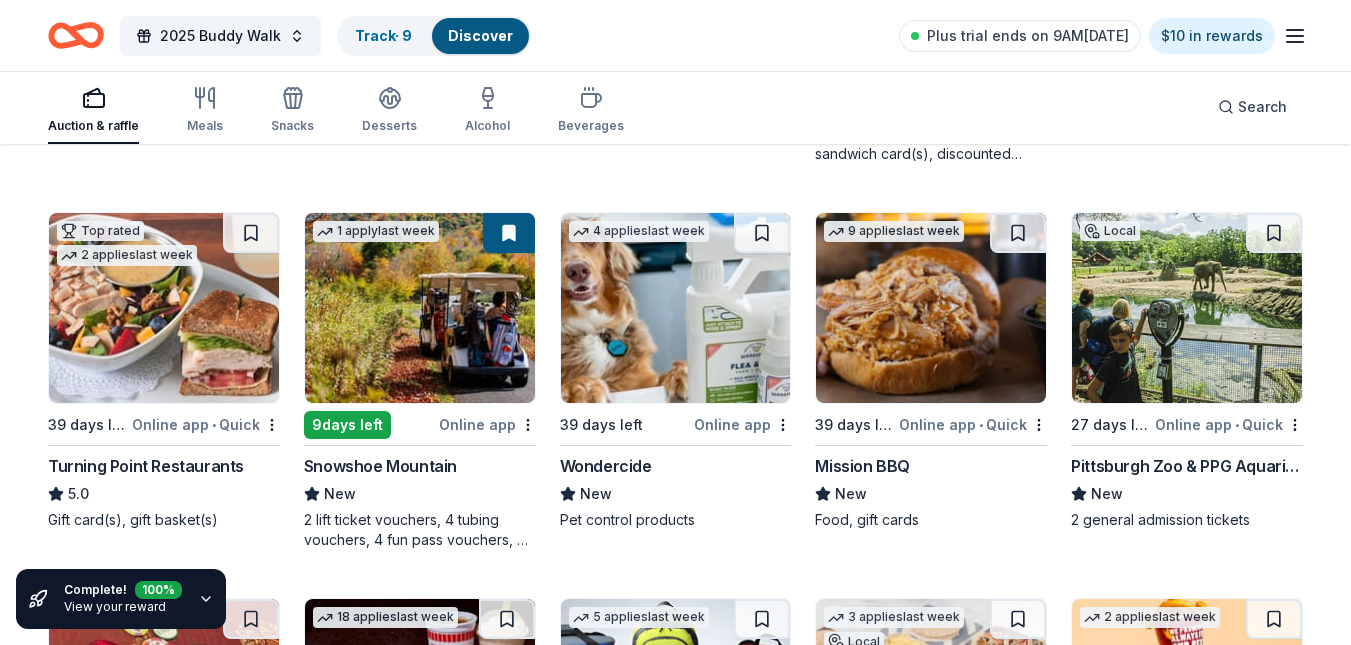 click at bounding box center [931, 308] 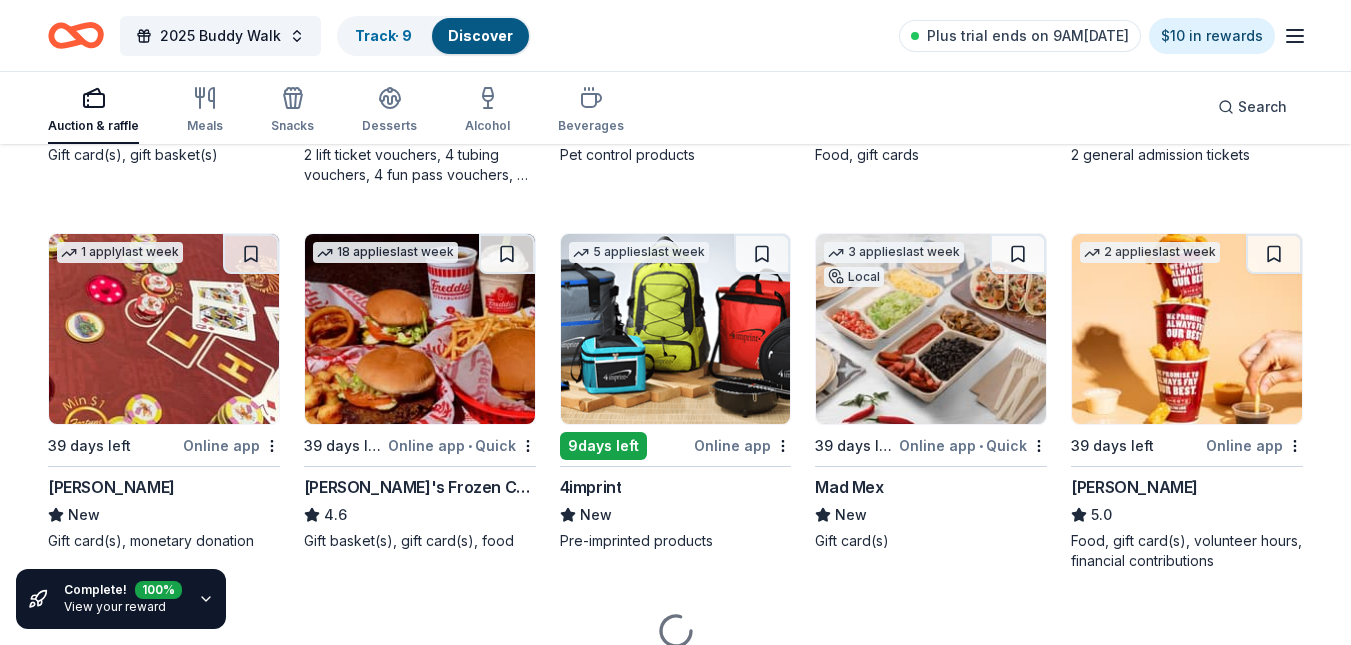 scroll, scrollTop: 2100, scrollLeft: 0, axis: vertical 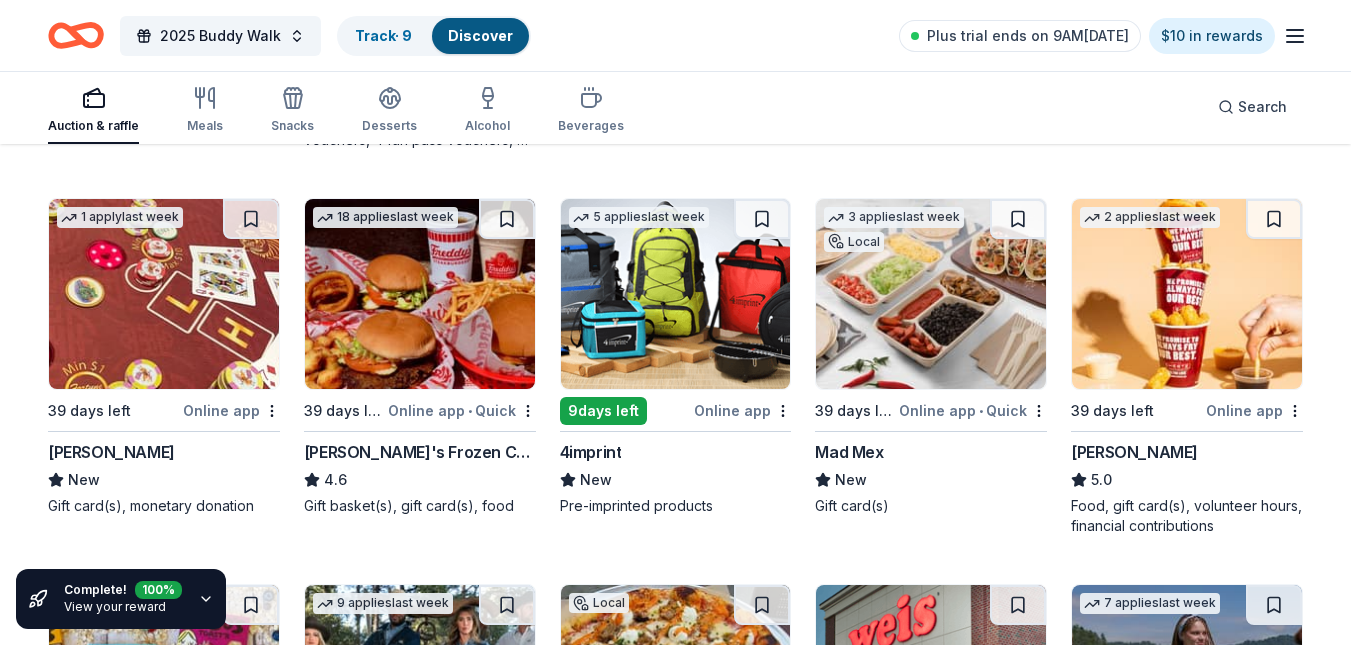 click at bounding box center [1187, 294] 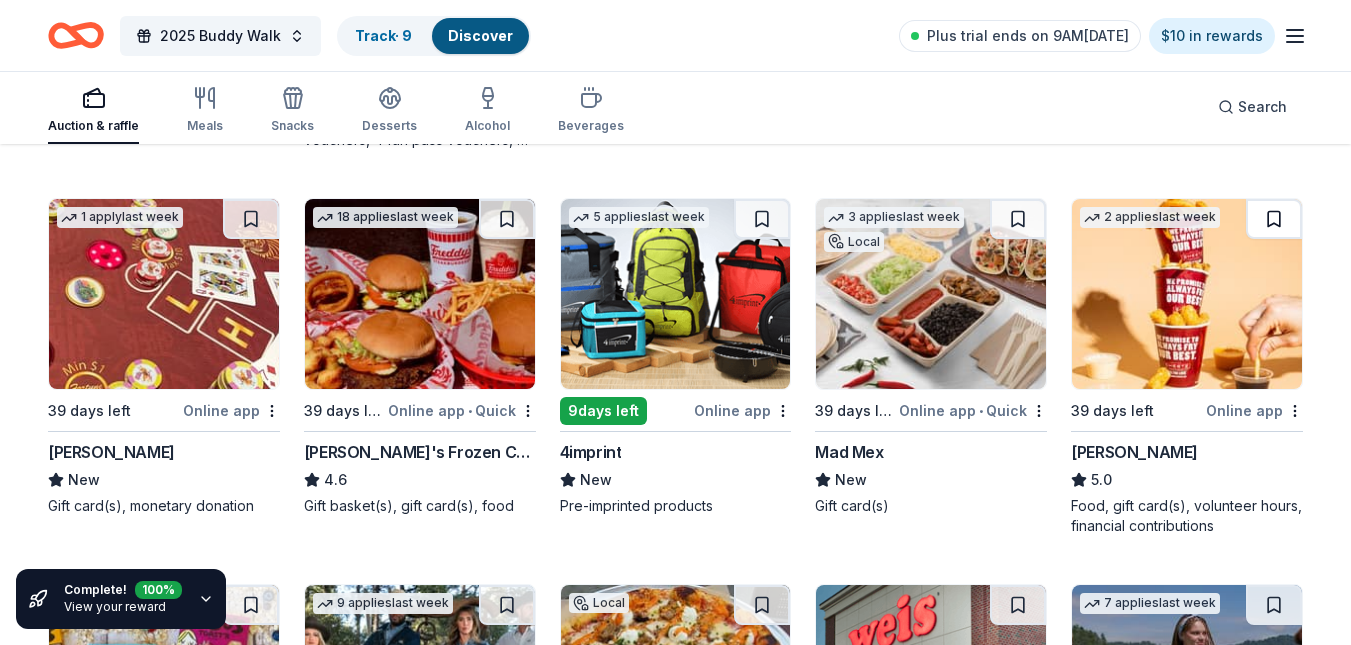 click at bounding box center [1274, 219] 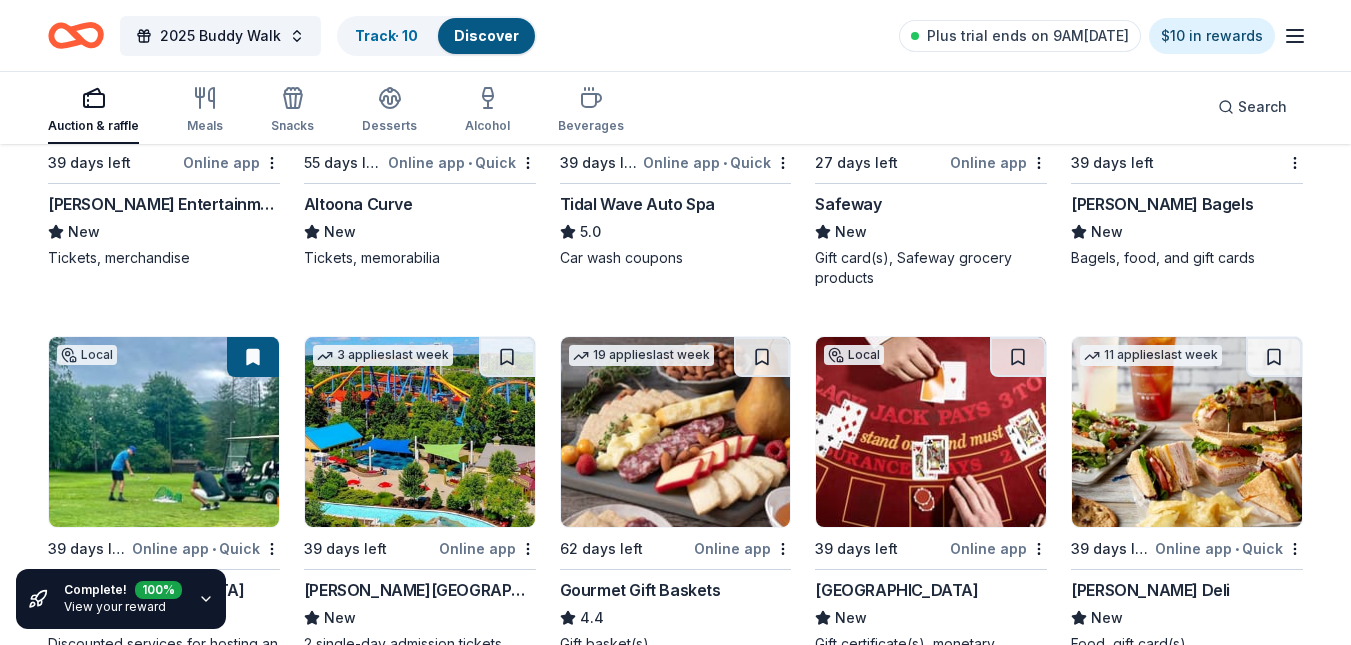 scroll, scrollTop: 3200, scrollLeft: 0, axis: vertical 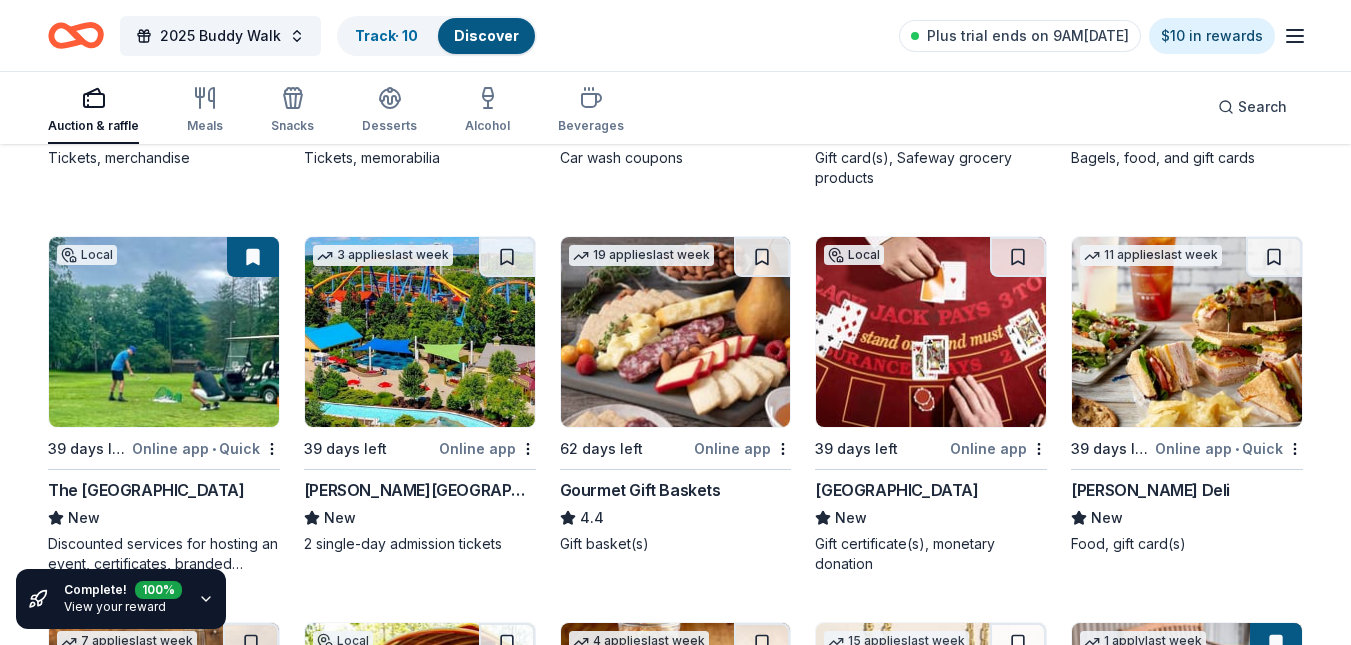 click at bounding box center (1187, 332) 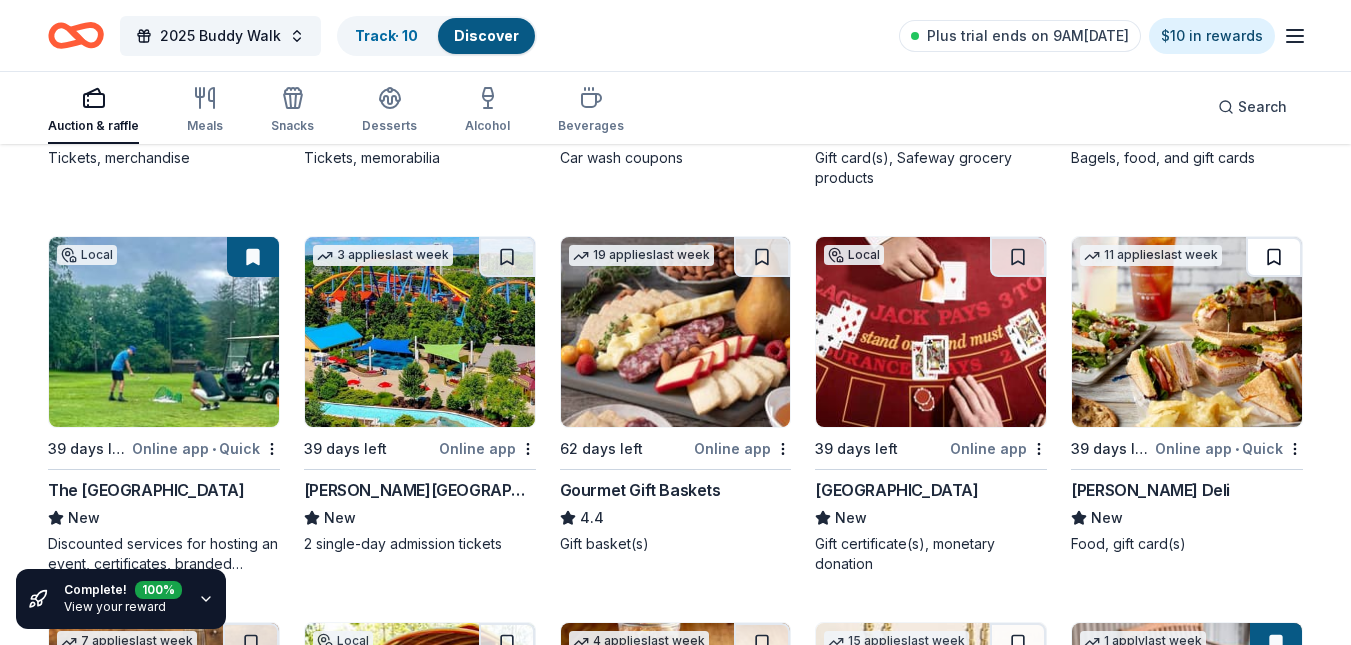 click at bounding box center (1274, 257) 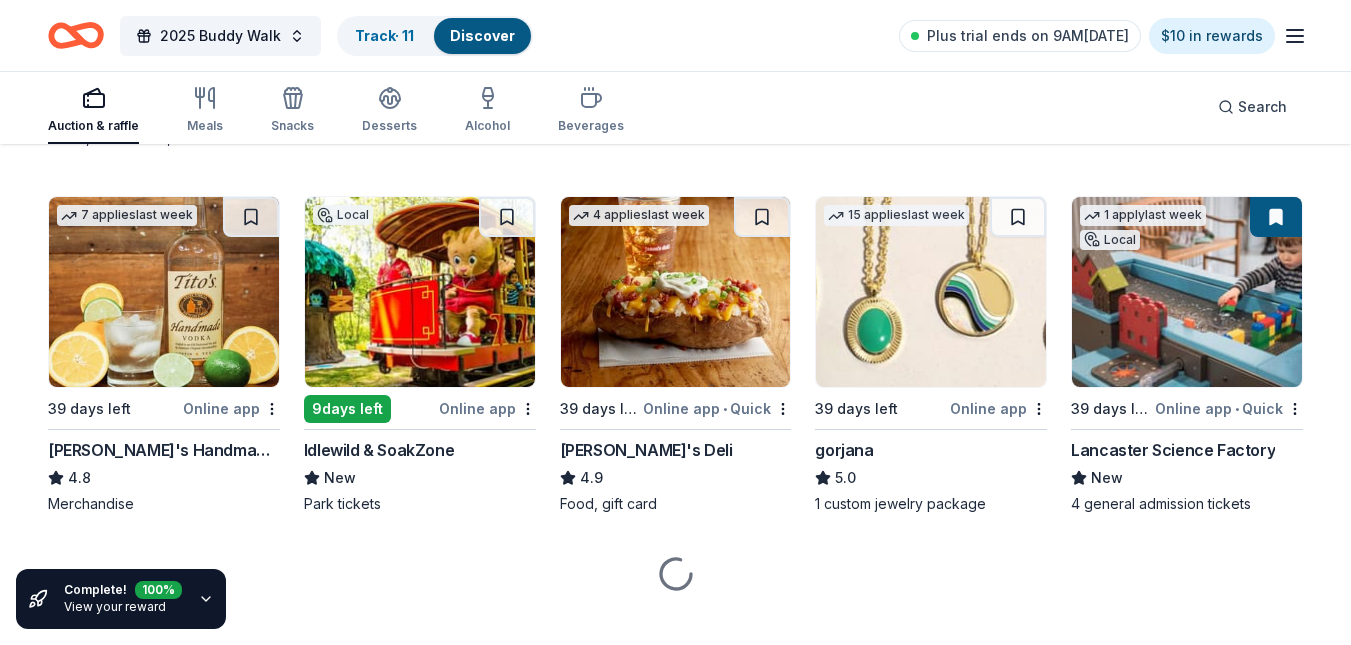 scroll, scrollTop: 3655, scrollLeft: 0, axis: vertical 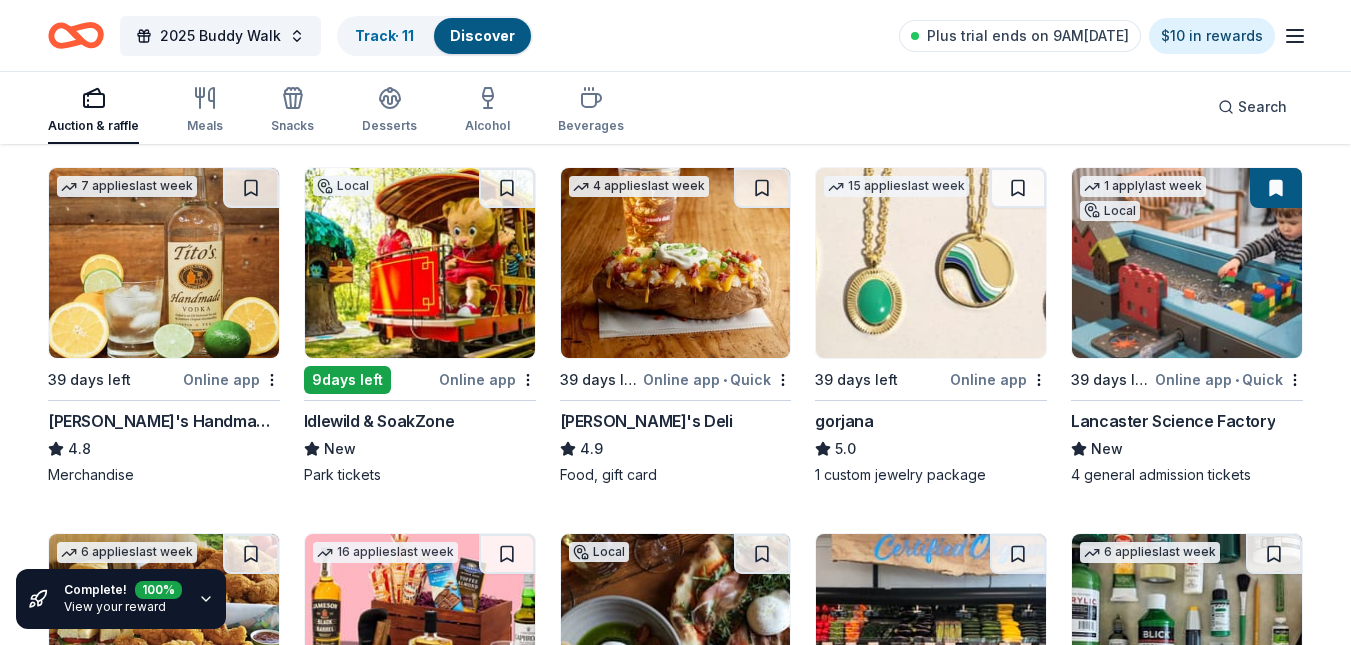 click at bounding box center (420, 263) 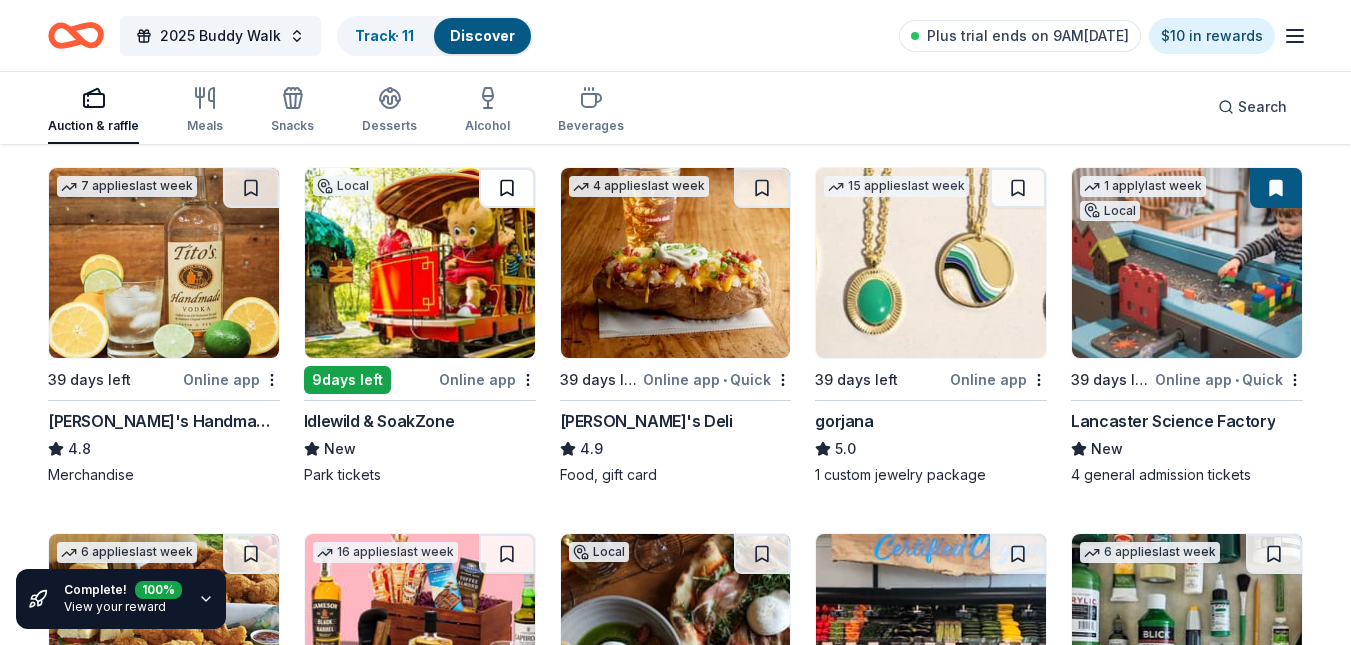 click at bounding box center (507, 188) 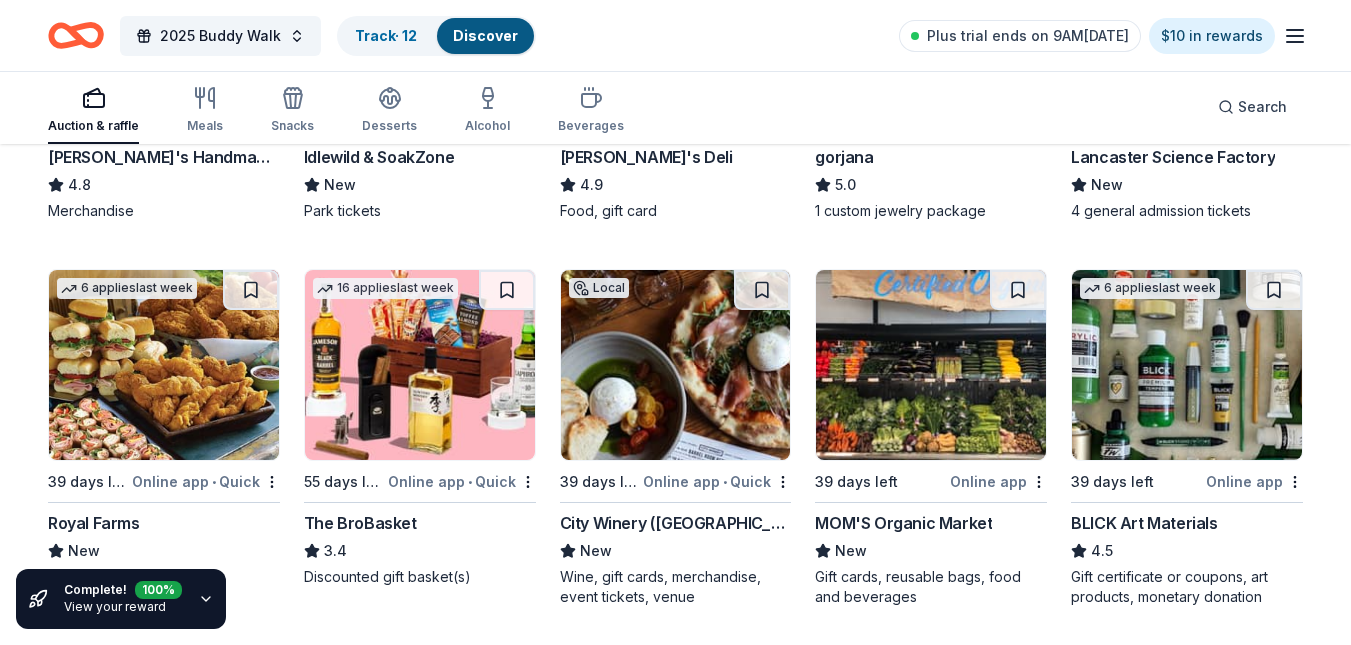 scroll, scrollTop: 3955, scrollLeft: 0, axis: vertical 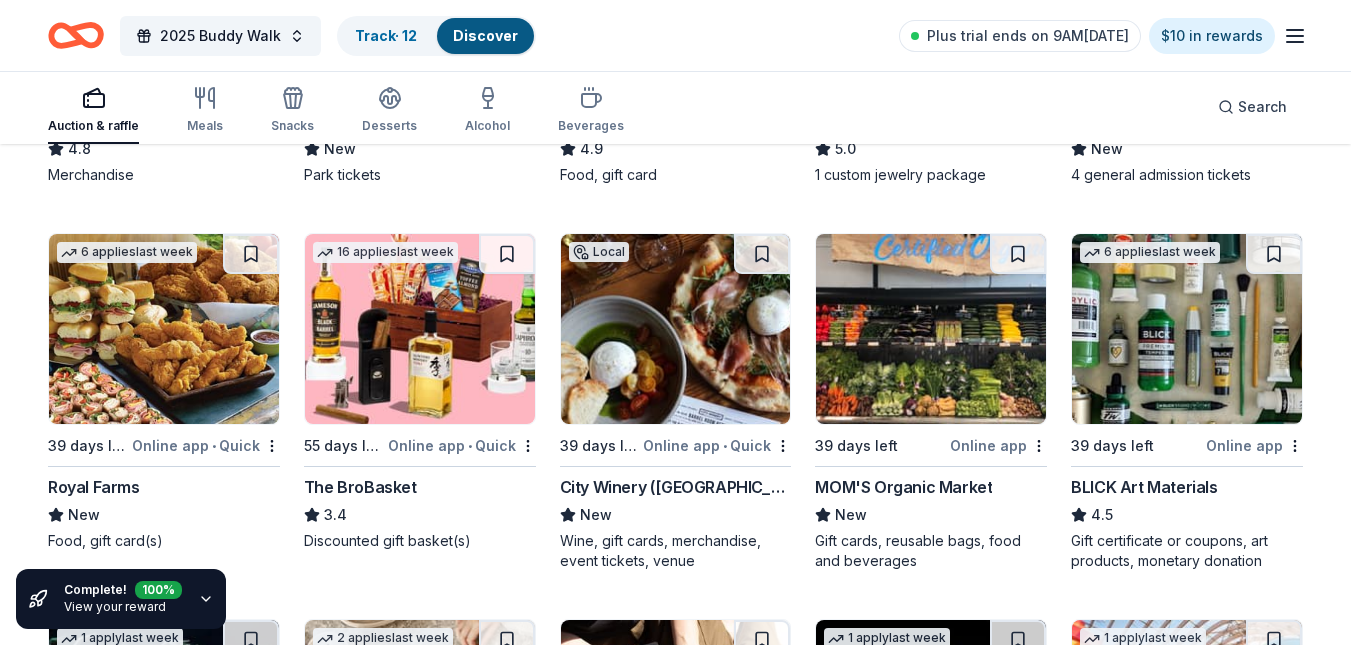 click at bounding box center (164, 329) 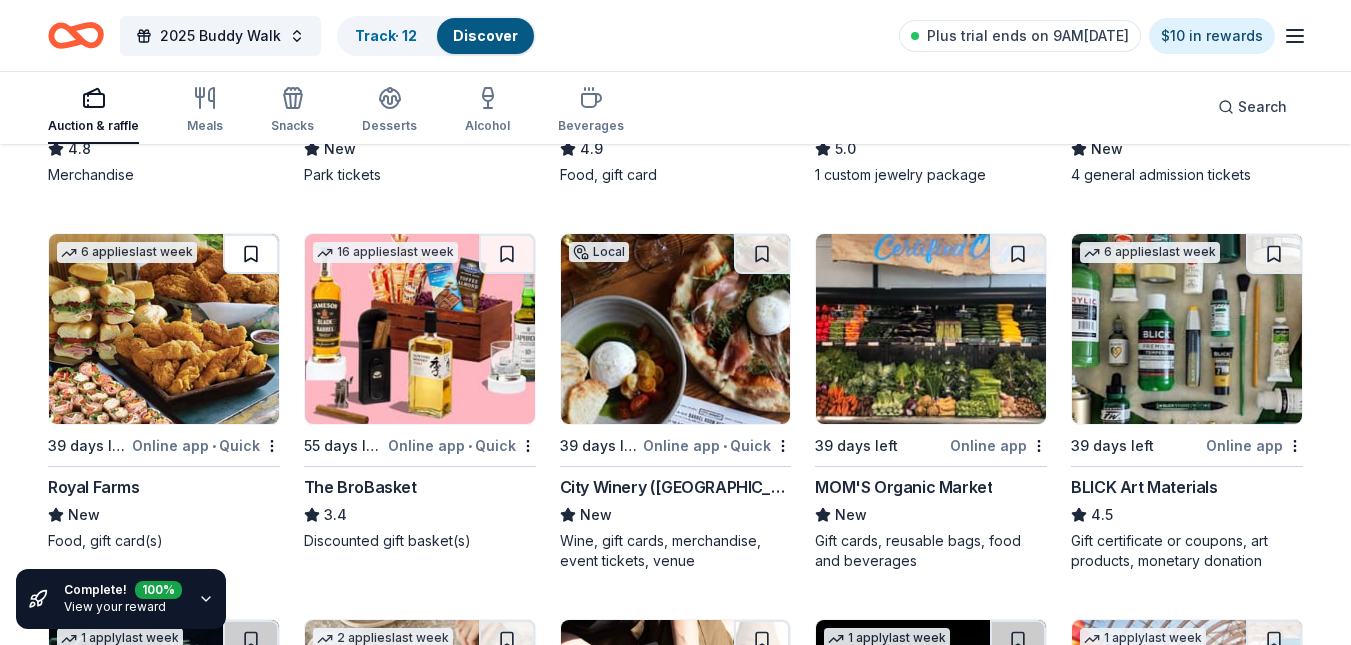 click at bounding box center (251, 254) 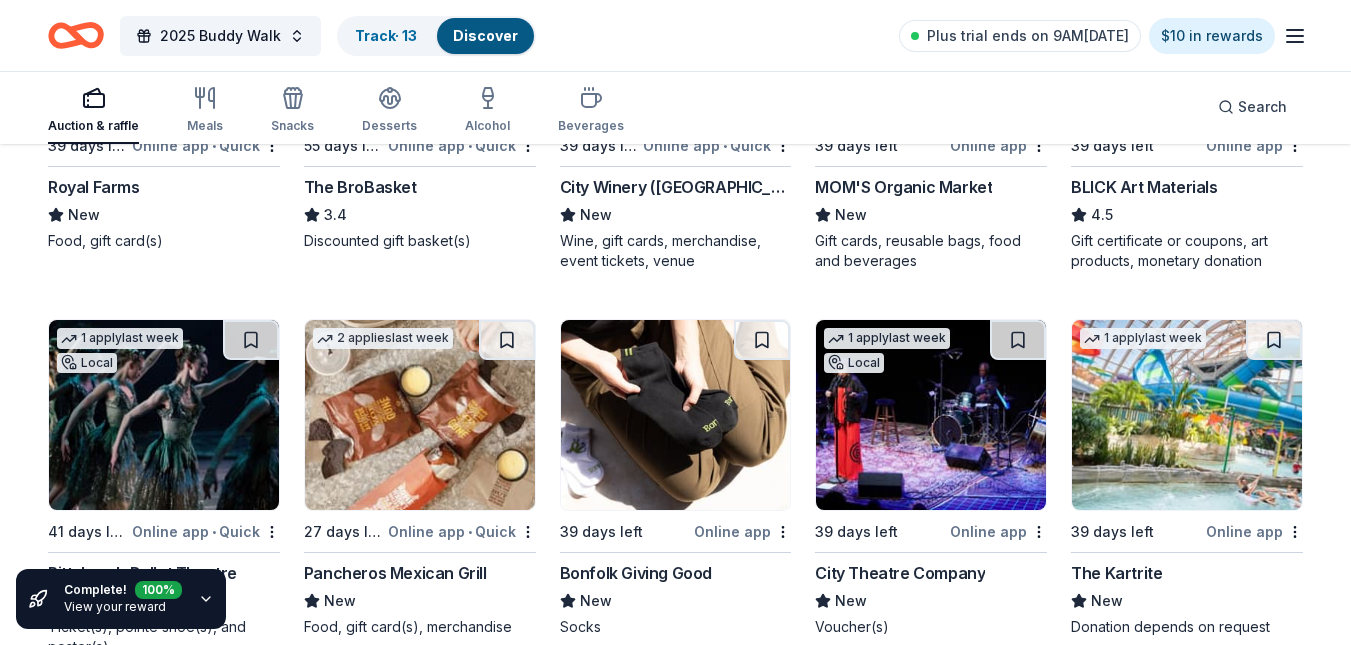 scroll, scrollTop: 4355, scrollLeft: 0, axis: vertical 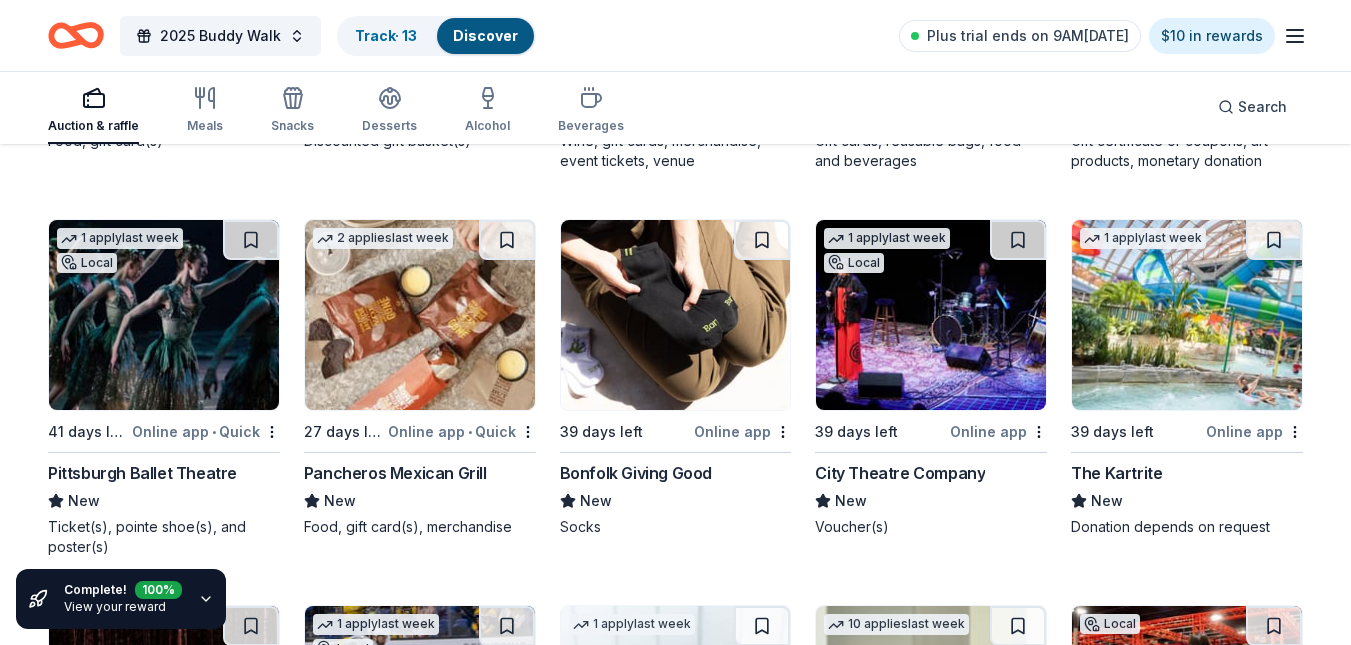 click at bounding box center [1187, 315] 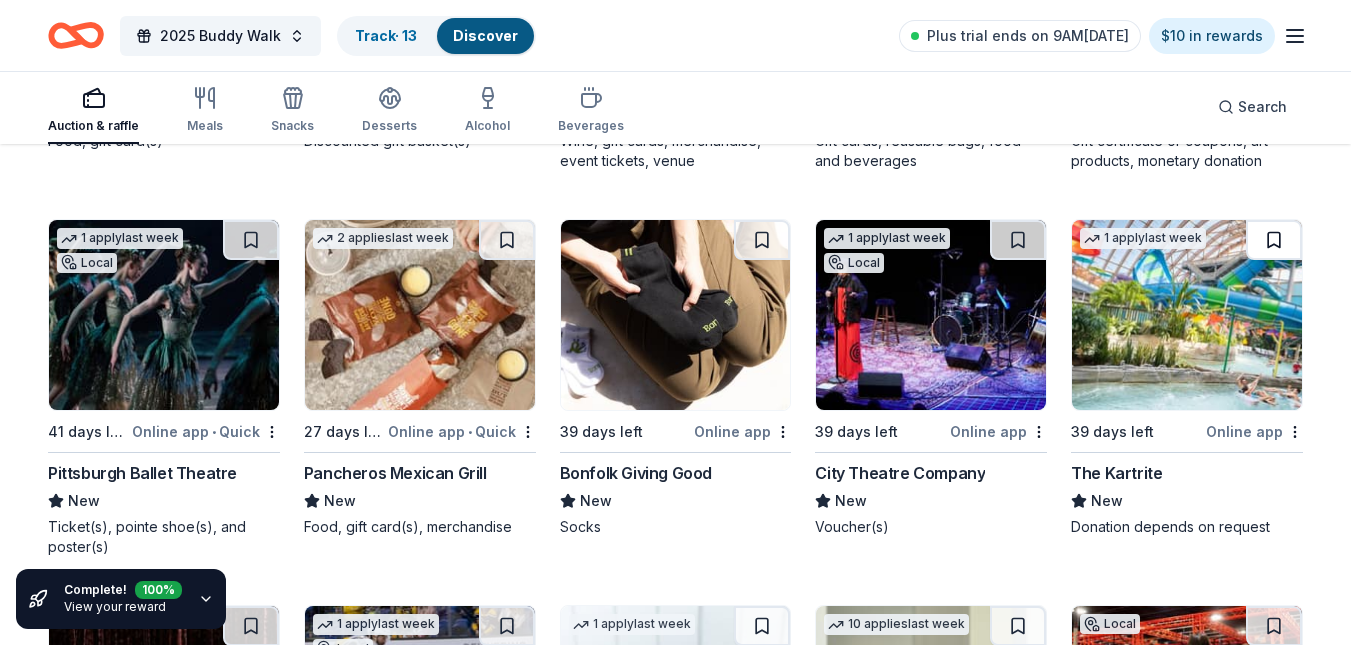 click at bounding box center [1274, 240] 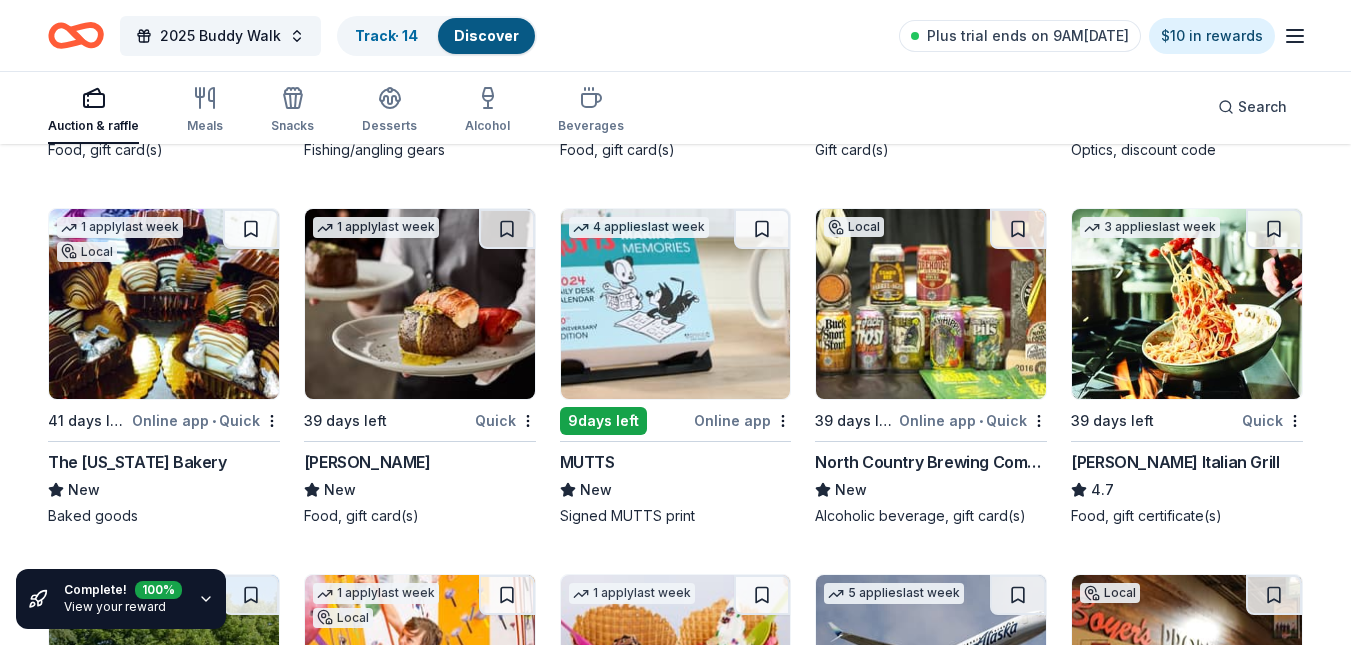 scroll, scrollTop: 7855, scrollLeft: 0, axis: vertical 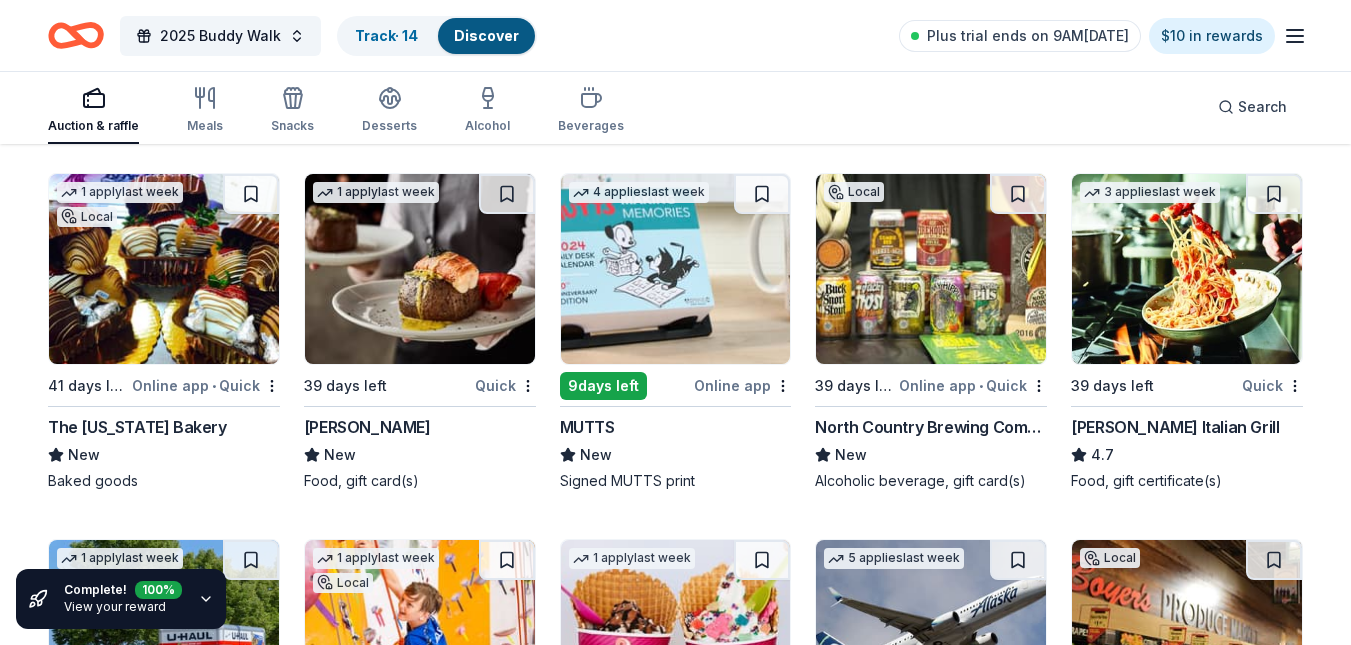 click at bounding box center [164, 269] 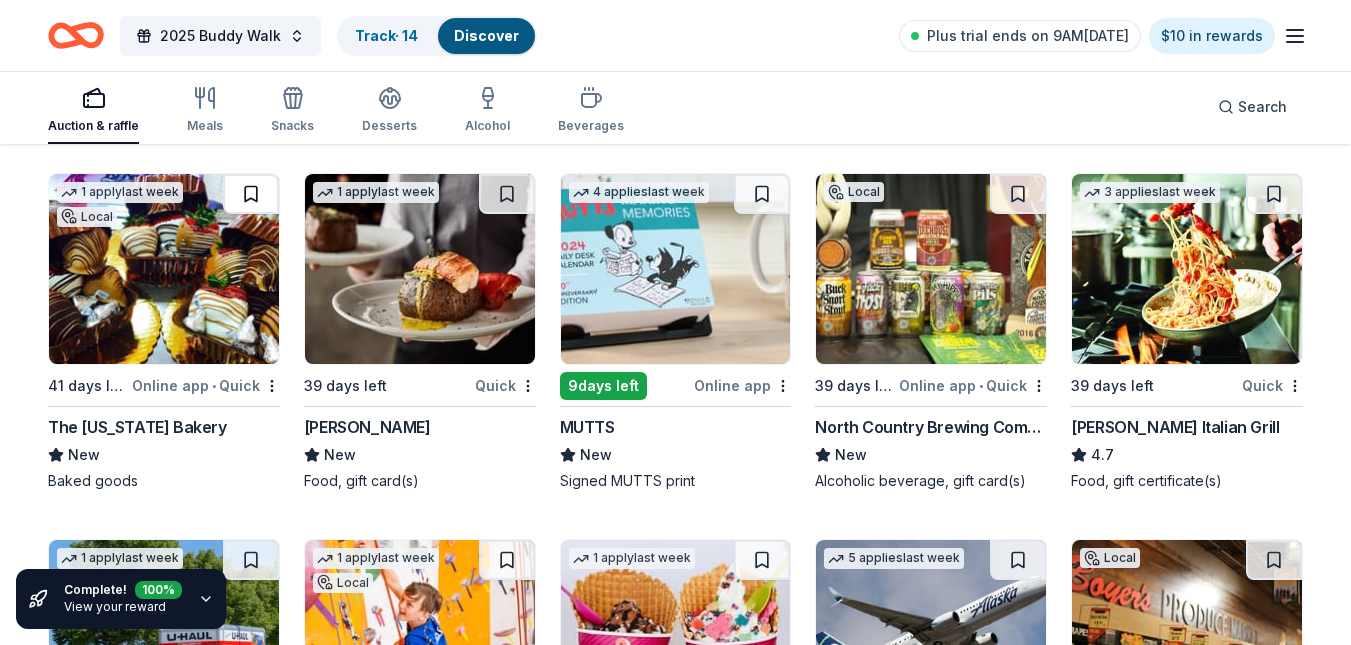 click at bounding box center (251, 194) 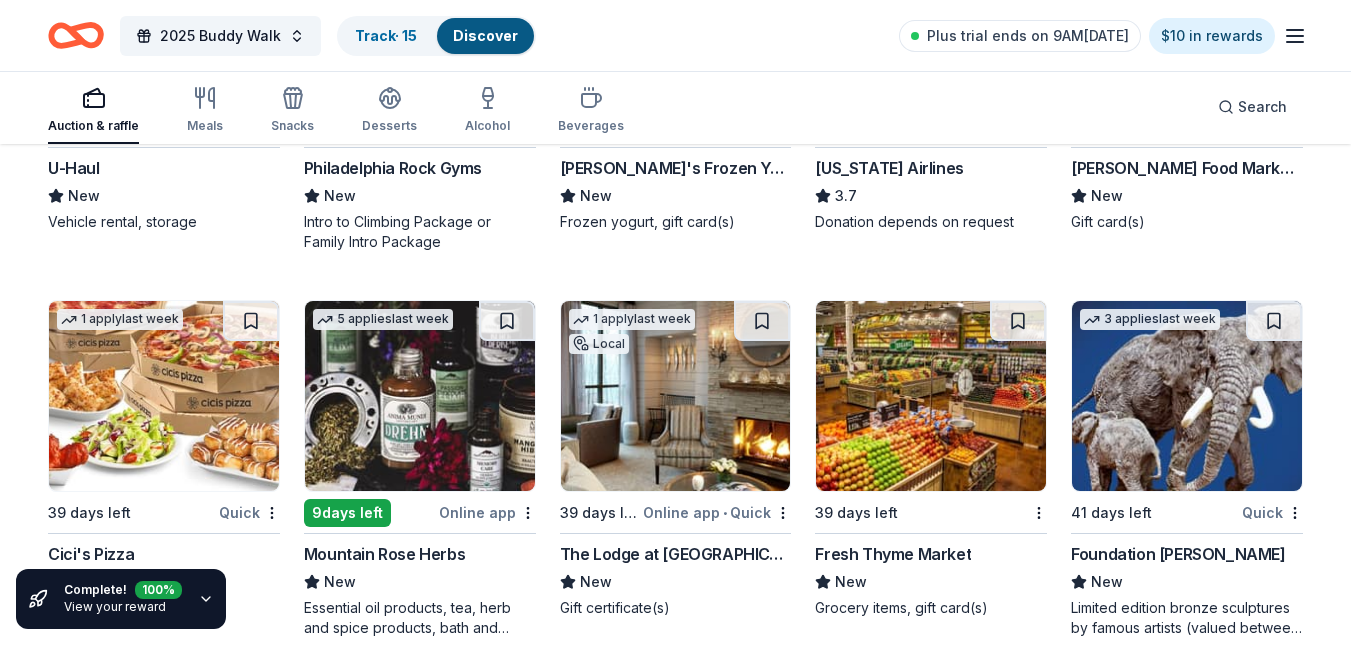 scroll, scrollTop: 8555, scrollLeft: 0, axis: vertical 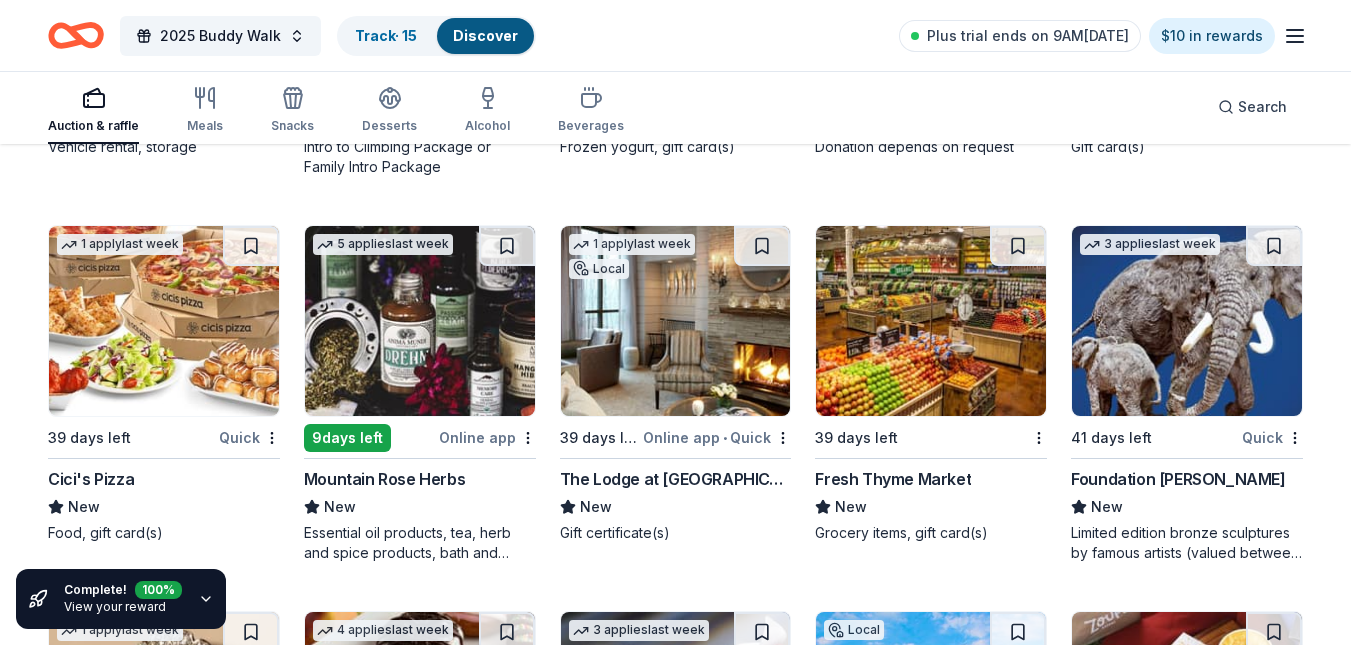 click at bounding box center [676, 321] 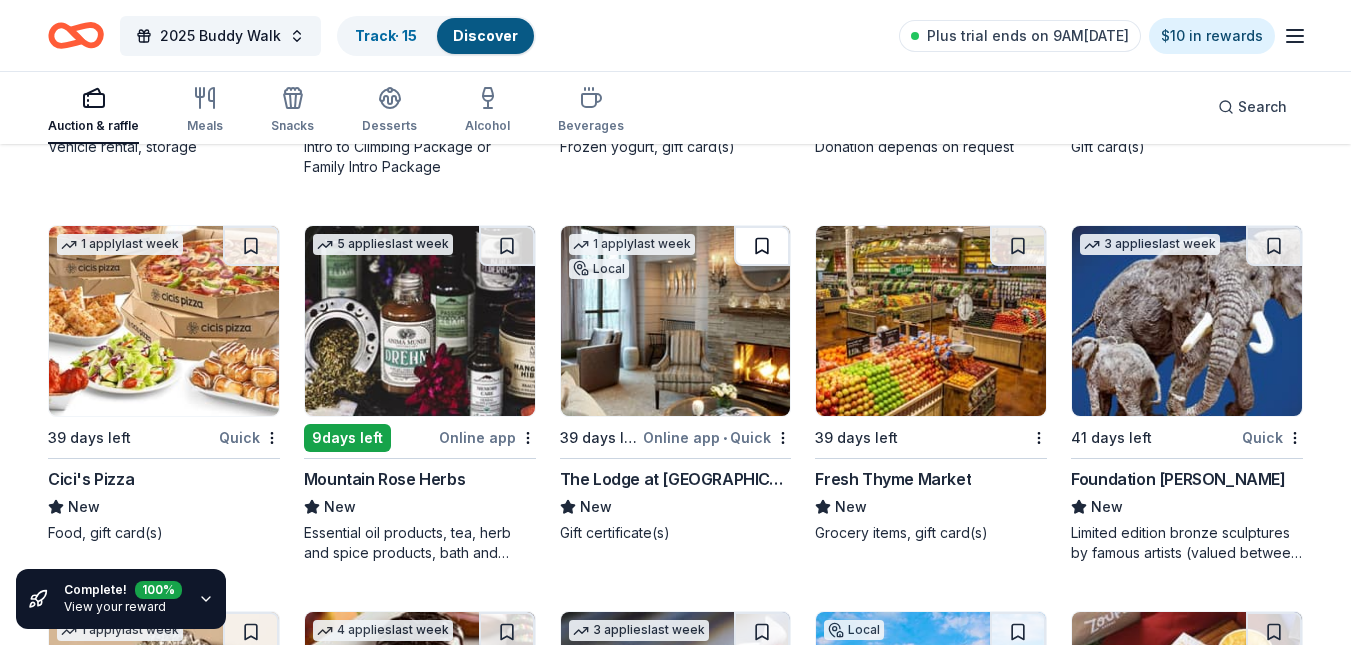 click at bounding box center [762, 246] 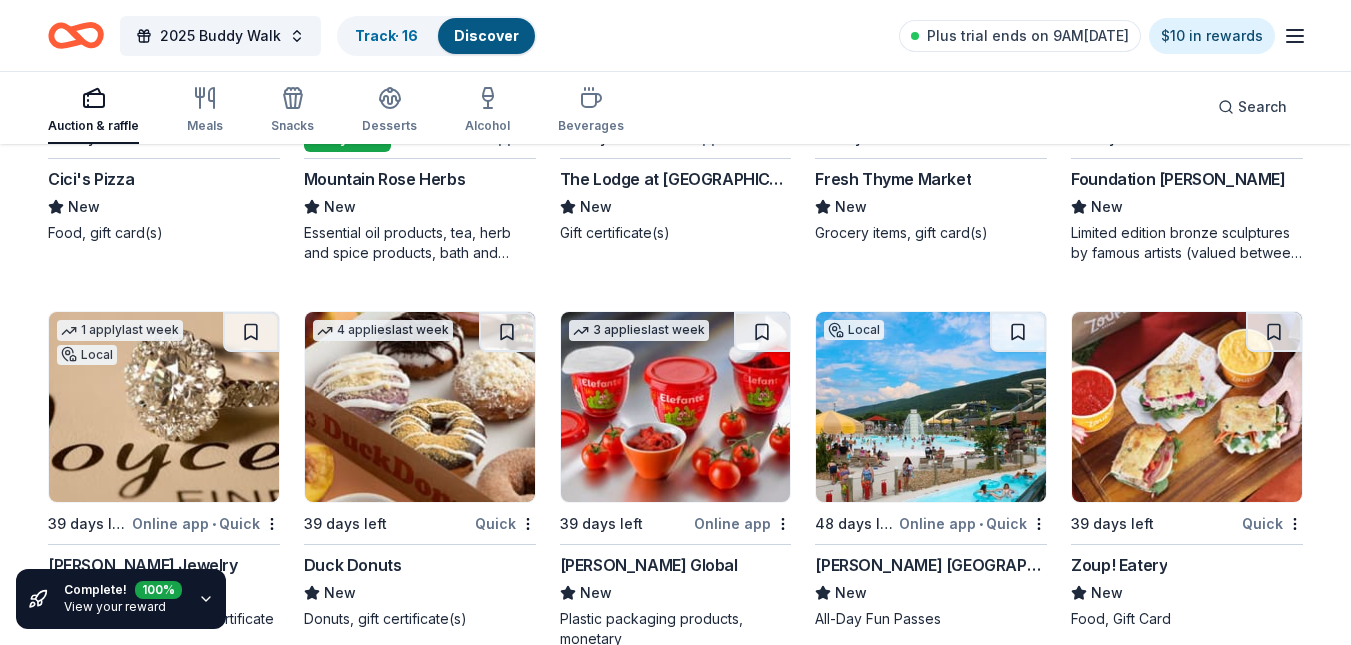 scroll, scrollTop: 8955, scrollLeft: 0, axis: vertical 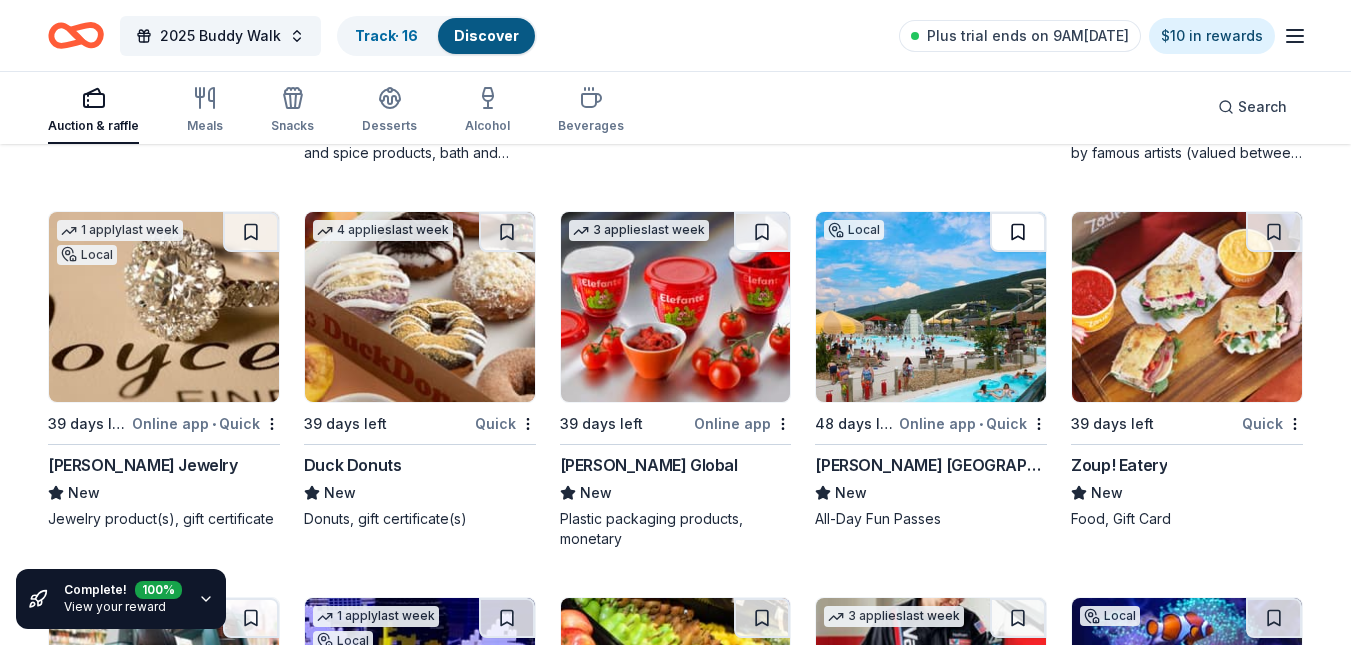 click at bounding box center [1018, 232] 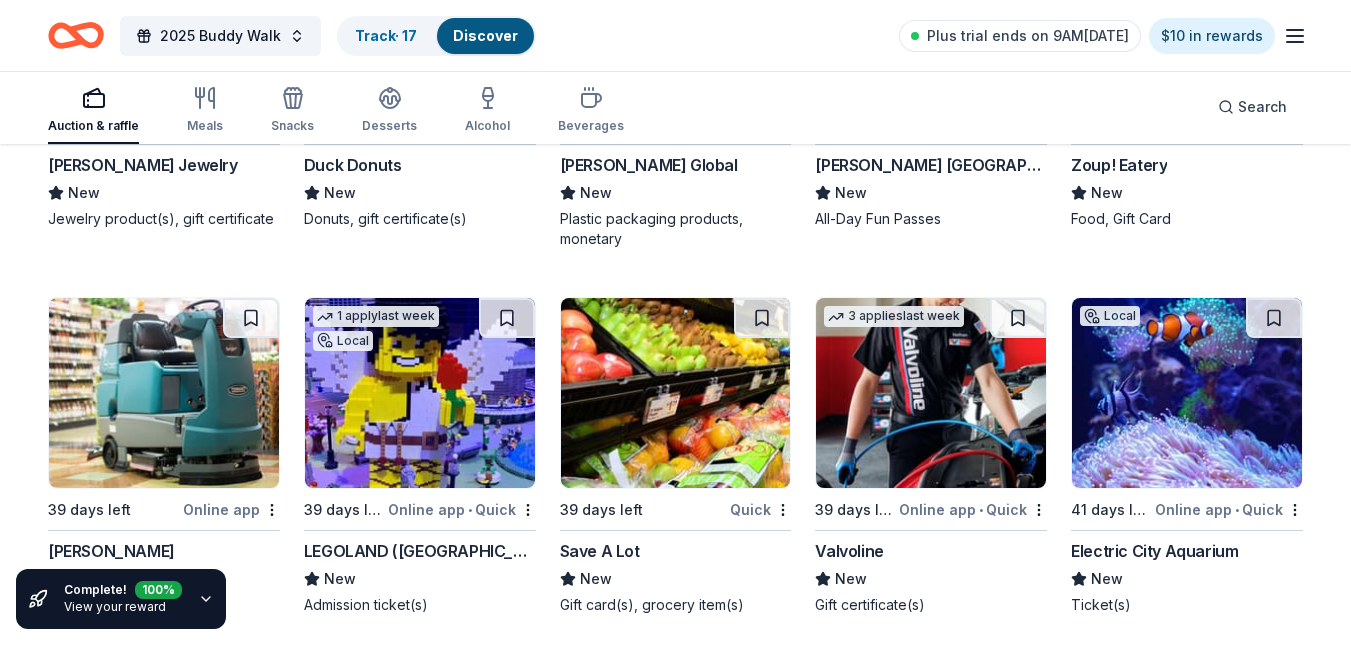 scroll, scrollTop: 9355, scrollLeft: 0, axis: vertical 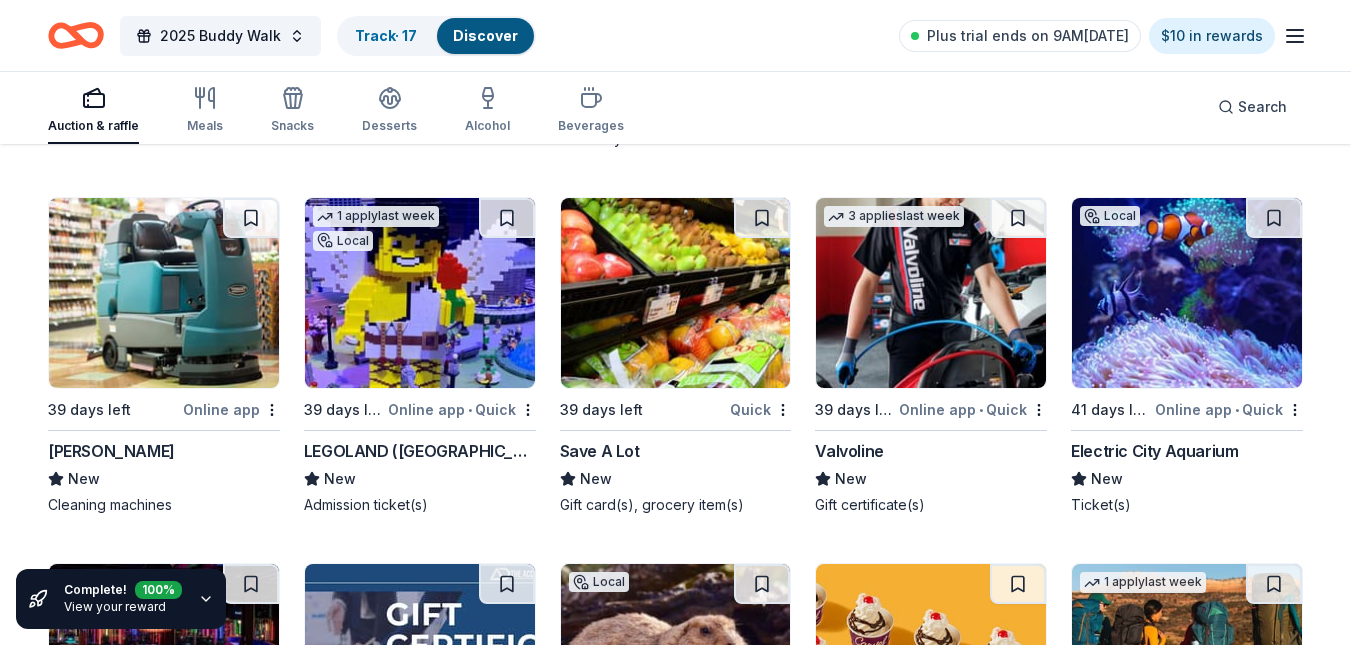 click at bounding box center [420, 293] 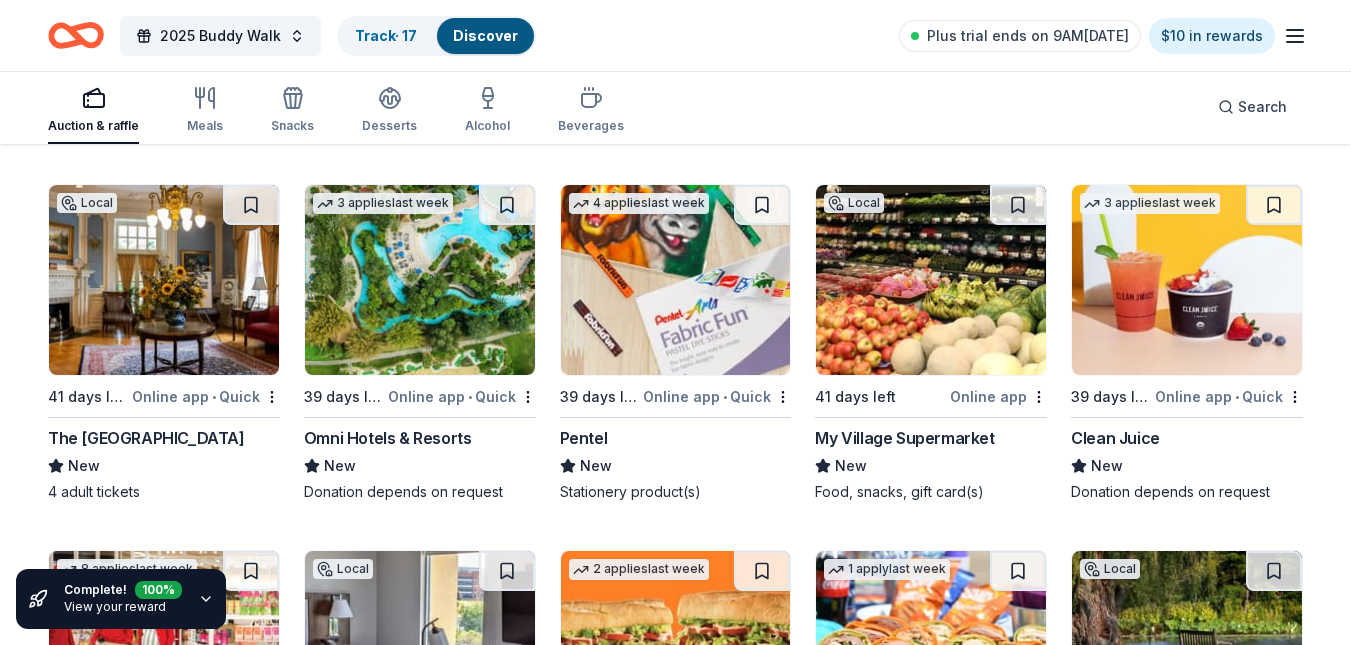 scroll, scrollTop: 10155, scrollLeft: 0, axis: vertical 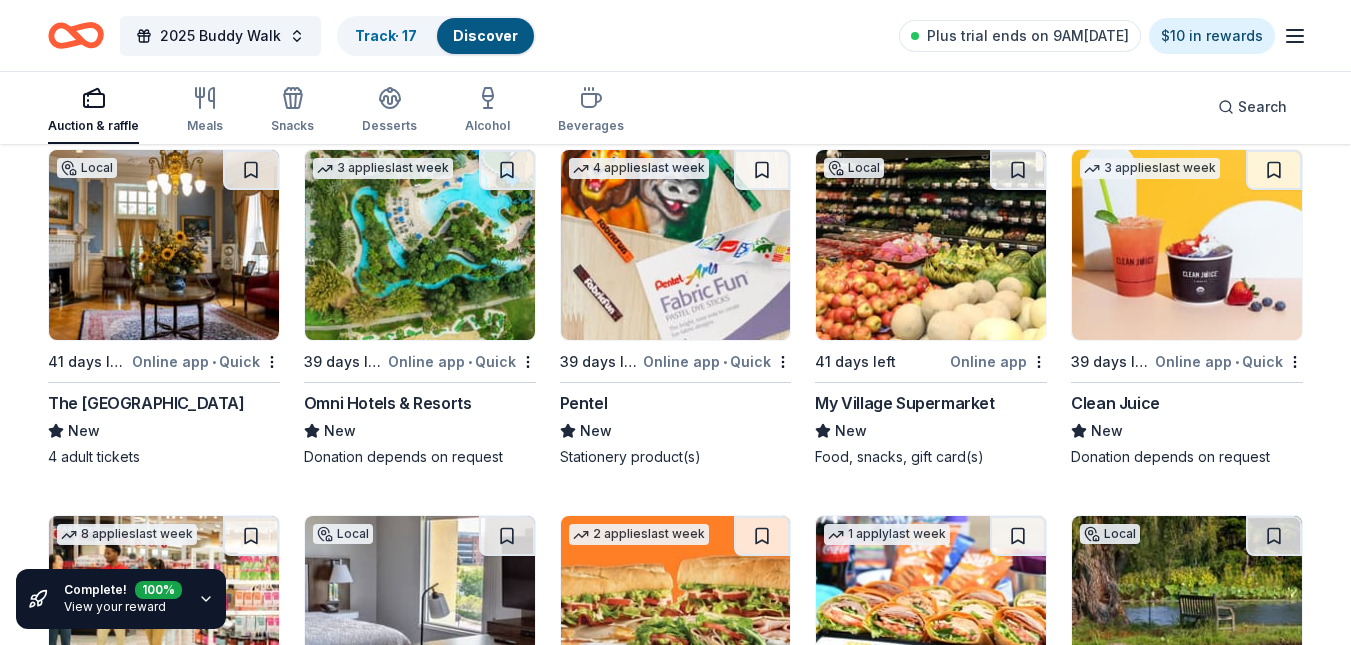 click 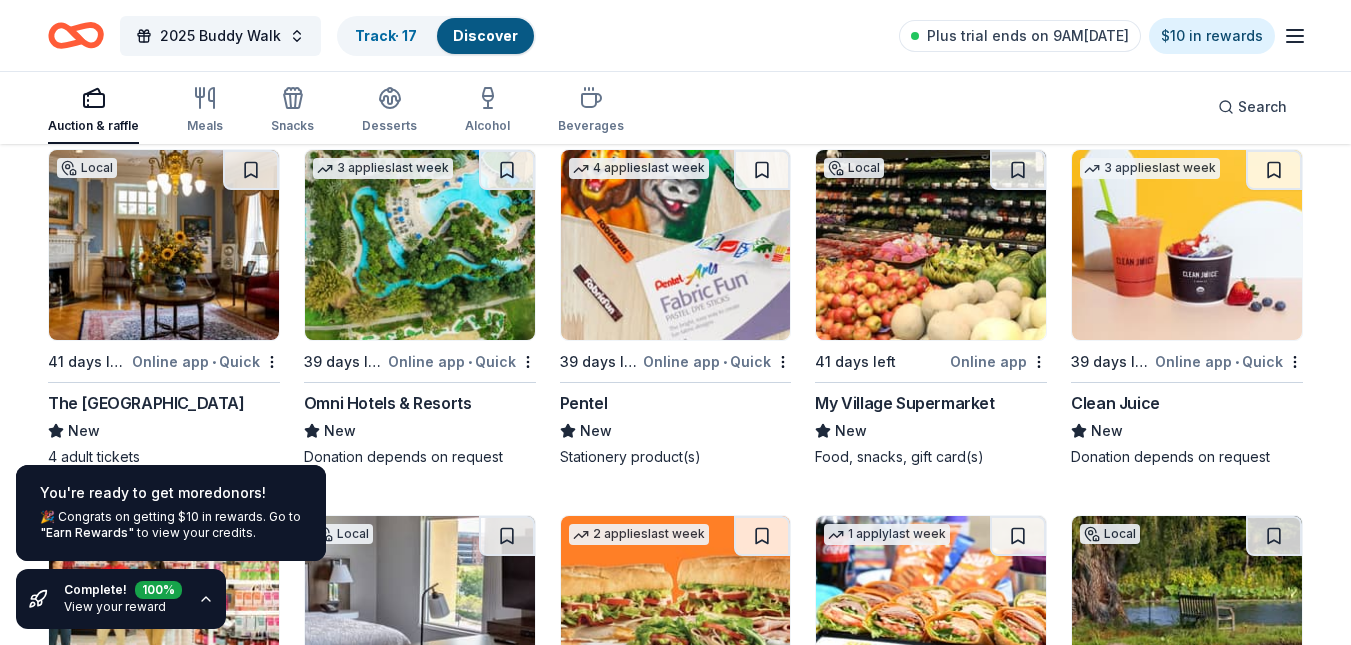 click 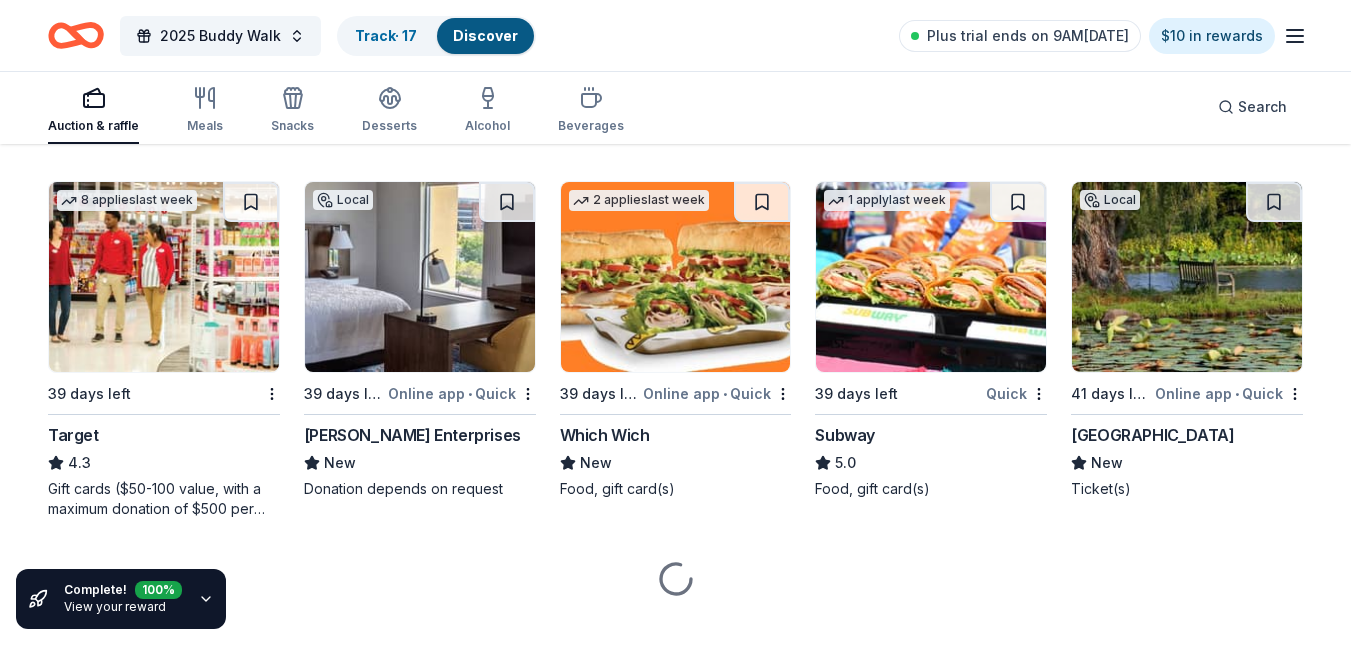 scroll, scrollTop: 10523, scrollLeft: 0, axis: vertical 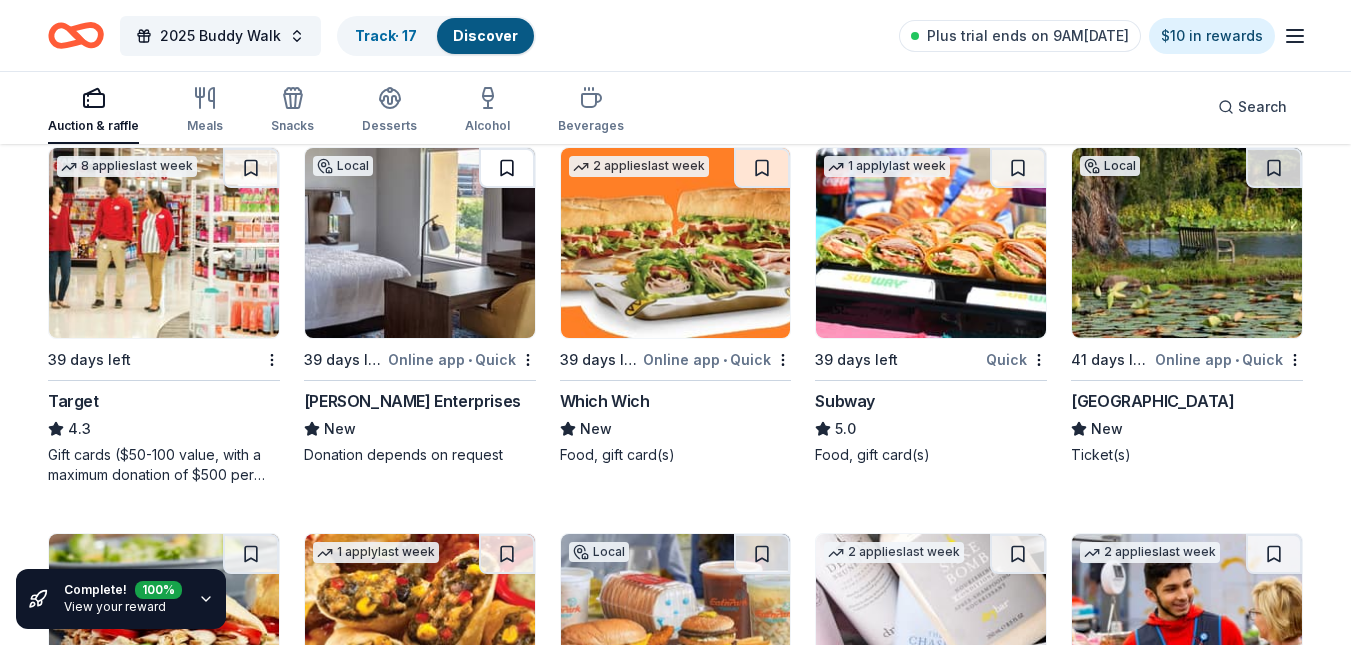 click at bounding box center [507, 168] 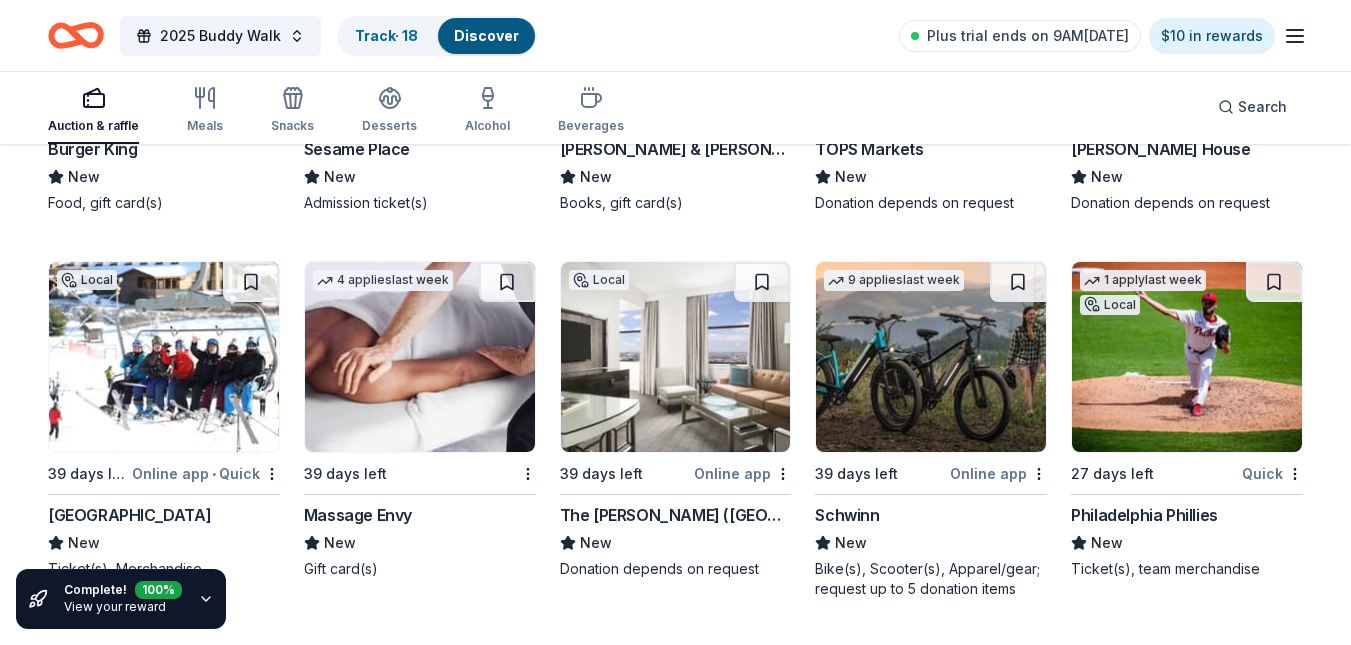scroll, scrollTop: 13867, scrollLeft: 0, axis: vertical 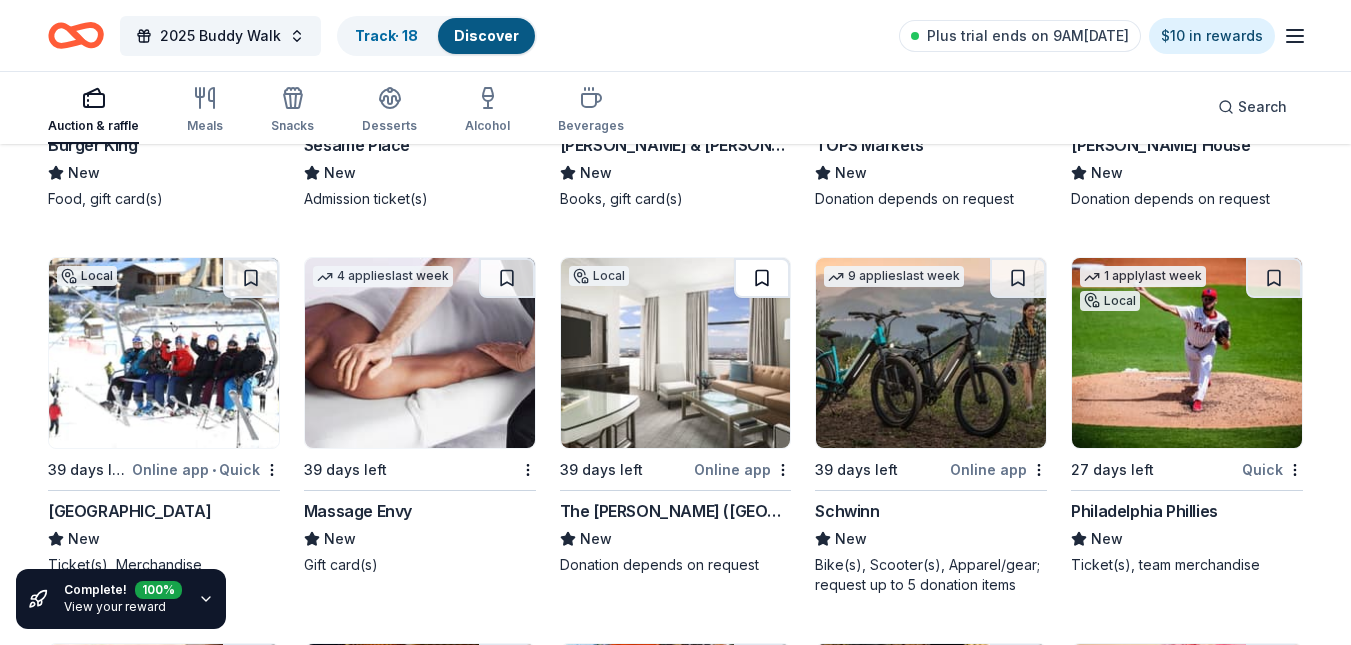 click at bounding box center (762, 278) 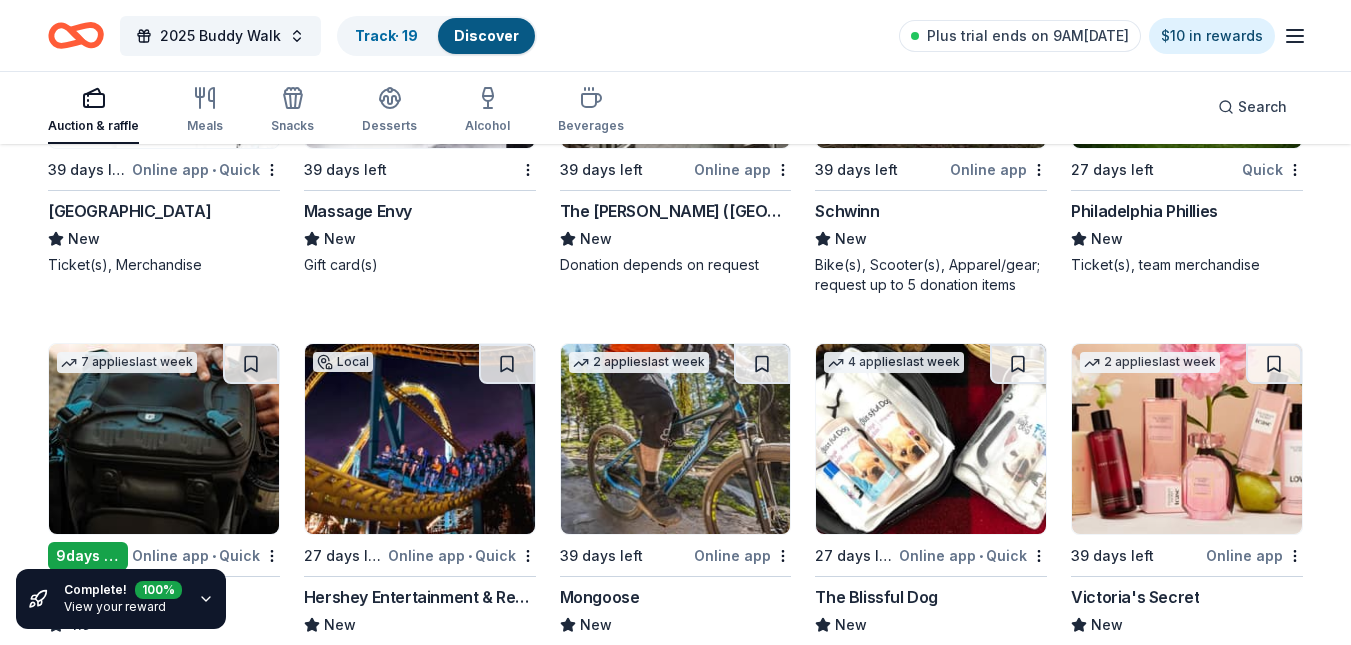 scroll, scrollTop: 14267, scrollLeft: 0, axis: vertical 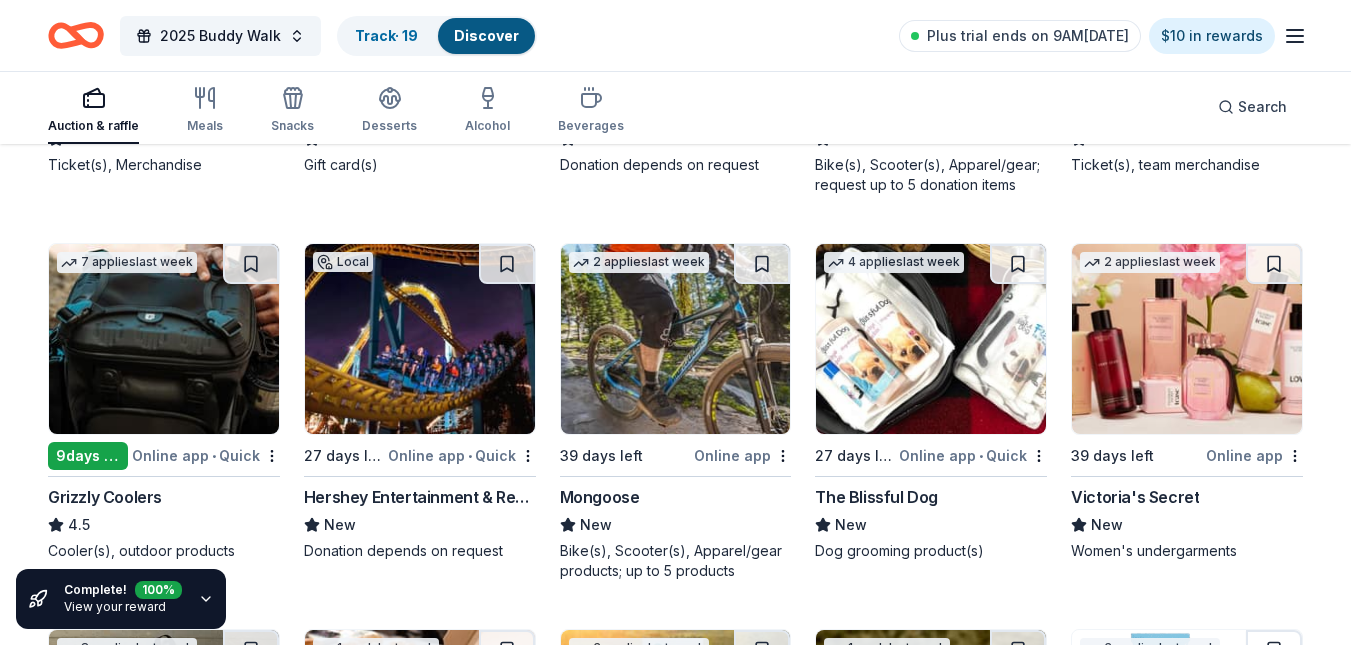 click at bounding box center (164, 339) 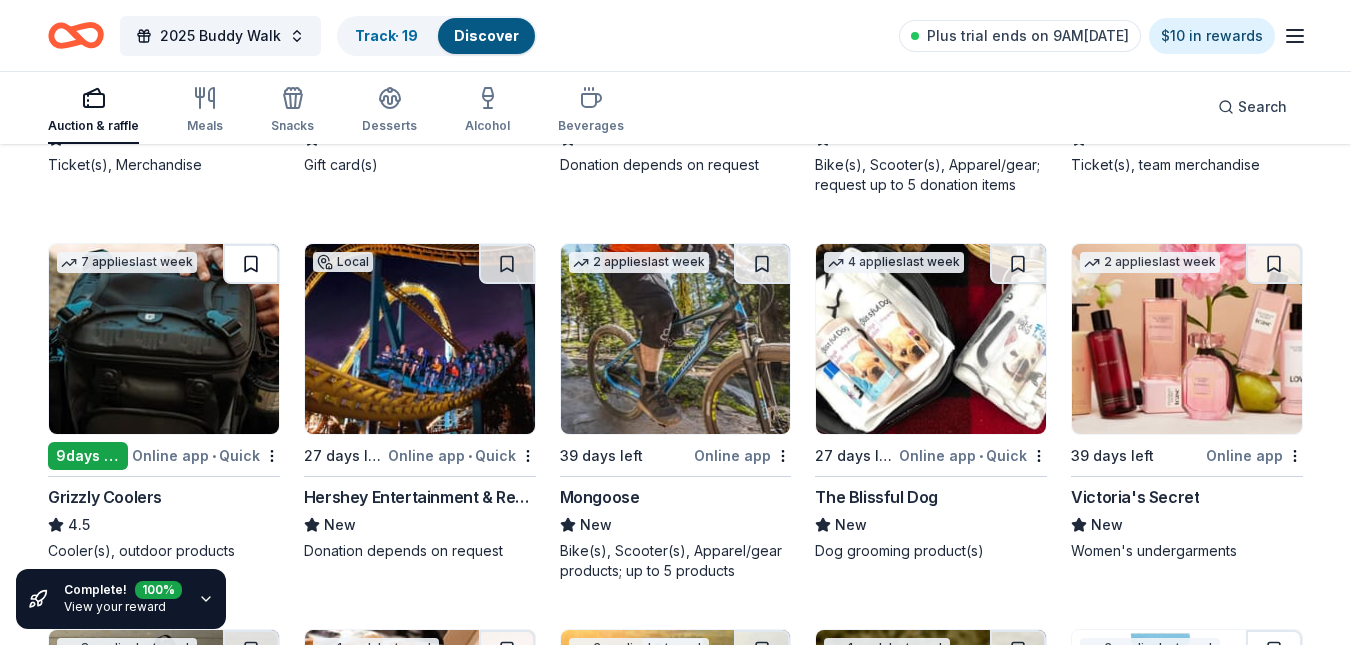click at bounding box center [251, 264] 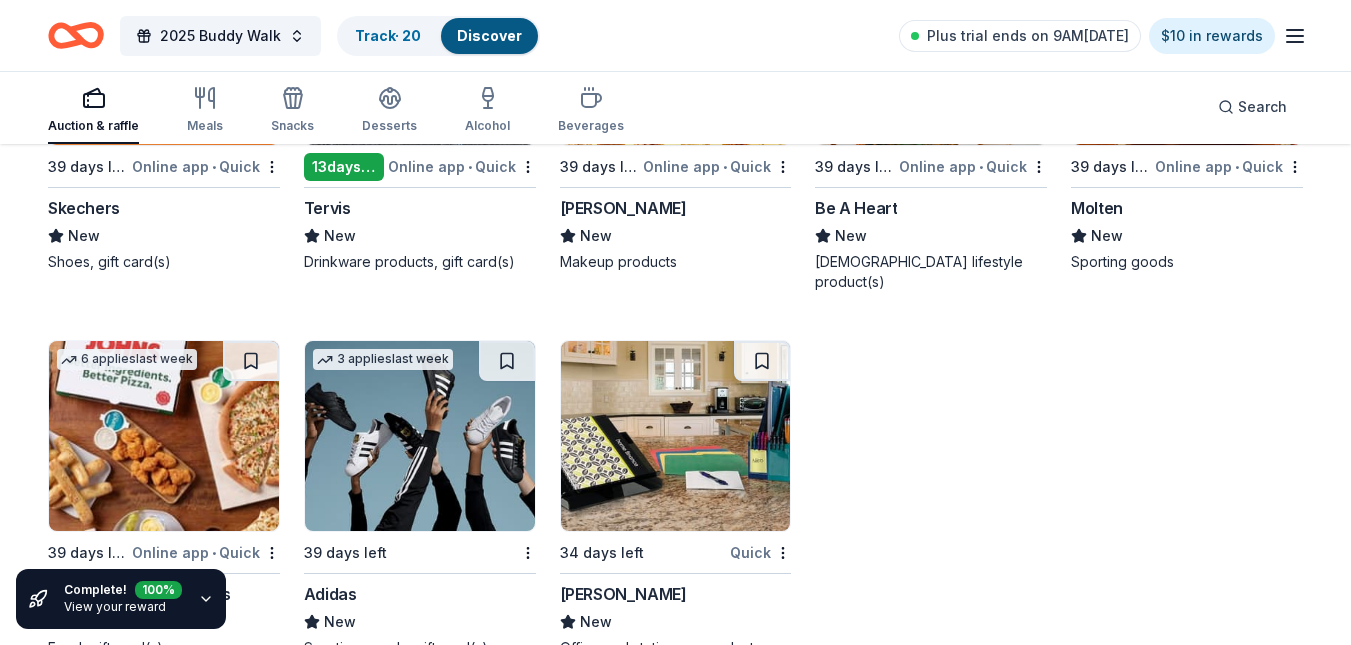 scroll, scrollTop: 18389, scrollLeft: 0, axis: vertical 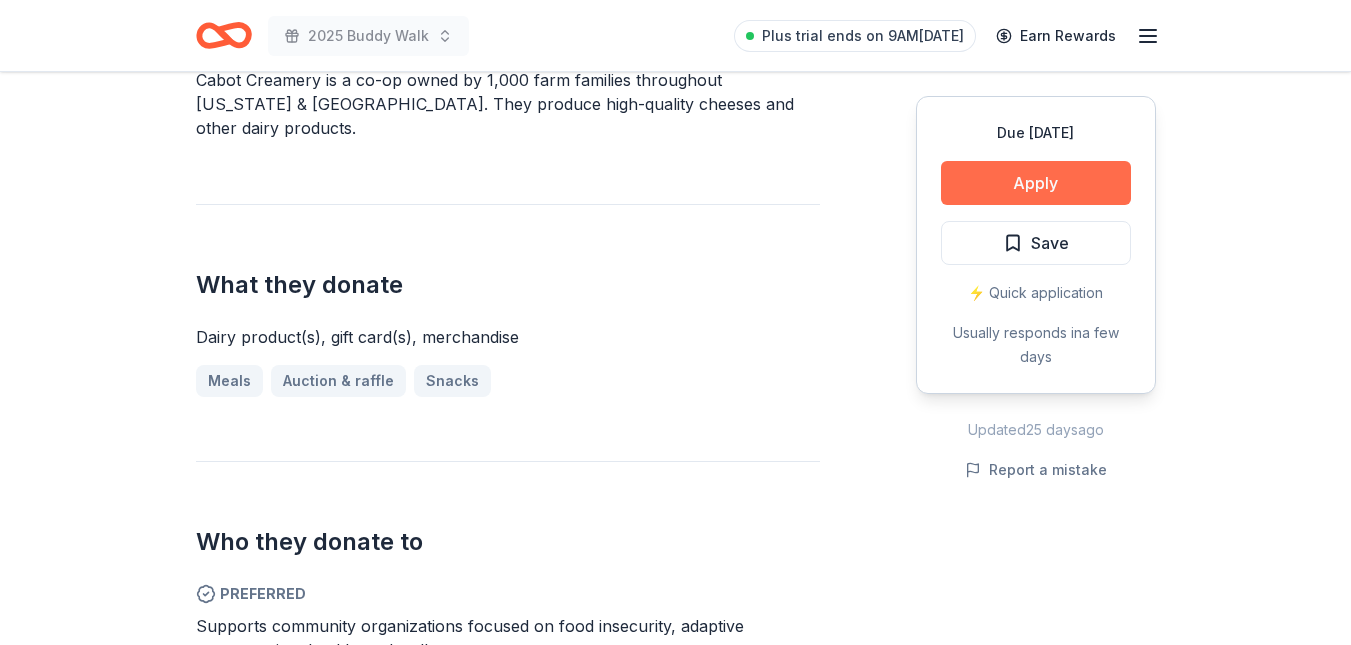 click on "Apply" at bounding box center [1036, 183] 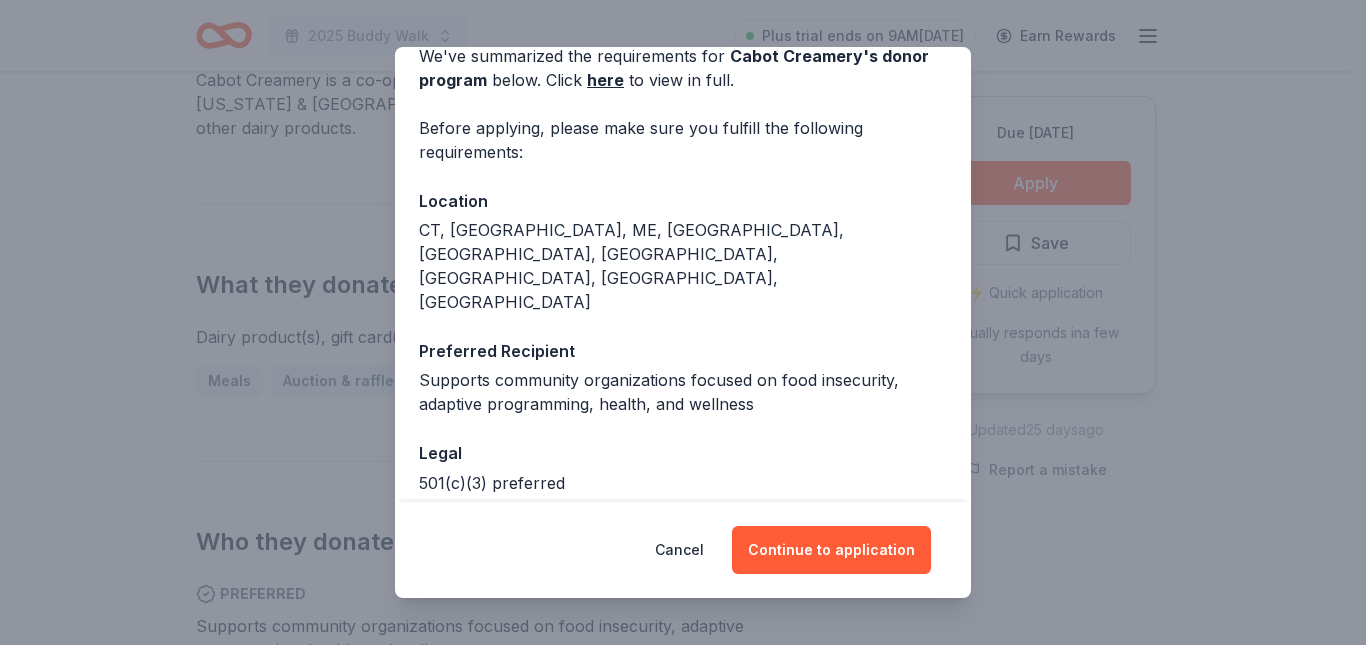 scroll, scrollTop: 127, scrollLeft: 0, axis: vertical 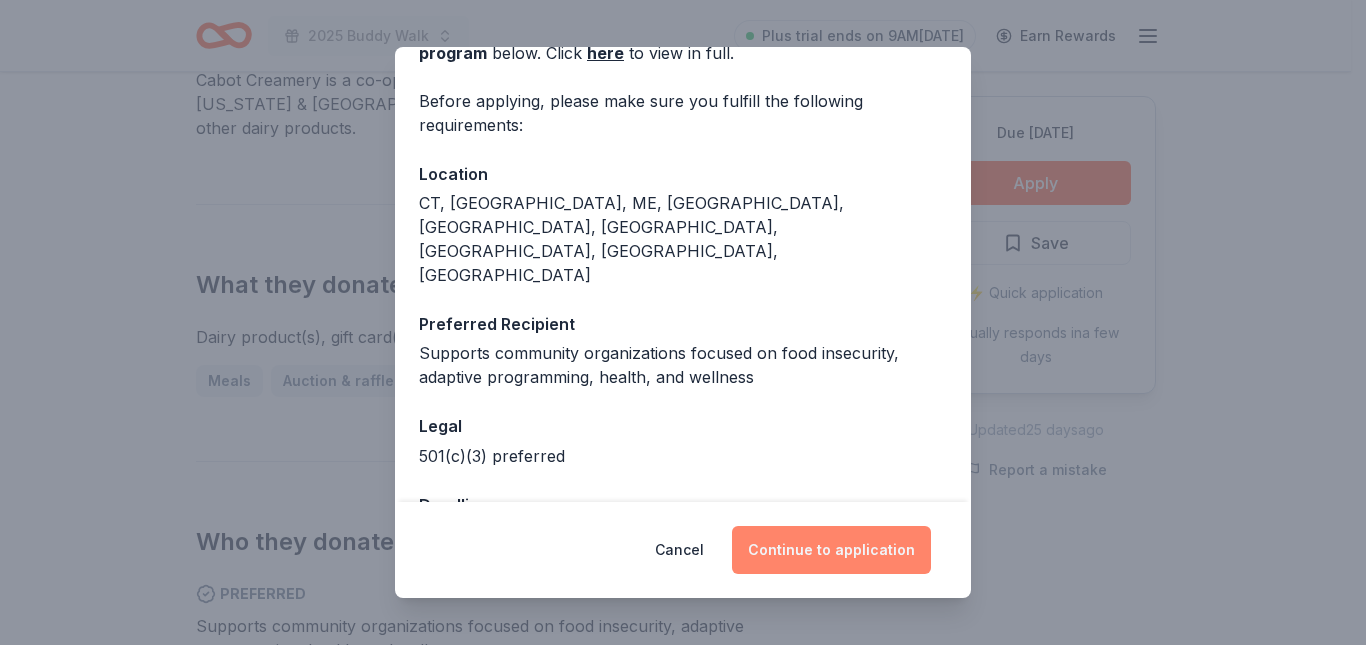 click on "Continue to application" at bounding box center (831, 550) 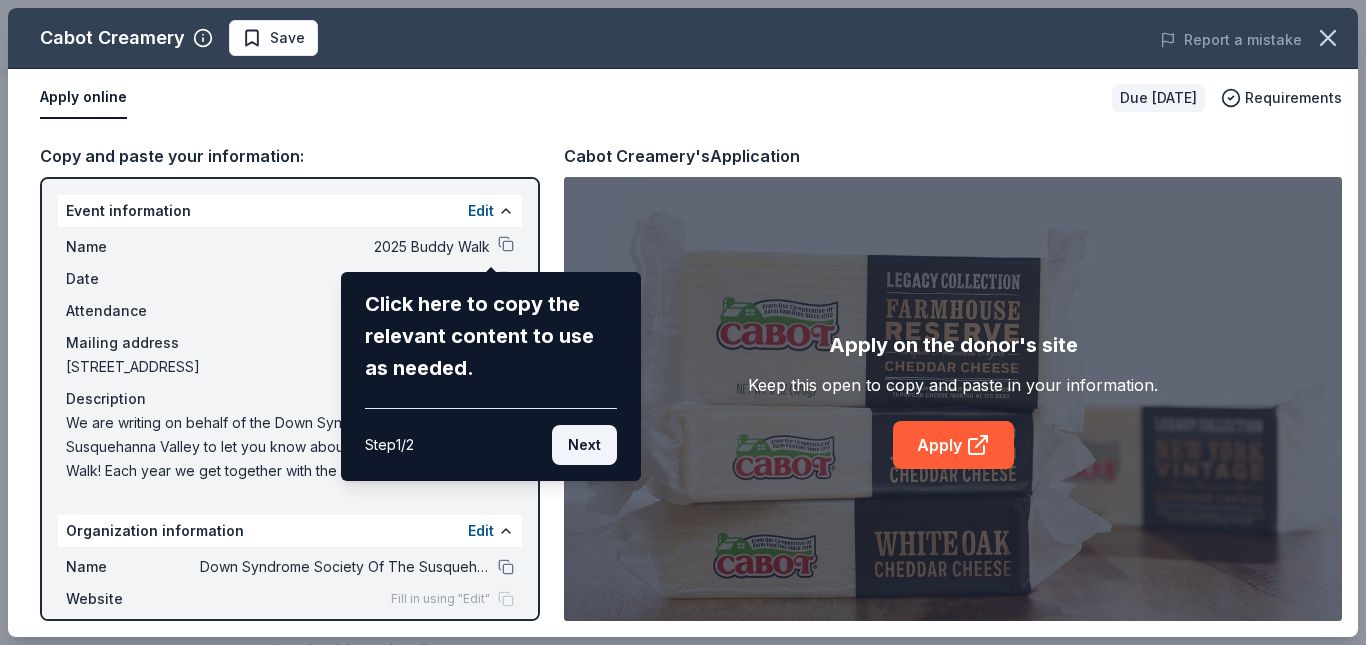 click on "Next" at bounding box center [584, 445] 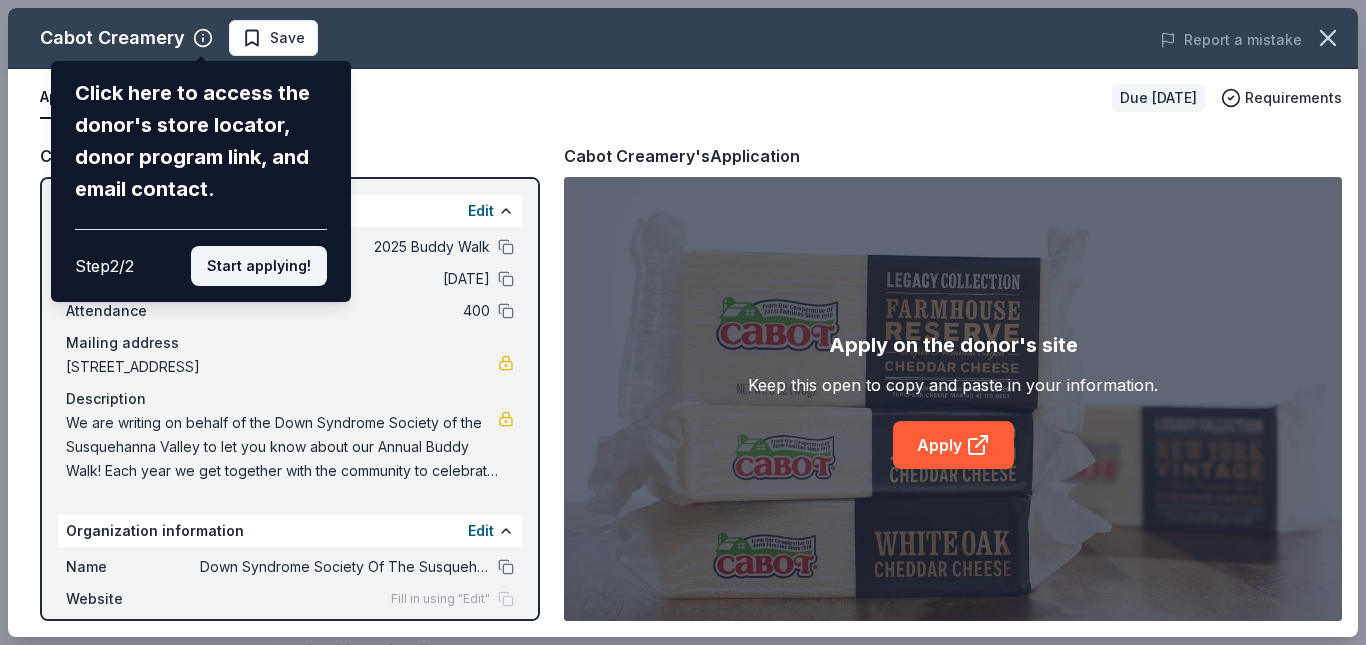 click on "Start applying!" at bounding box center [259, 266] 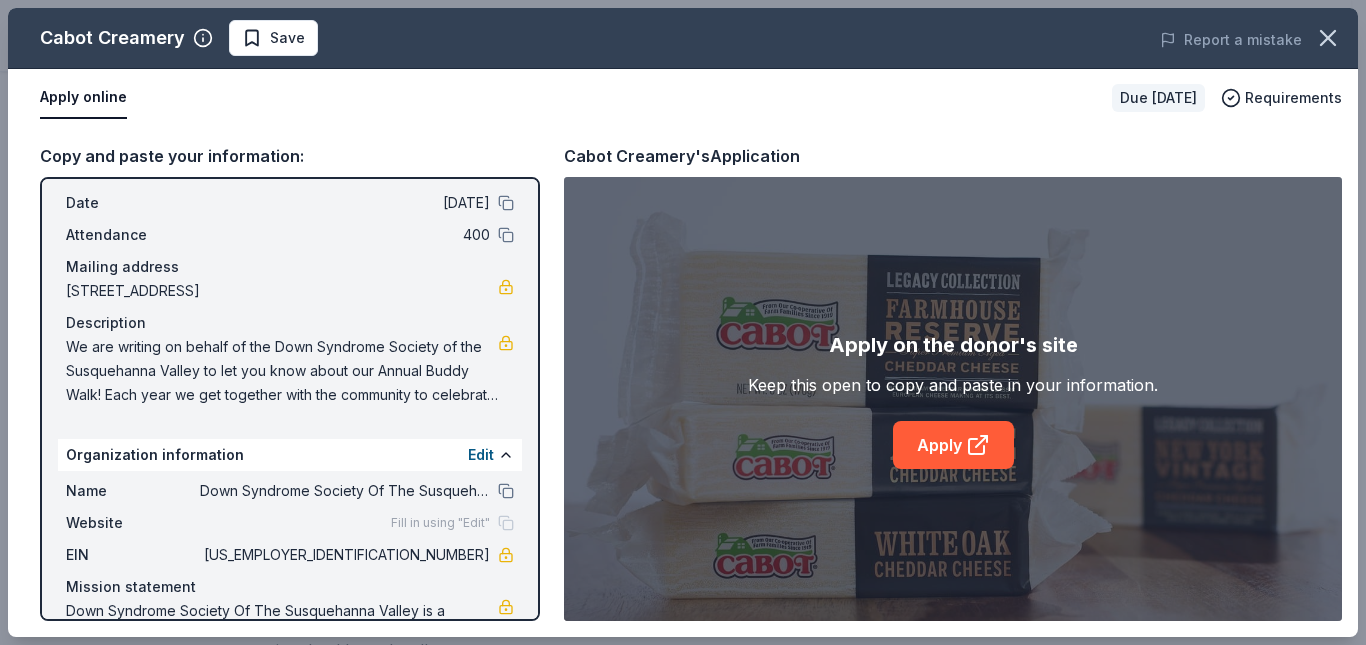 scroll, scrollTop: 0, scrollLeft: 0, axis: both 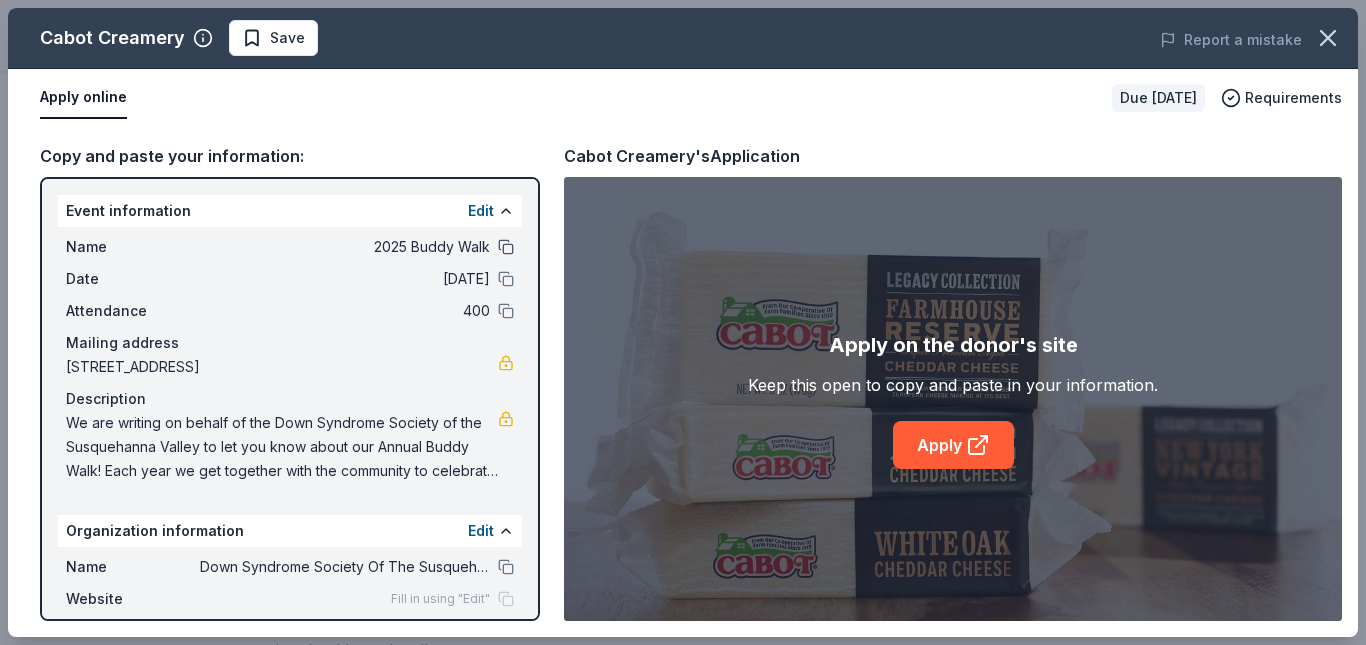 click at bounding box center (506, 247) 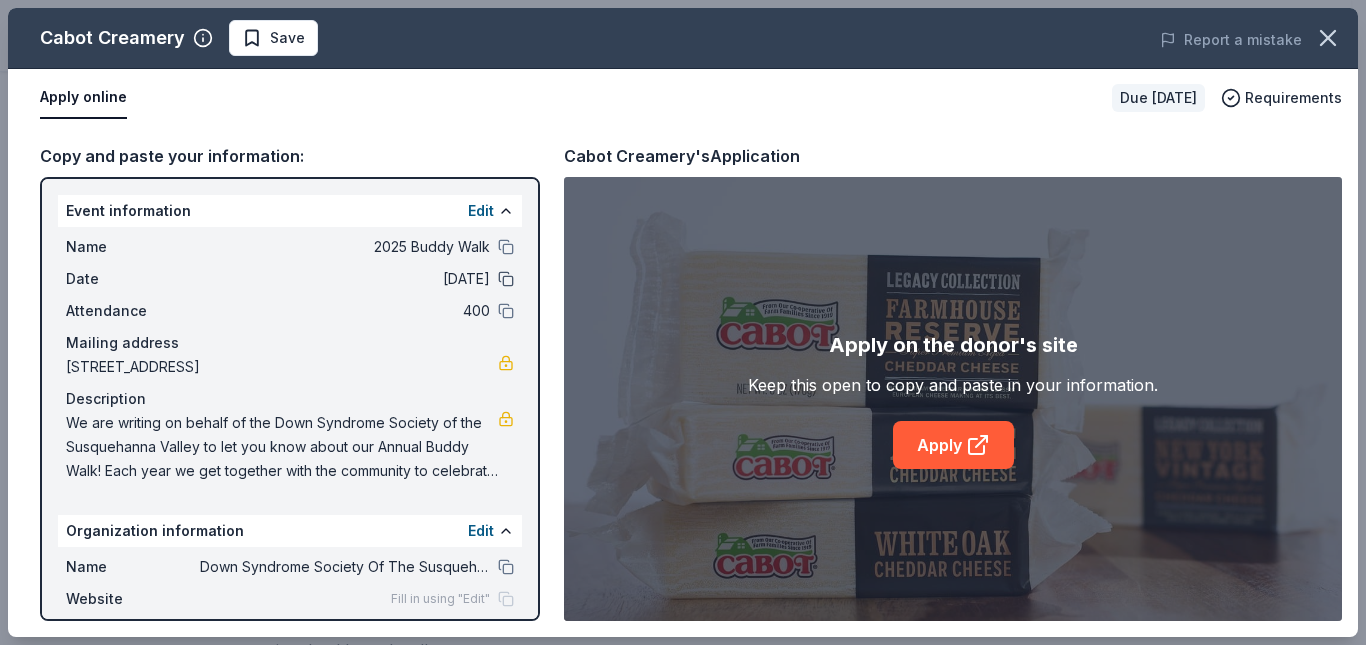 click at bounding box center (506, 279) 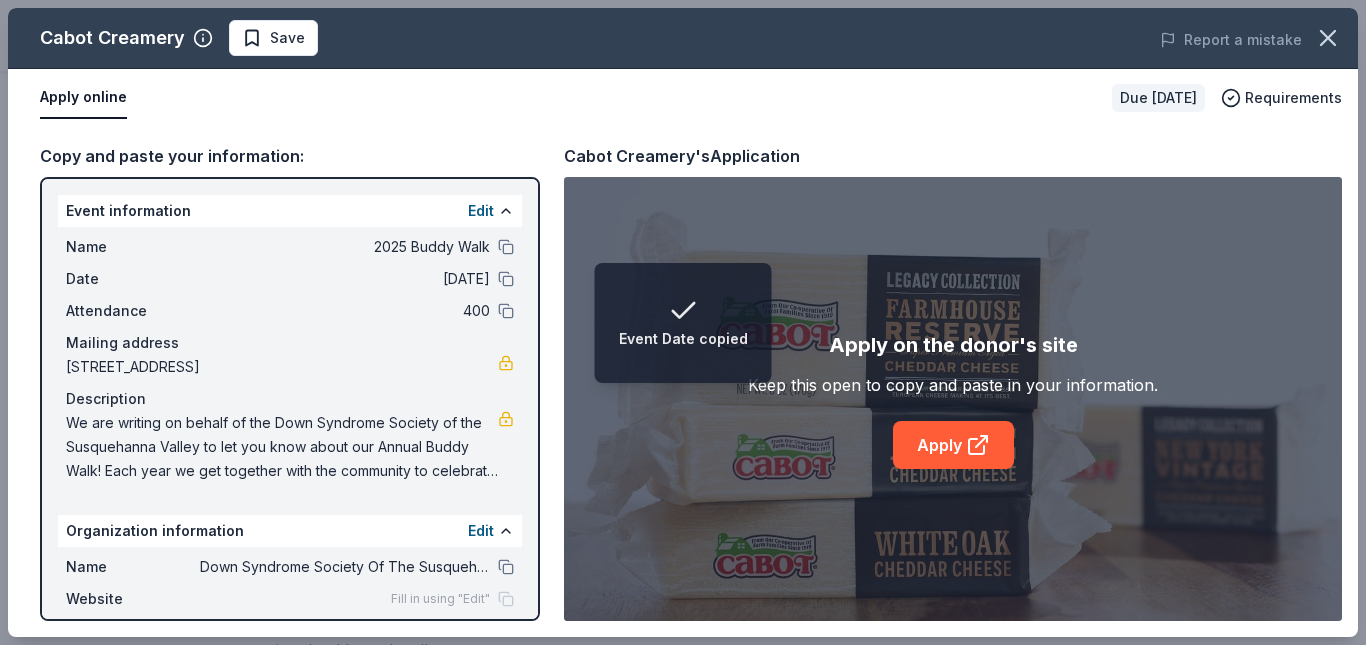 click on "Mailing address" at bounding box center [290, 343] 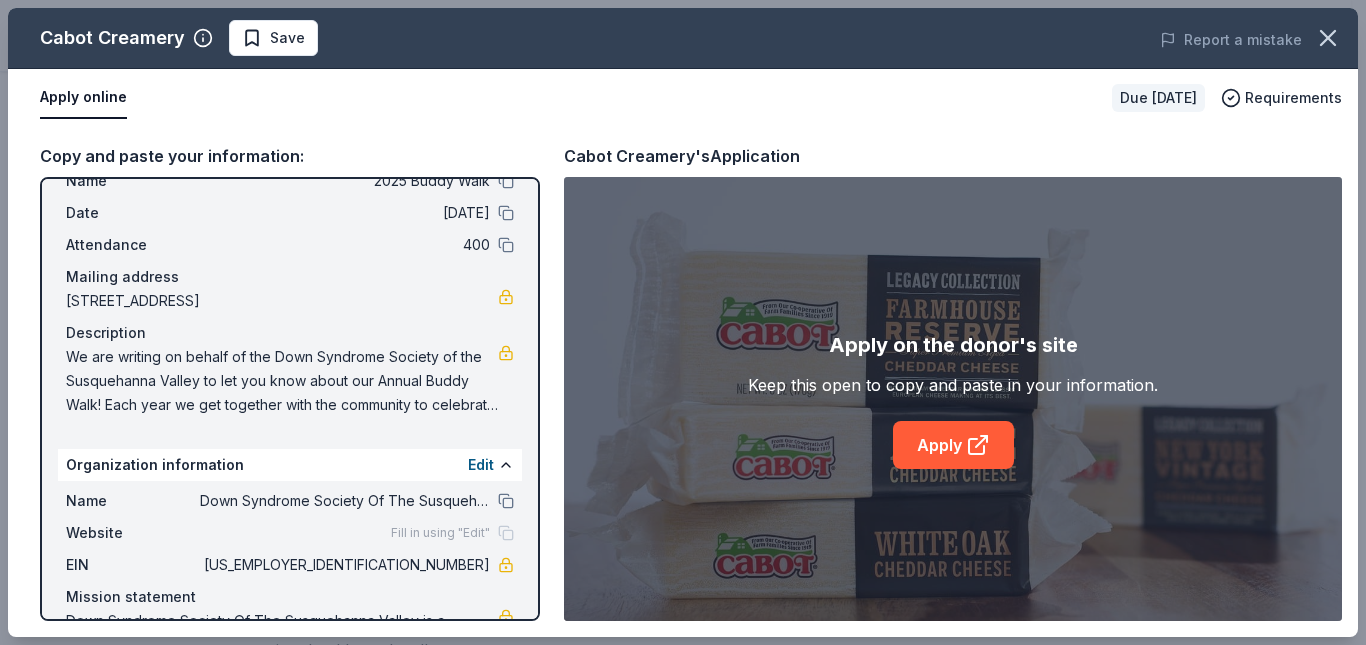 scroll, scrollTop: 152, scrollLeft: 0, axis: vertical 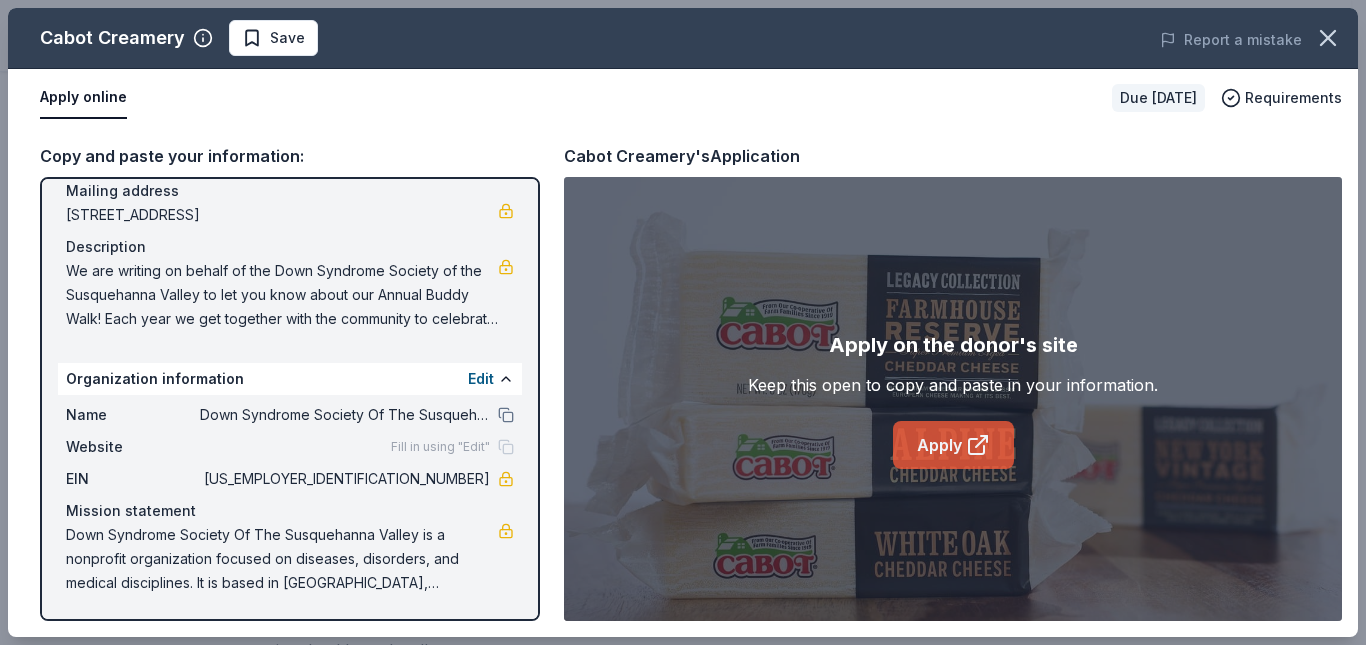 click on "Apply" at bounding box center (953, 445) 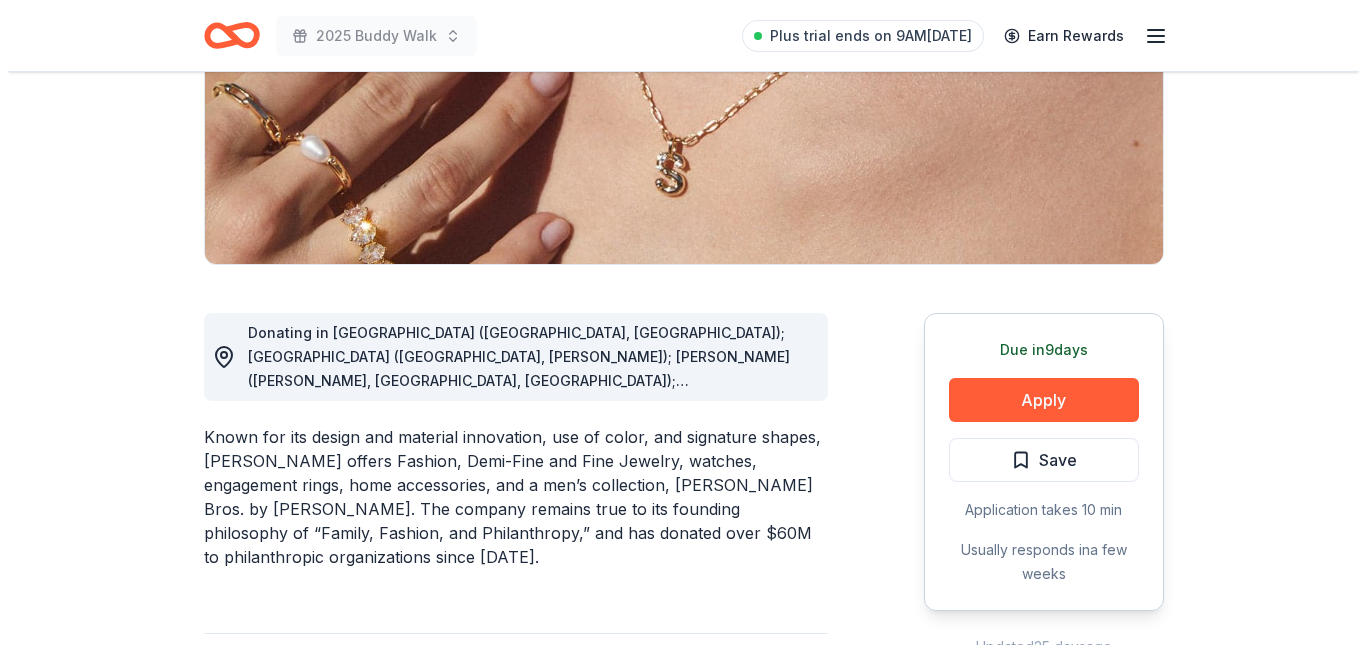 scroll, scrollTop: 400, scrollLeft: 0, axis: vertical 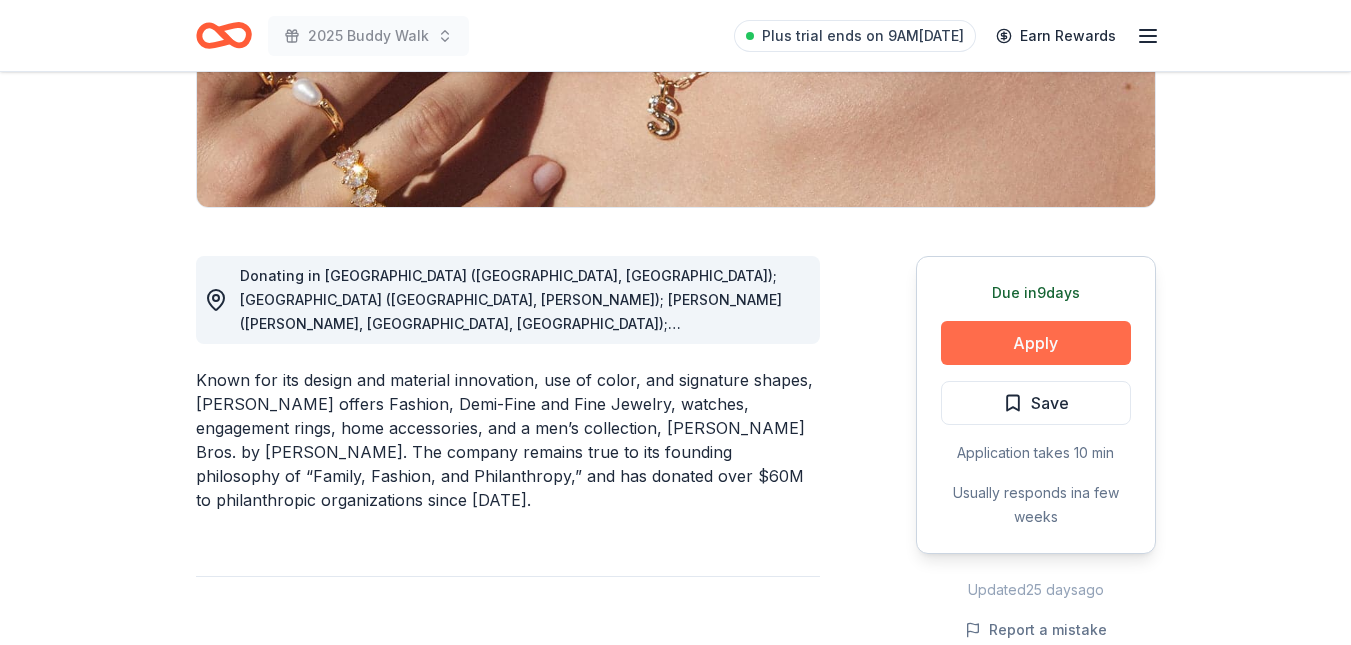 click on "Apply" at bounding box center (1036, 343) 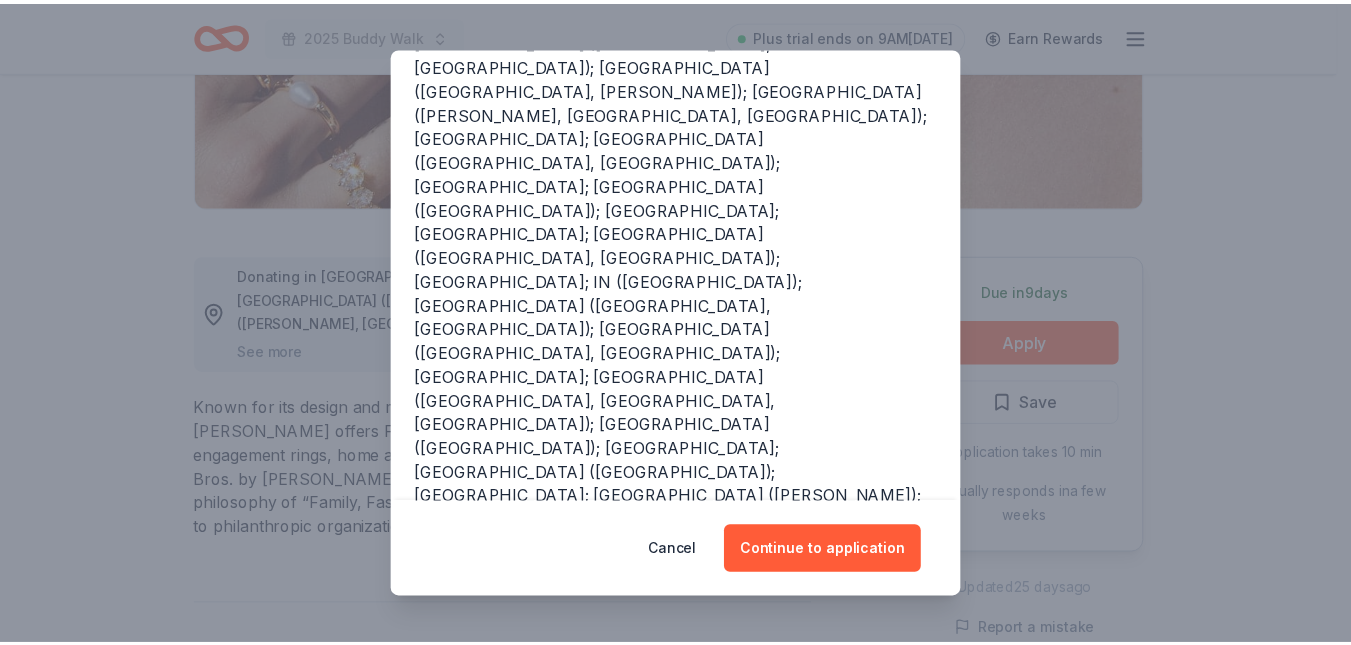 scroll, scrollTop: 323, scrollLeft: 0, axis: vertical 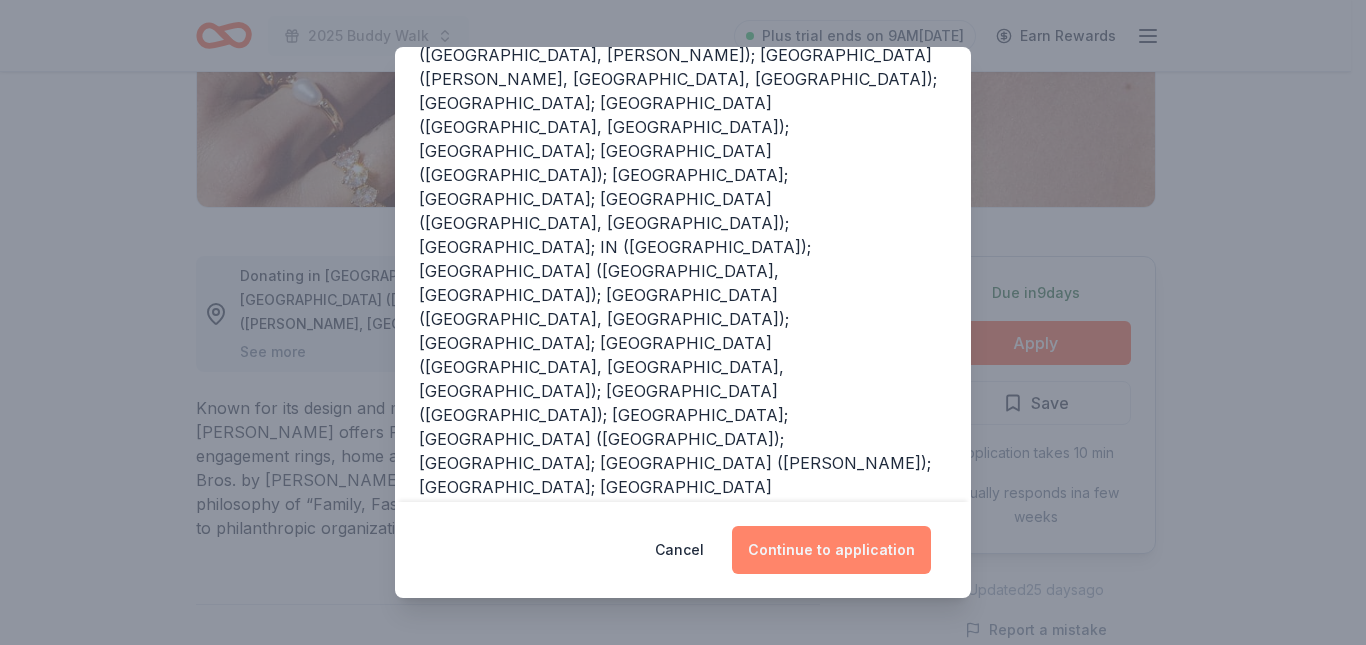 click on "Continue to application" at bounding box center (831, 550) 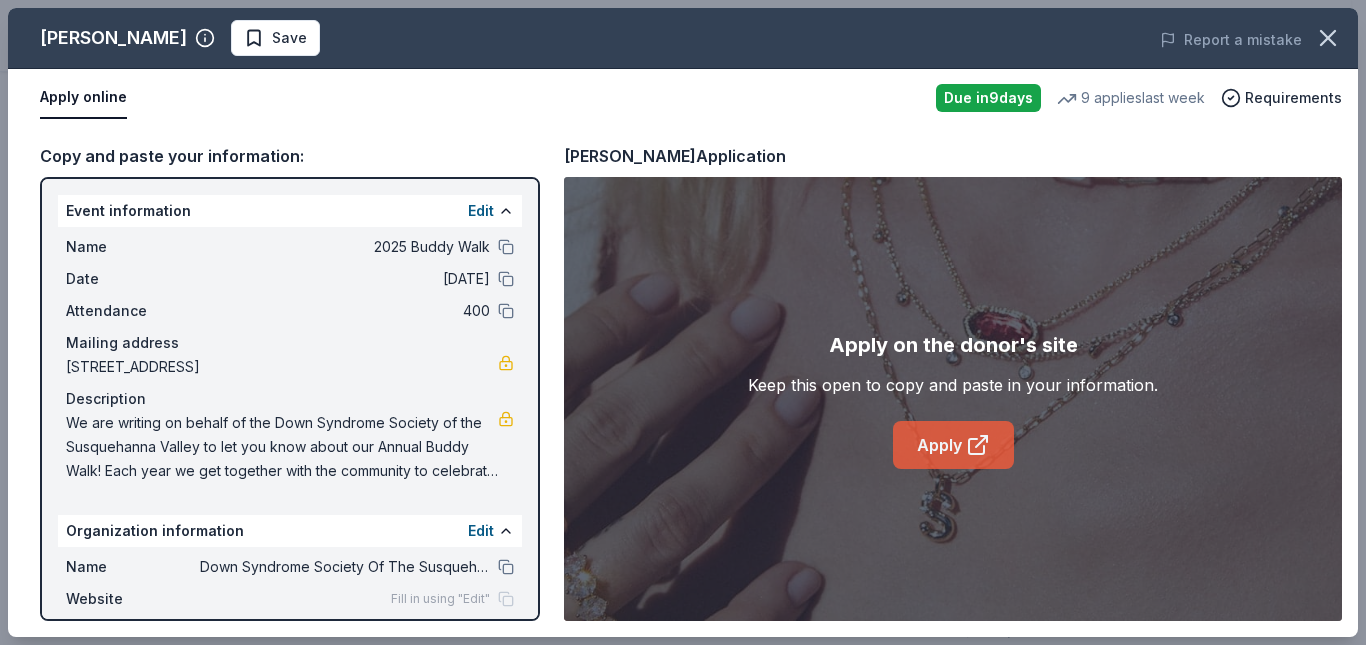 click on "Apply" at bounding box center [953, 445] 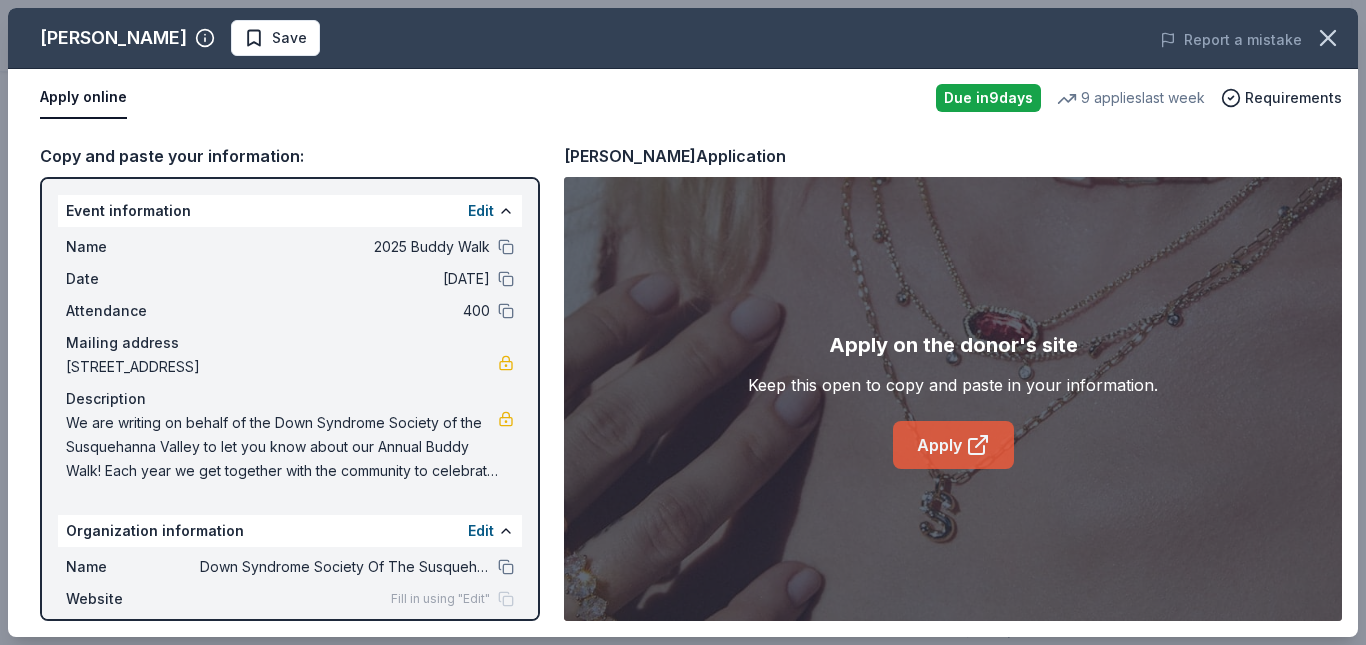 click on "Apply" at bounding box center [953, 445] 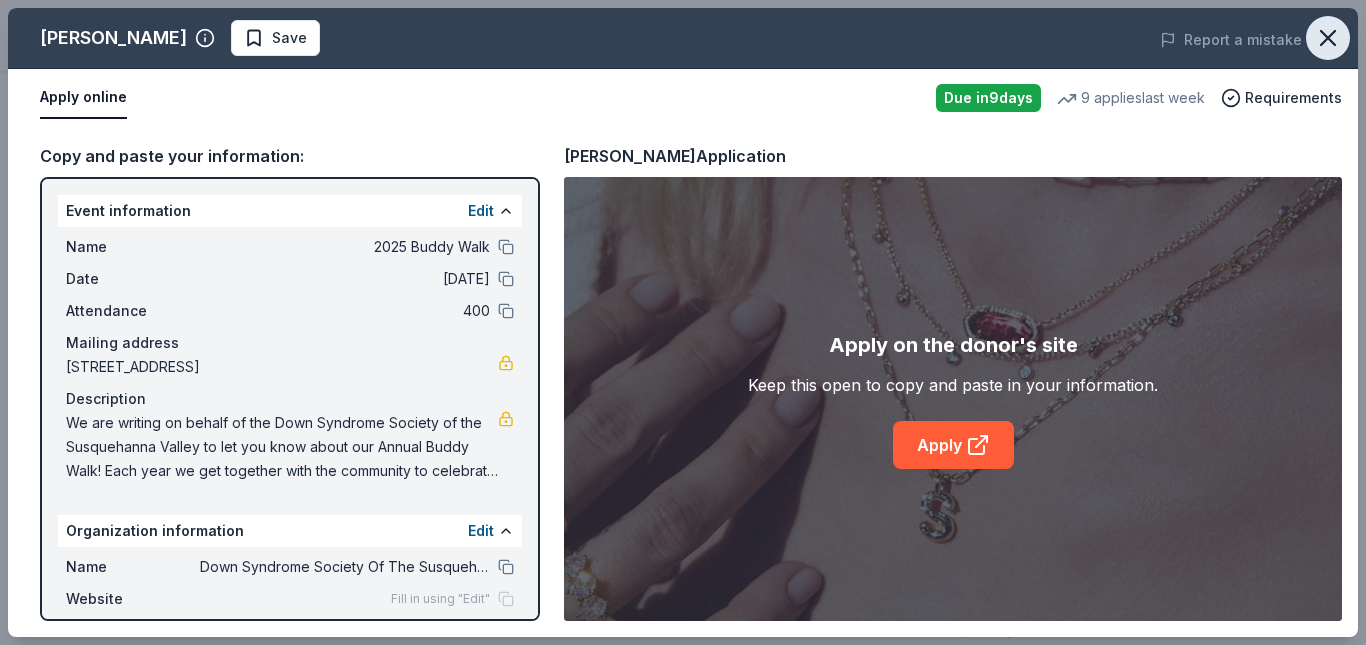 click 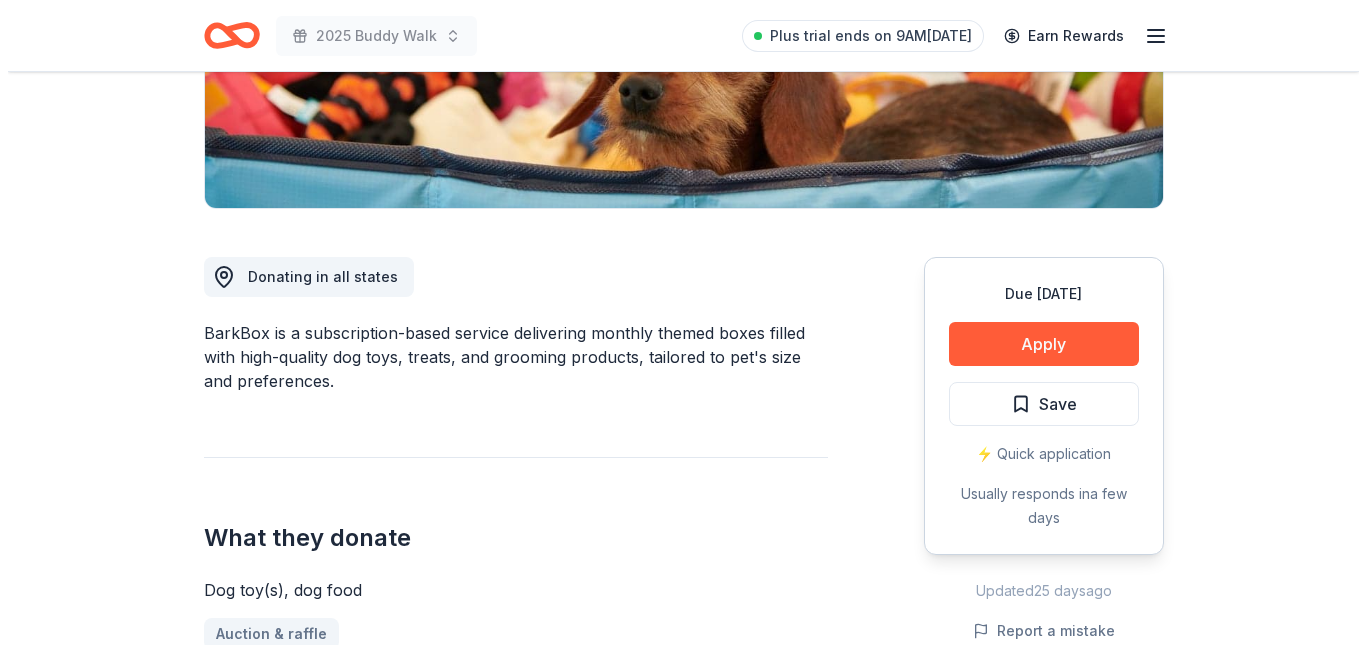 scroll, scrollTop: 400, scrollLeft: 0, axis: vertical 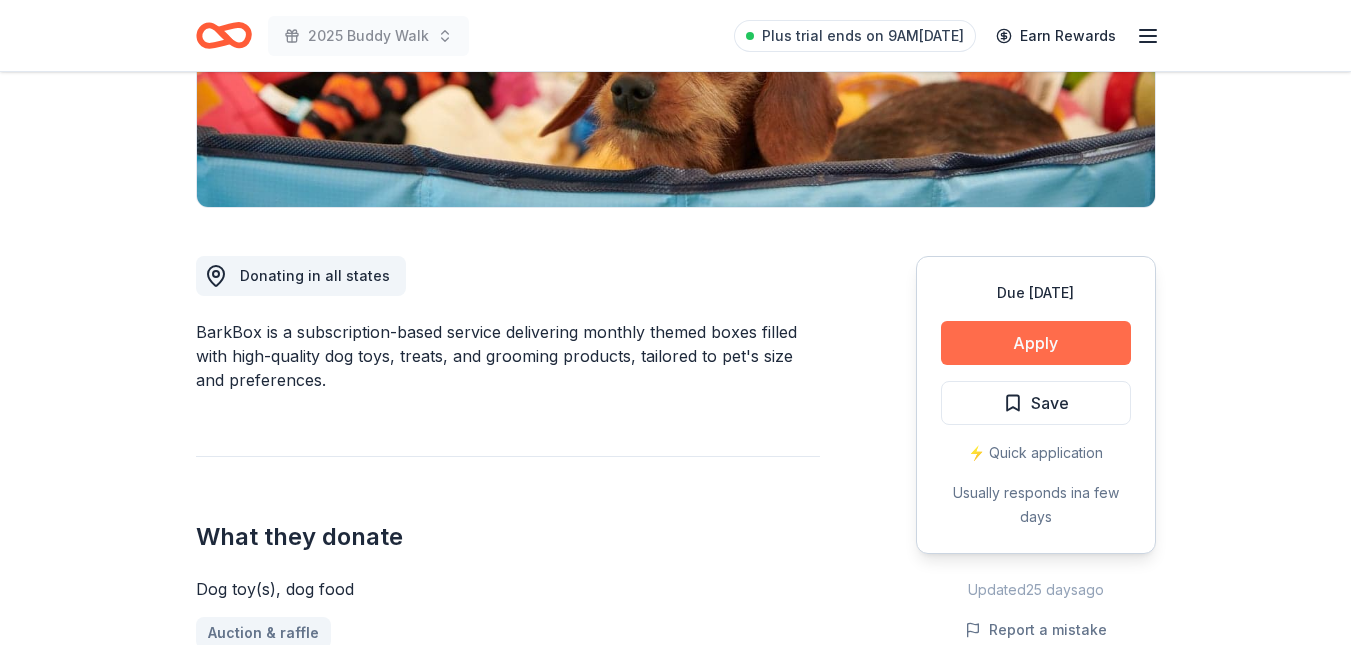 click on "Apply" at bounding box center [1036, 343] 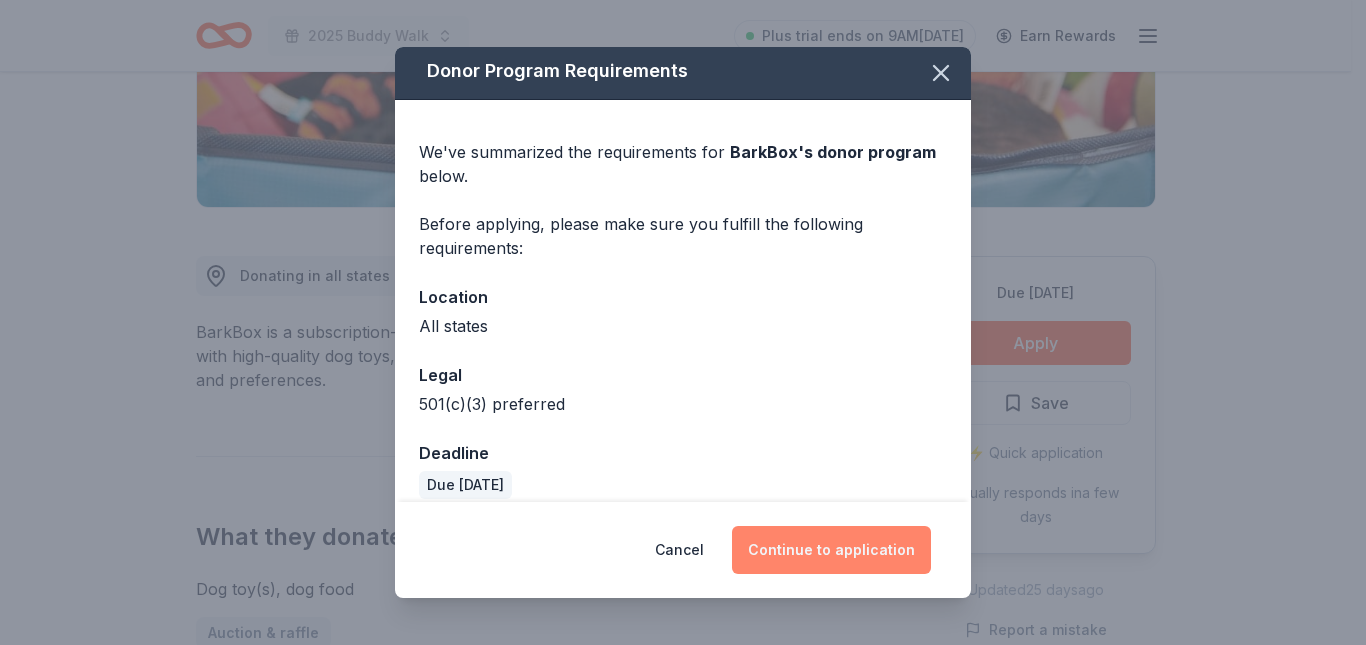 scroll, scrollTop: 0, scrollLeft: 0, axis: both 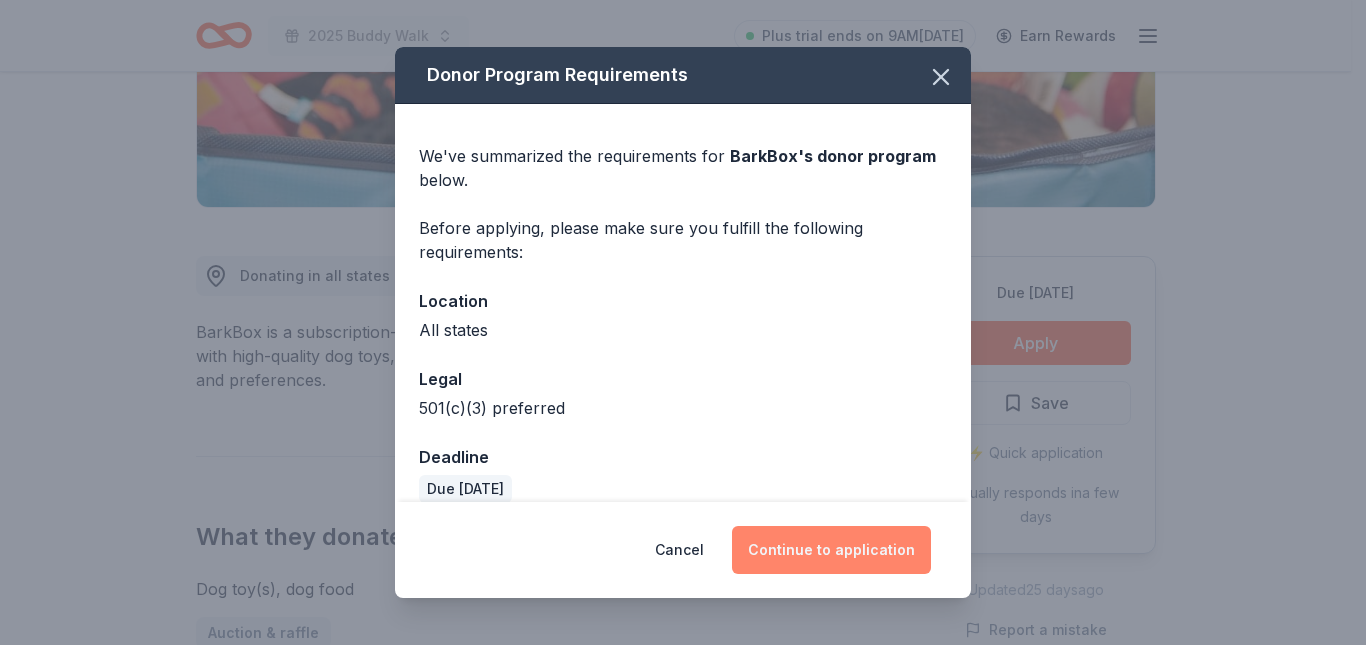 click on "Continue to application" at bounding box center (831, 550) 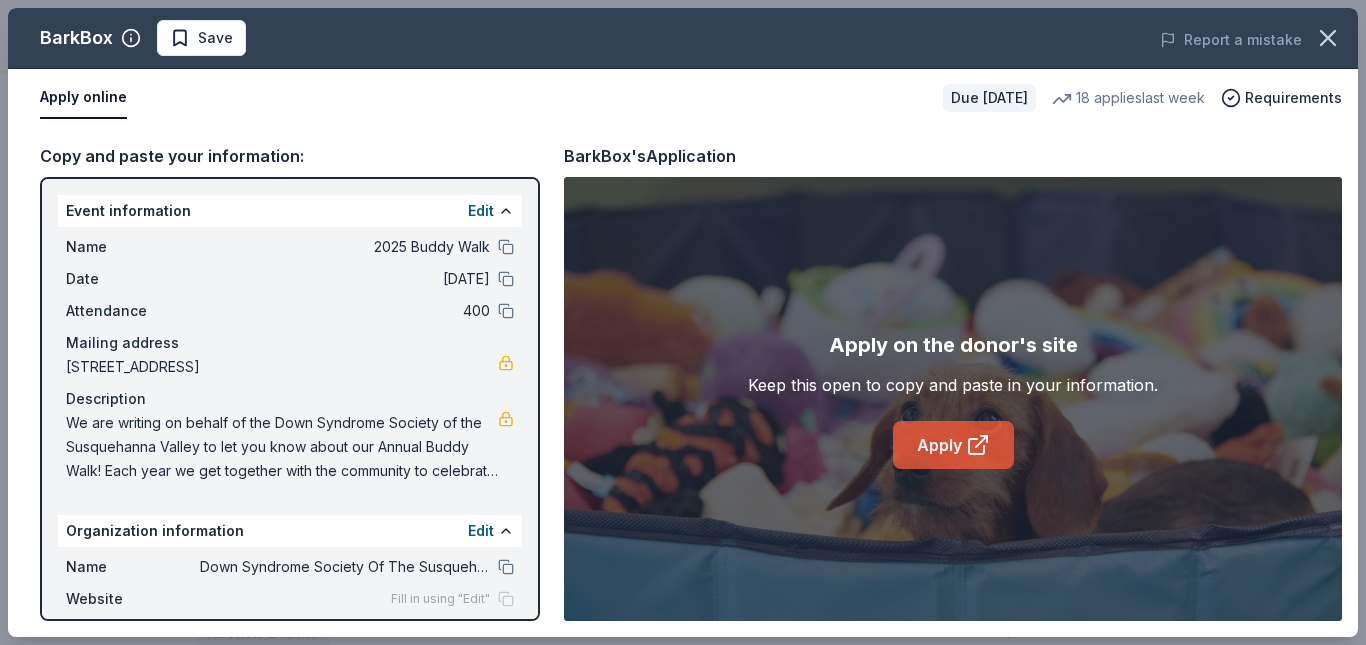 click on "Apply" at bounding box center (953, 445) 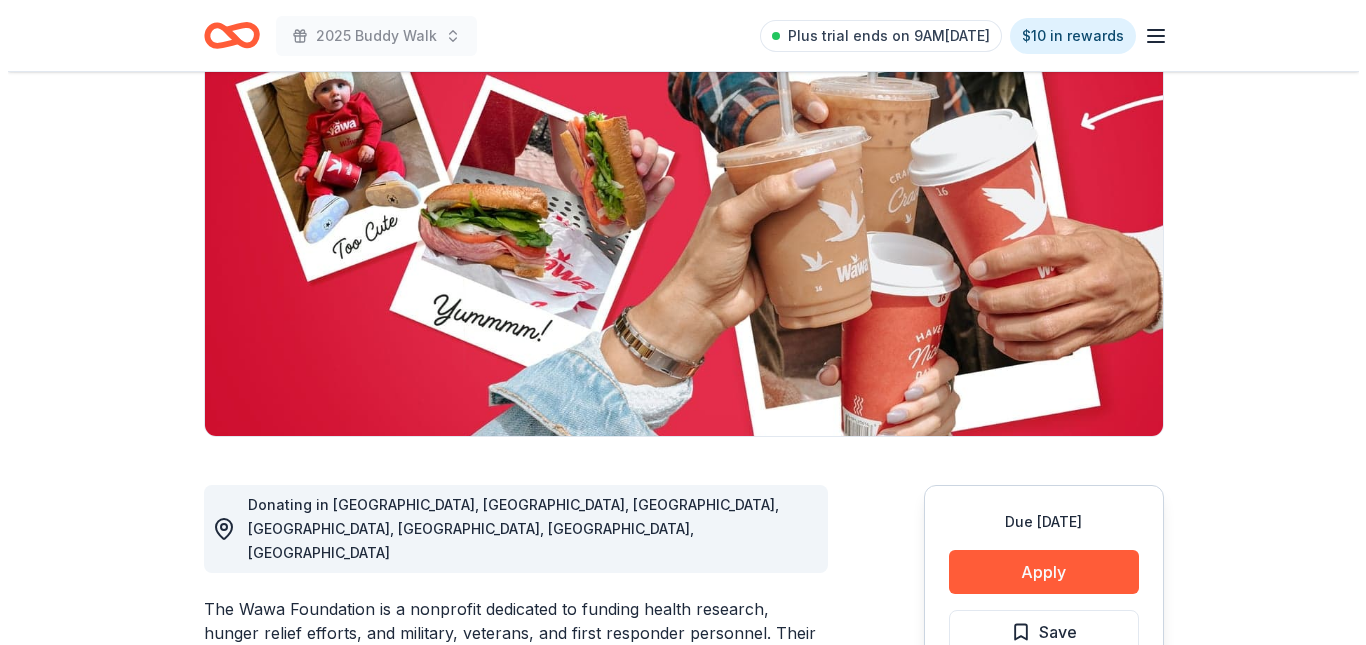 scroll, scrollTop: 300, scrollLeft: 0, axis: vertical 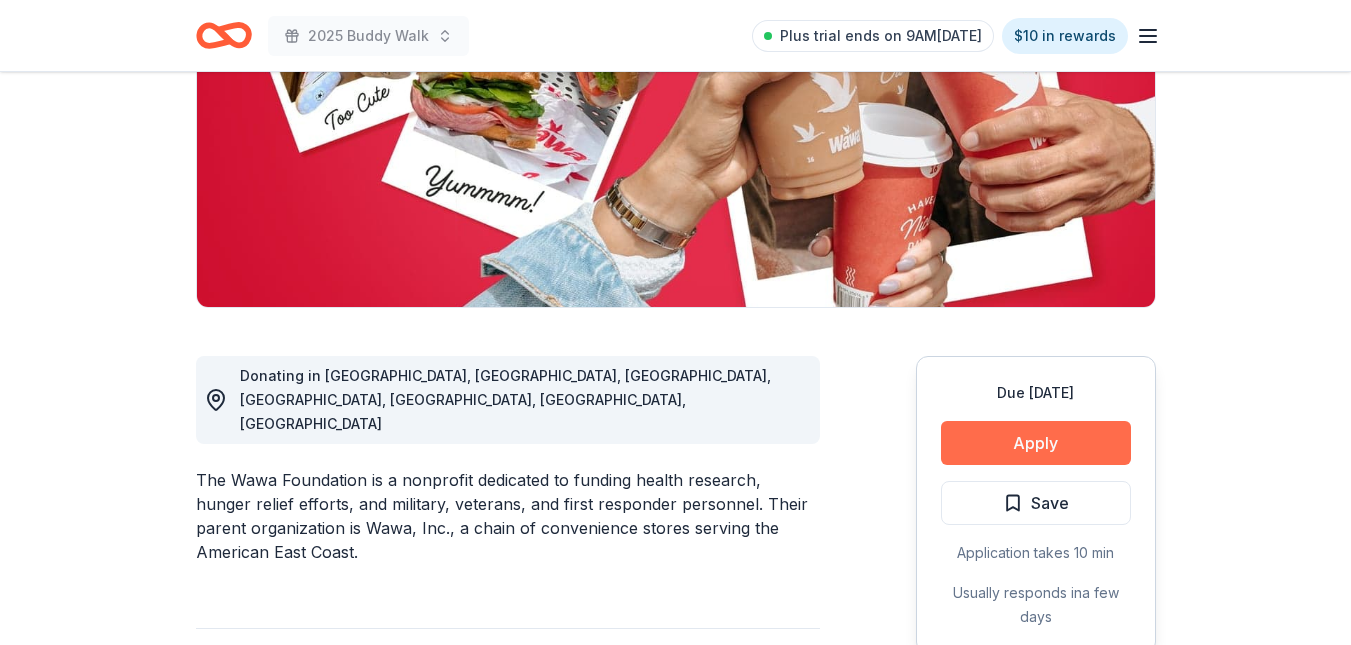 click on "Apply" at bounding box center (1036, 443) 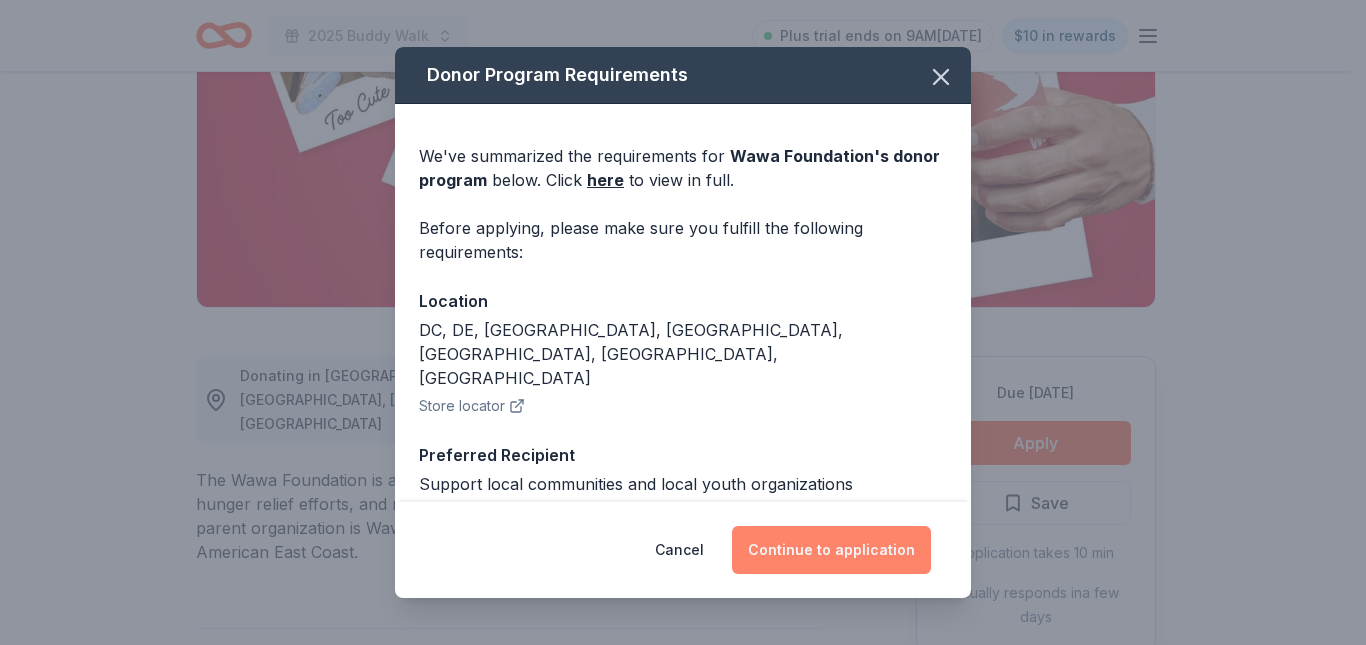 click on "Continue to application" at bounding box center (831, 550) 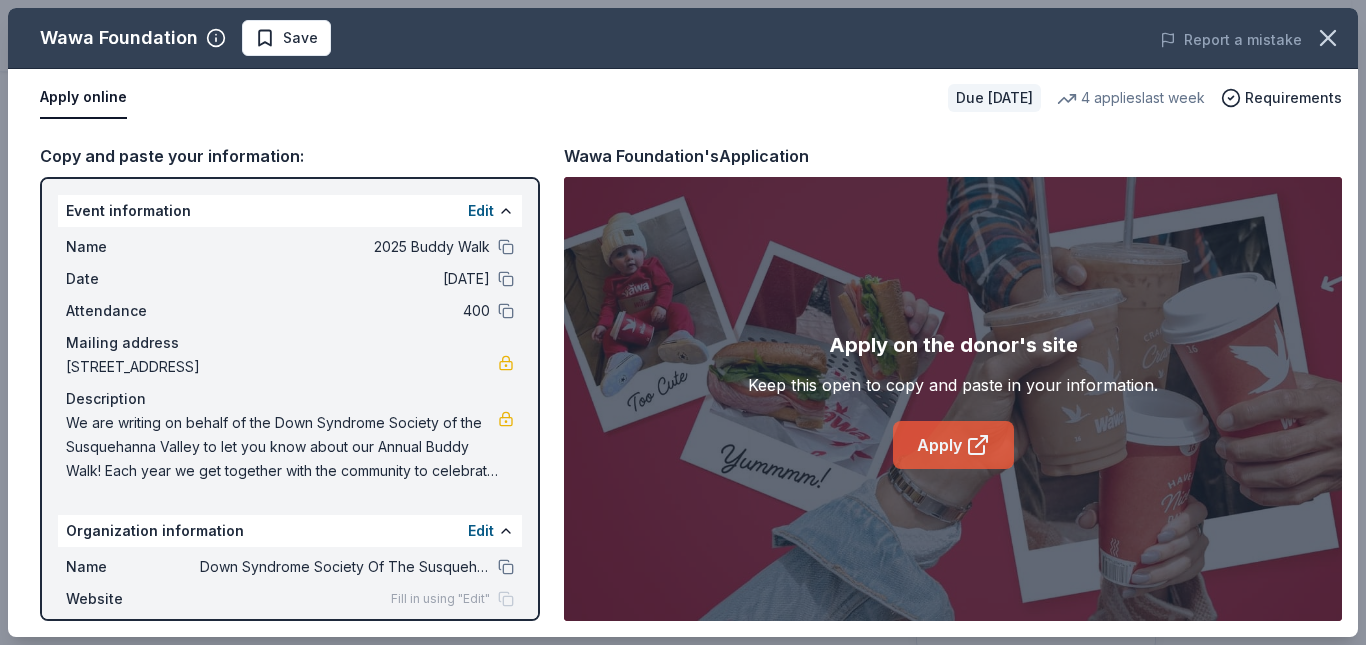 click on "Apply" at bounding box center (953, 445) 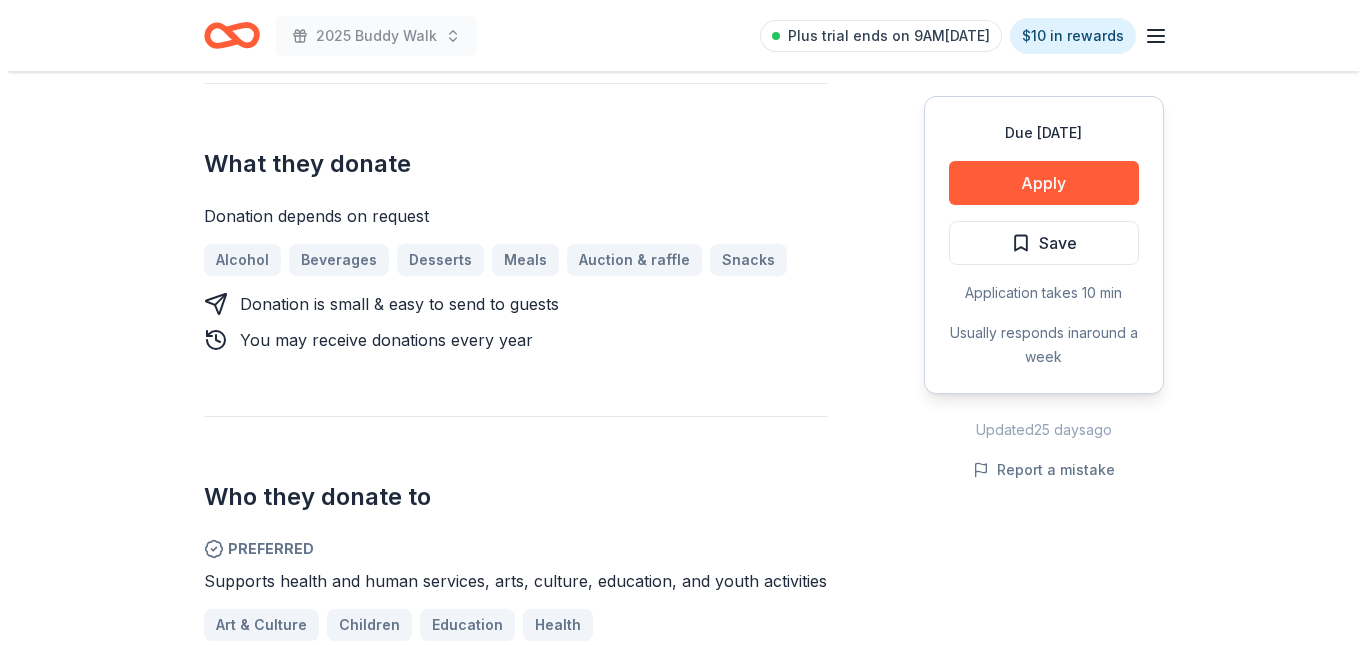 scroll, scrollTop: 900, scrollLeft: 0, axis: vertical 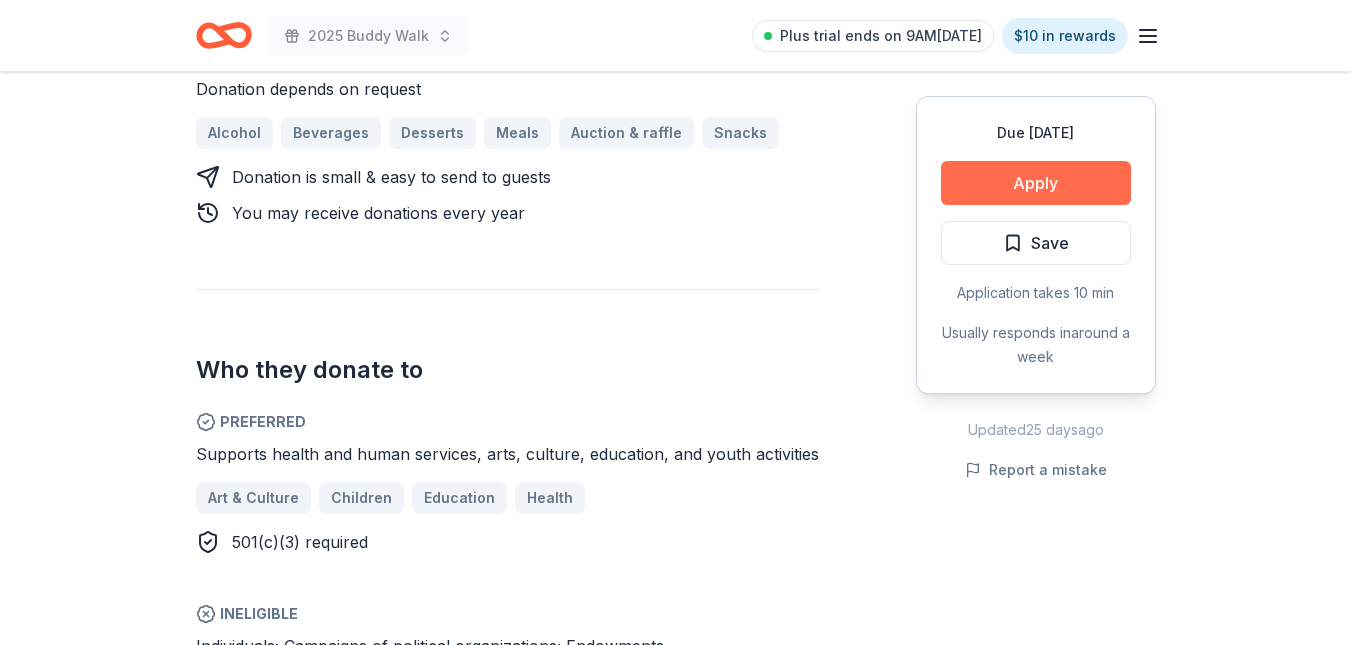 click on "Apply" at bounding box center [1036, 183] 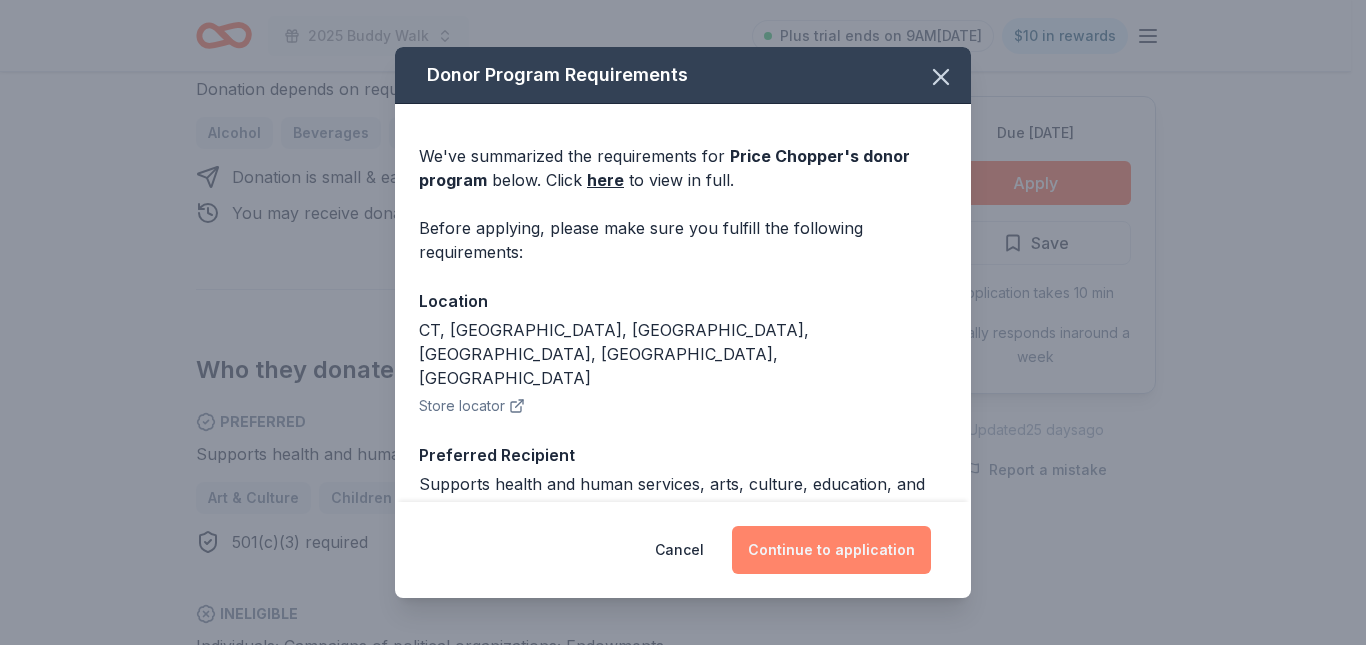 click on "Continue to application" at bounding box center (831, 550) 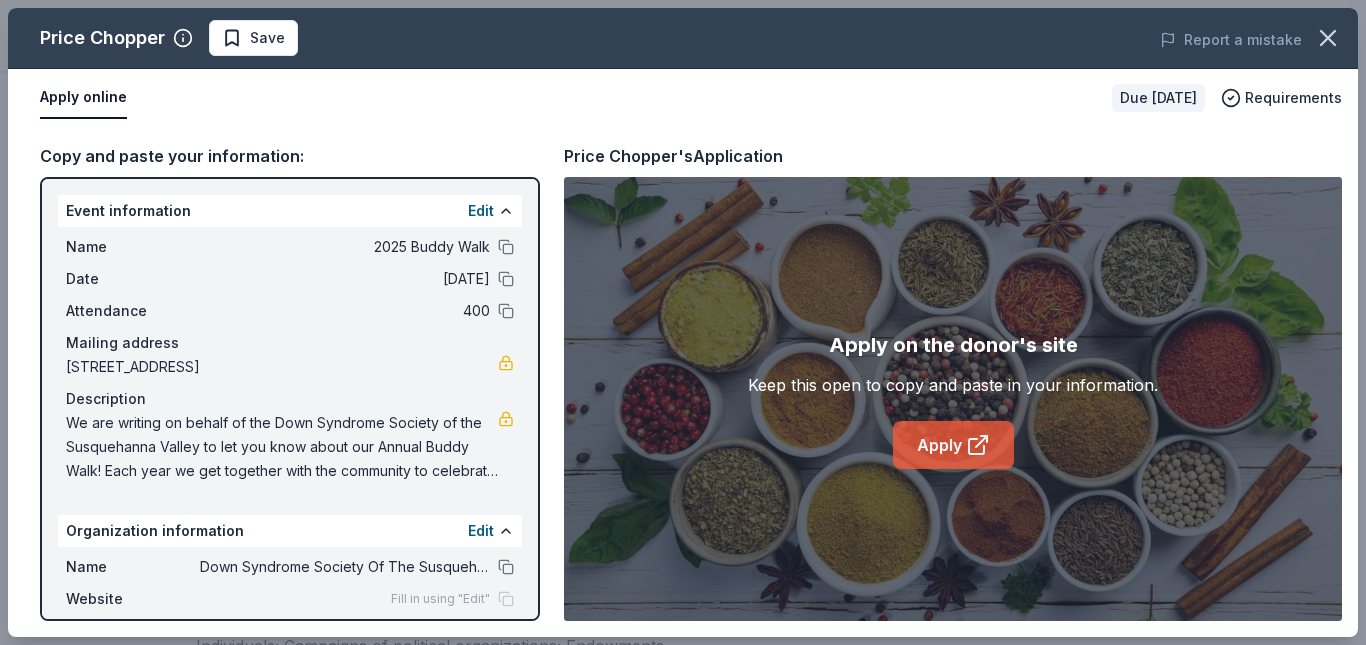 click on "Apply" at bounding box center (953, 445) 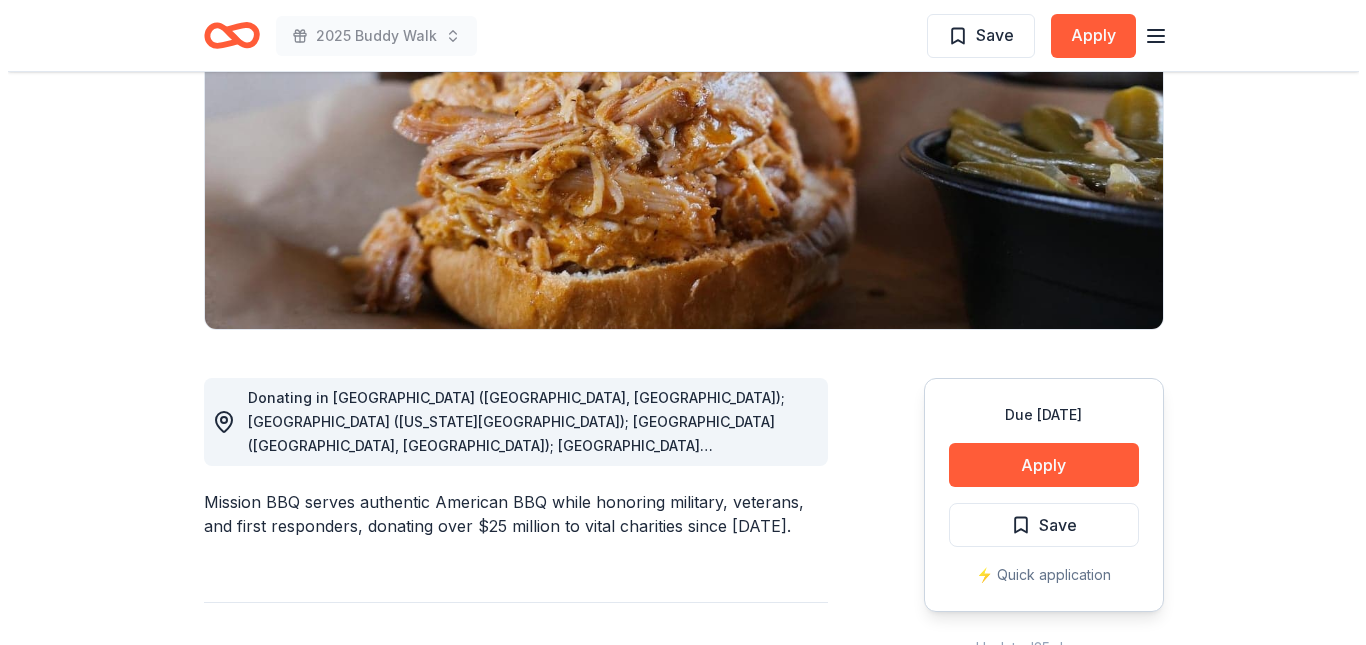 scroll, scrollTop: 300, scrollLeft: 0, axis: vertical 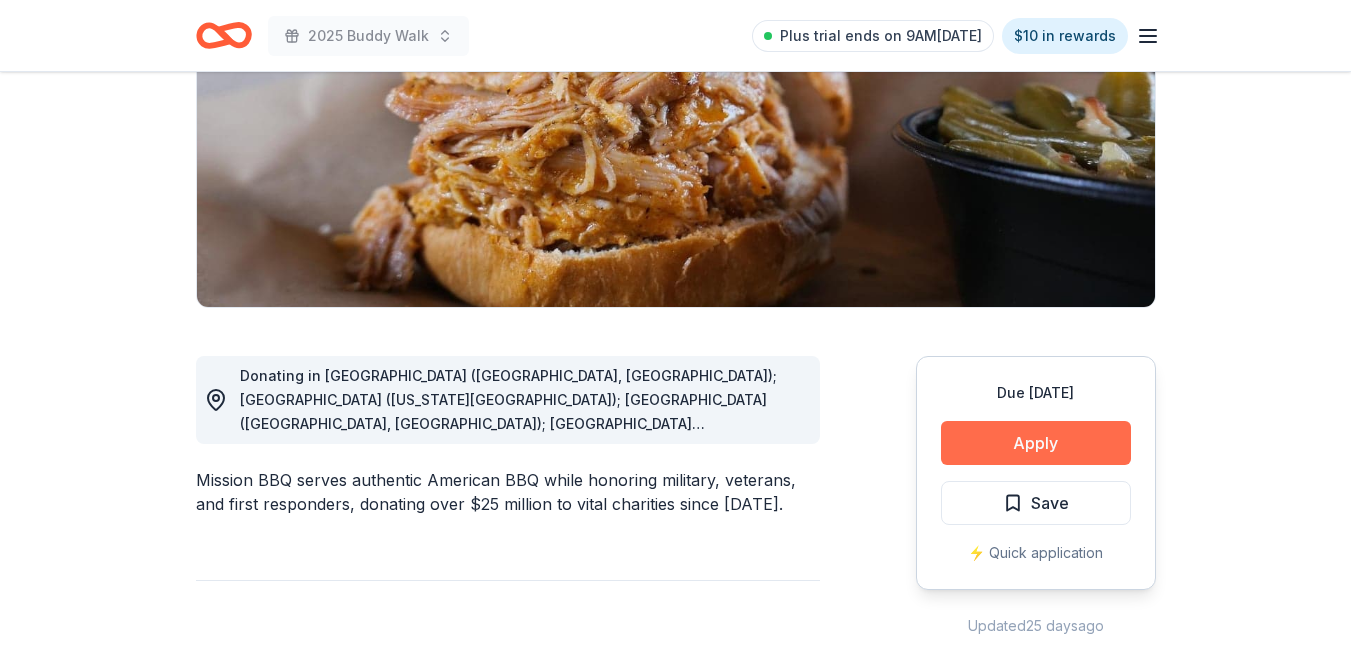 click on "Apply" at bounding box center [1036, 443] 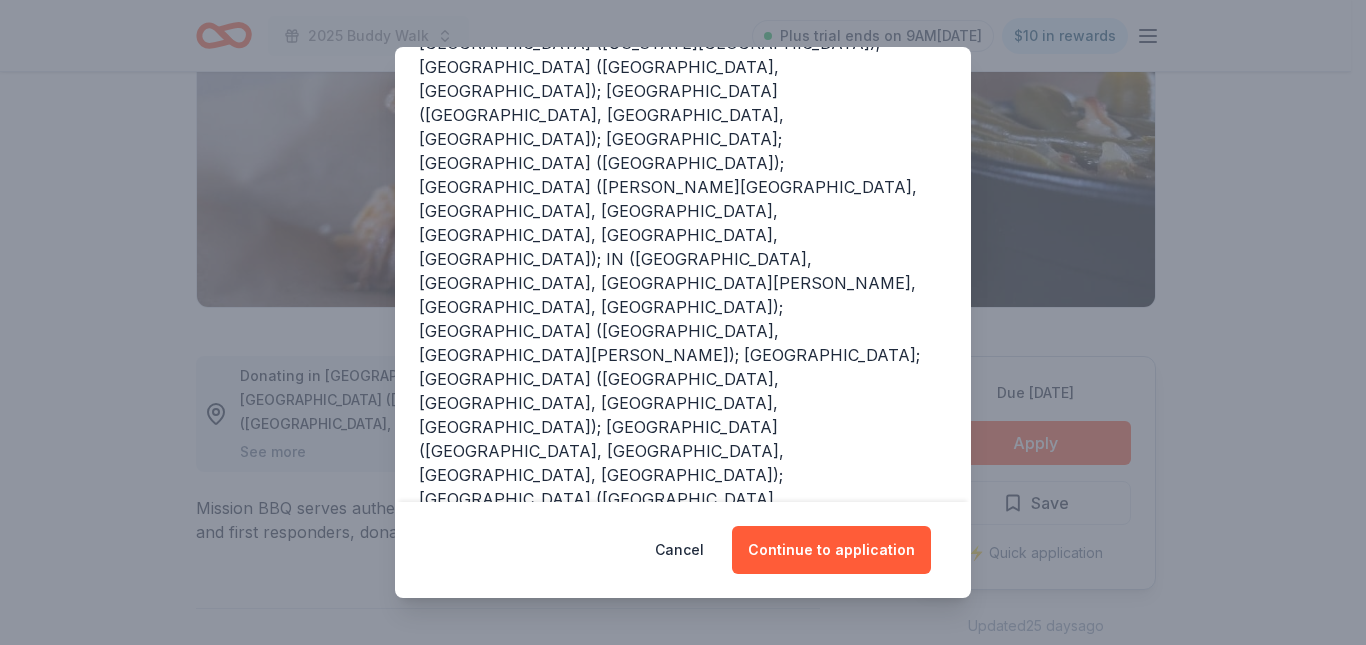 scroll, scrollTop: 312, scrollLeft: 0, axis: vertical 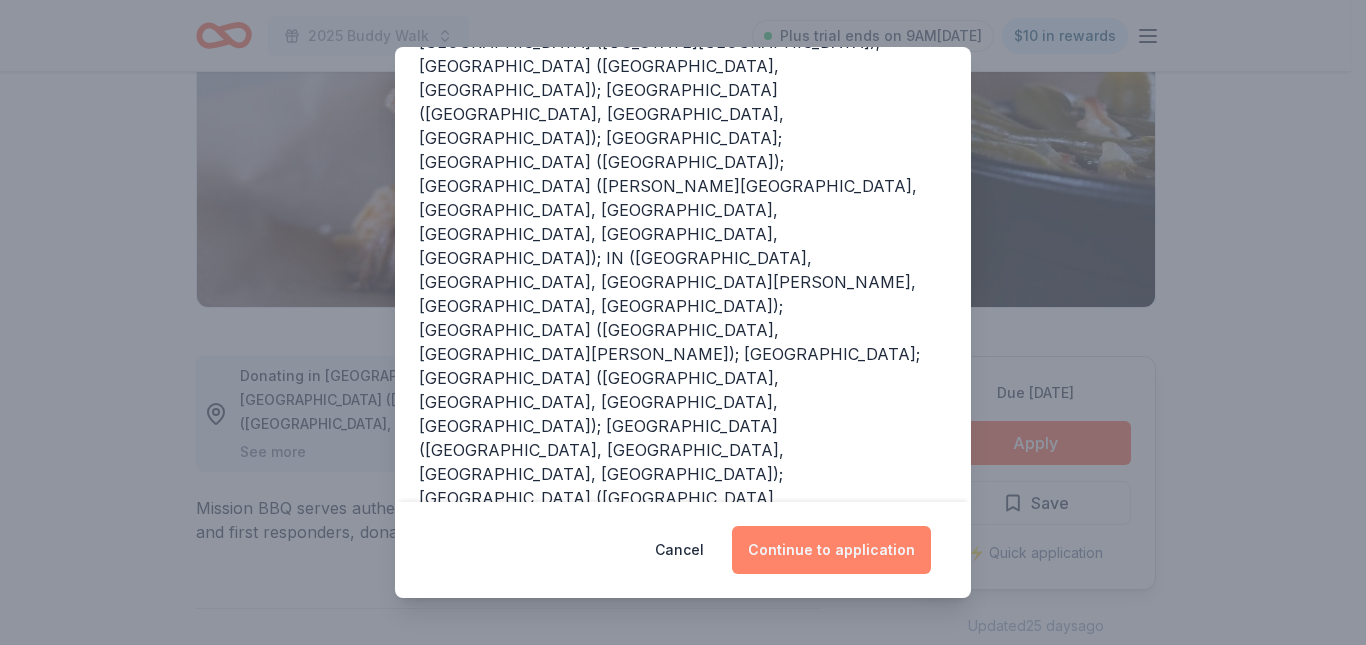 click on "Continue to application" at bounding box center (831, 550) 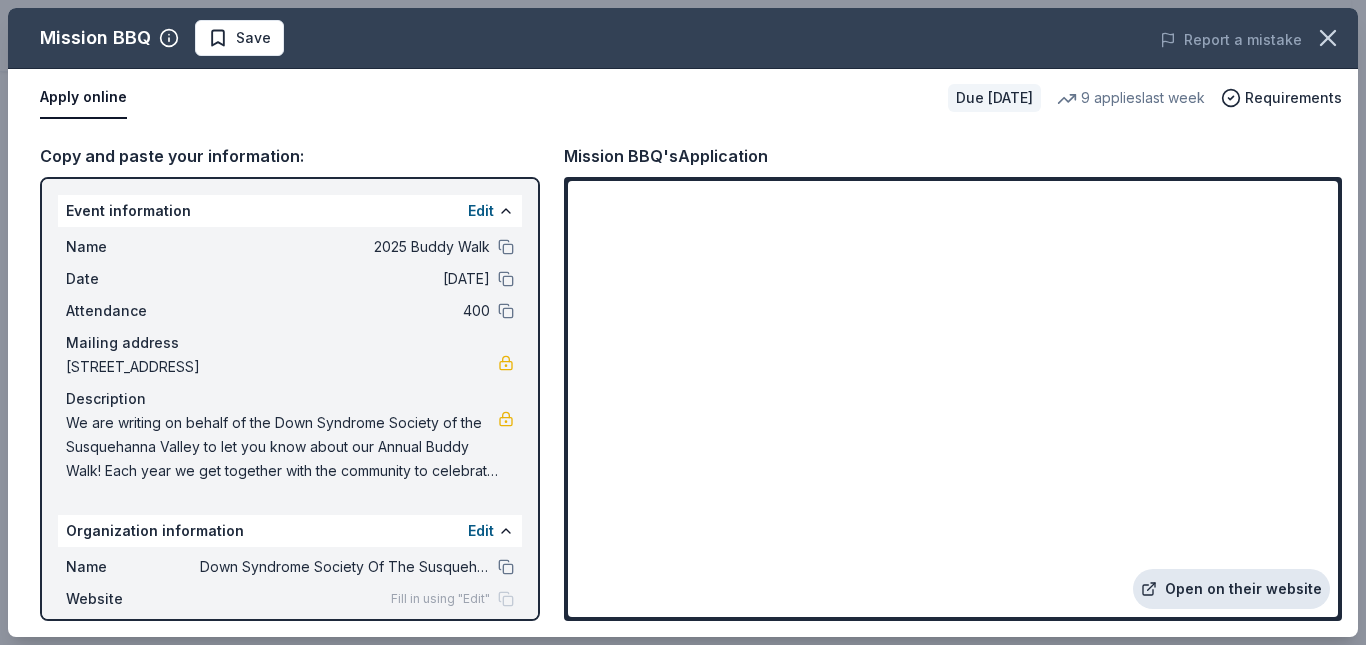 click on "Open on their website" at bounding box center [1231, 589] 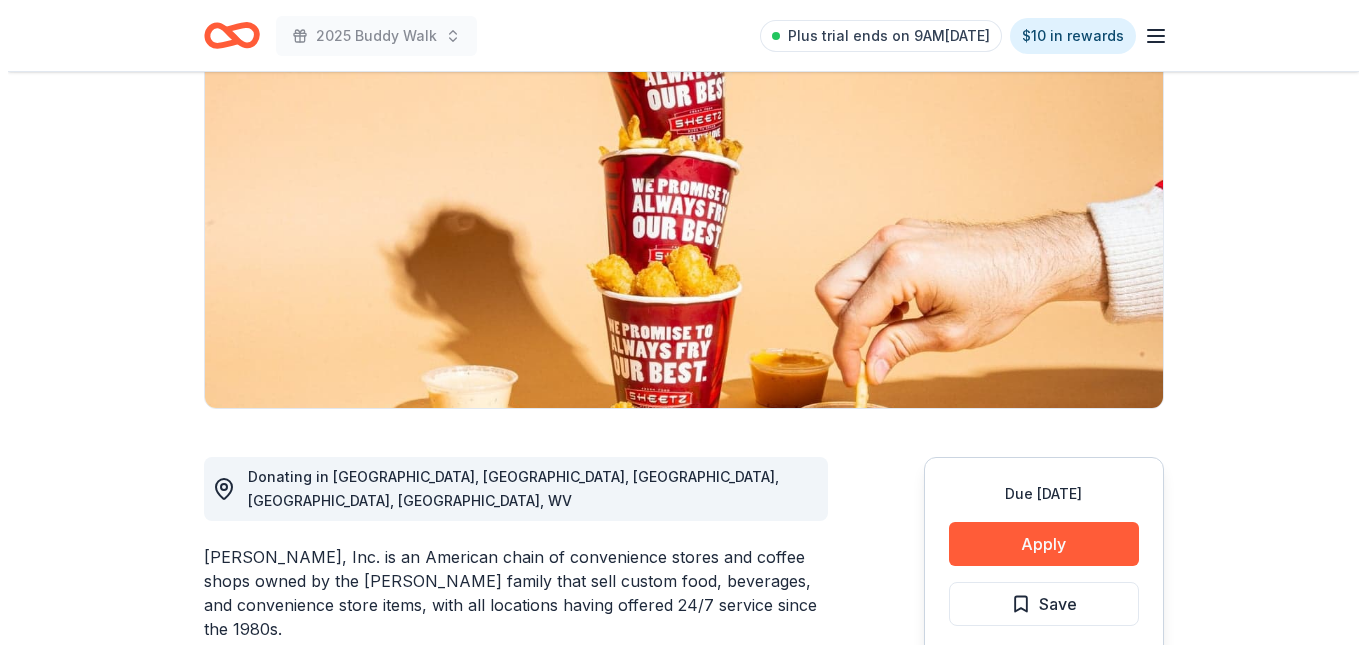 scroll, scrollTop: 300, scrollLeft: 0, axis: vertical 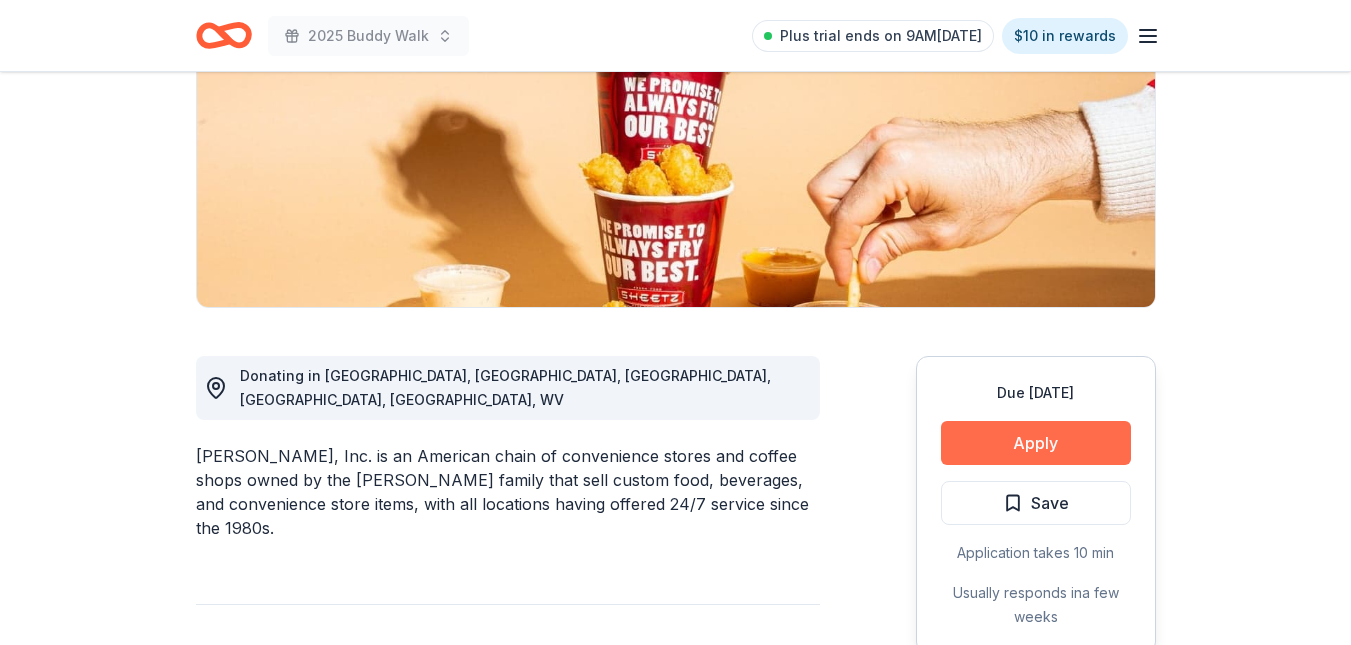 click on "Apply" at bounding box center (1036, 443) 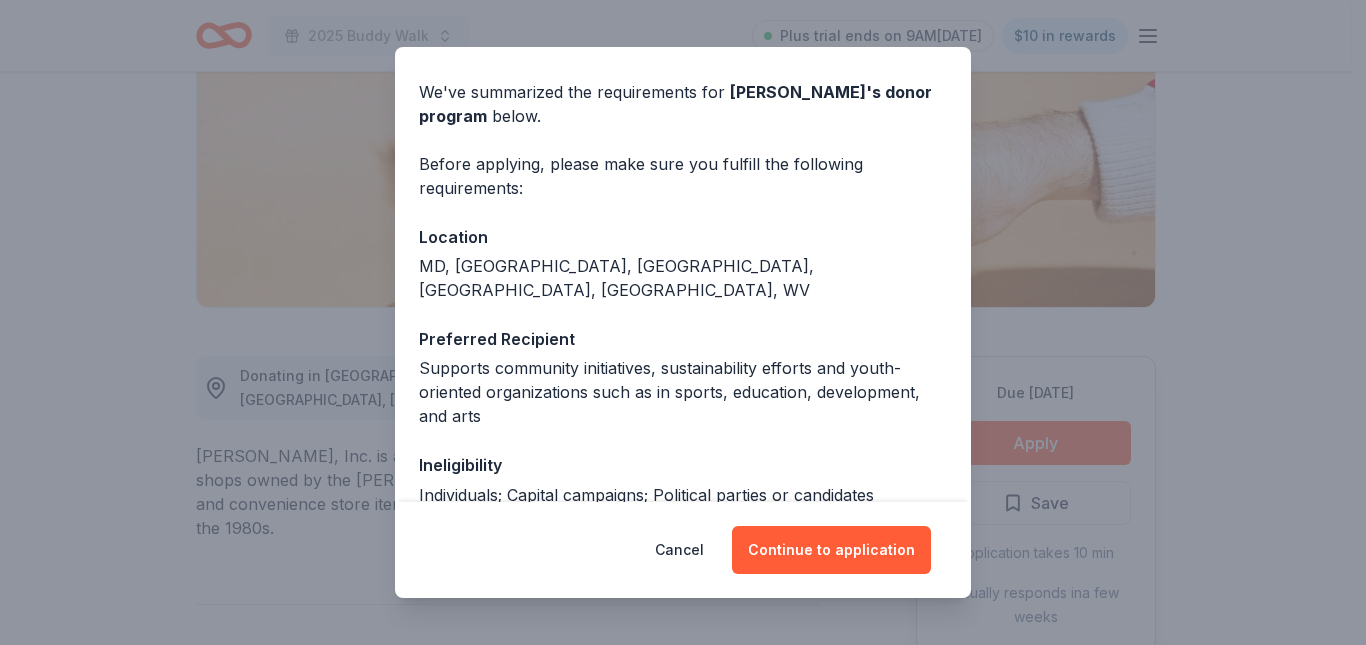 scroll, scrollTop: 100, scrollLeft: 0, axis: vertical 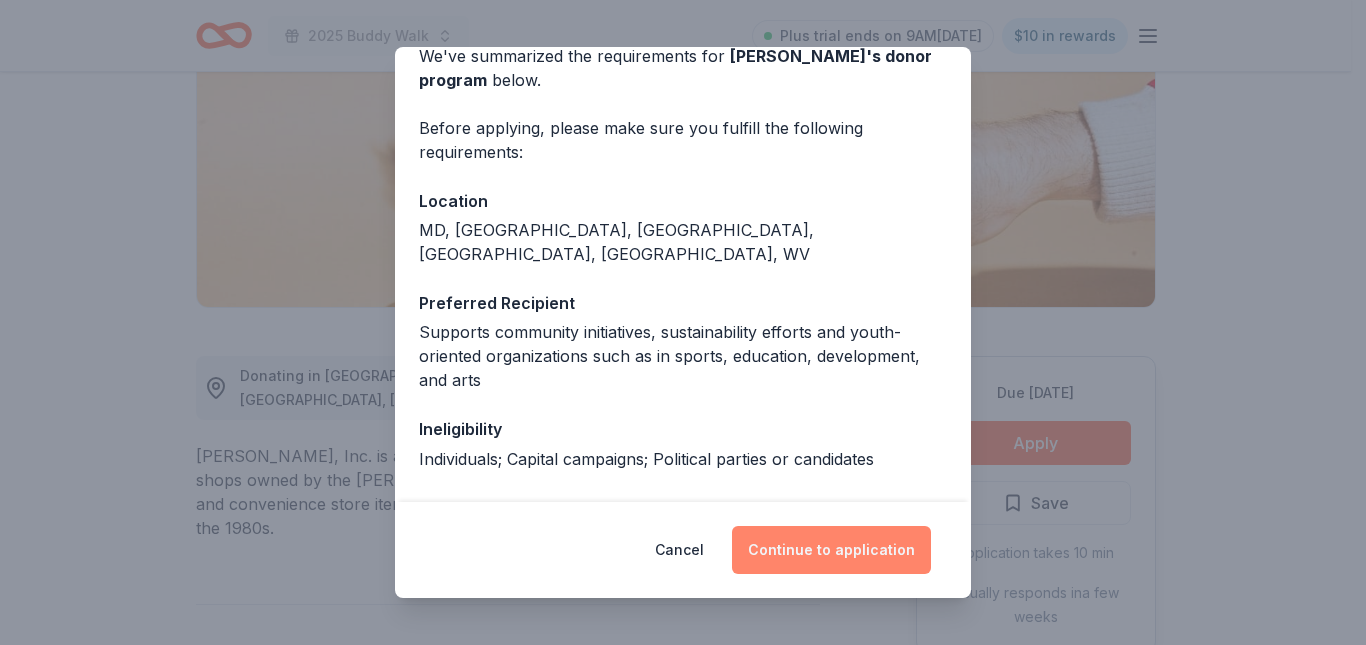 click on "Continue to application" at bounding box center [831, 550] 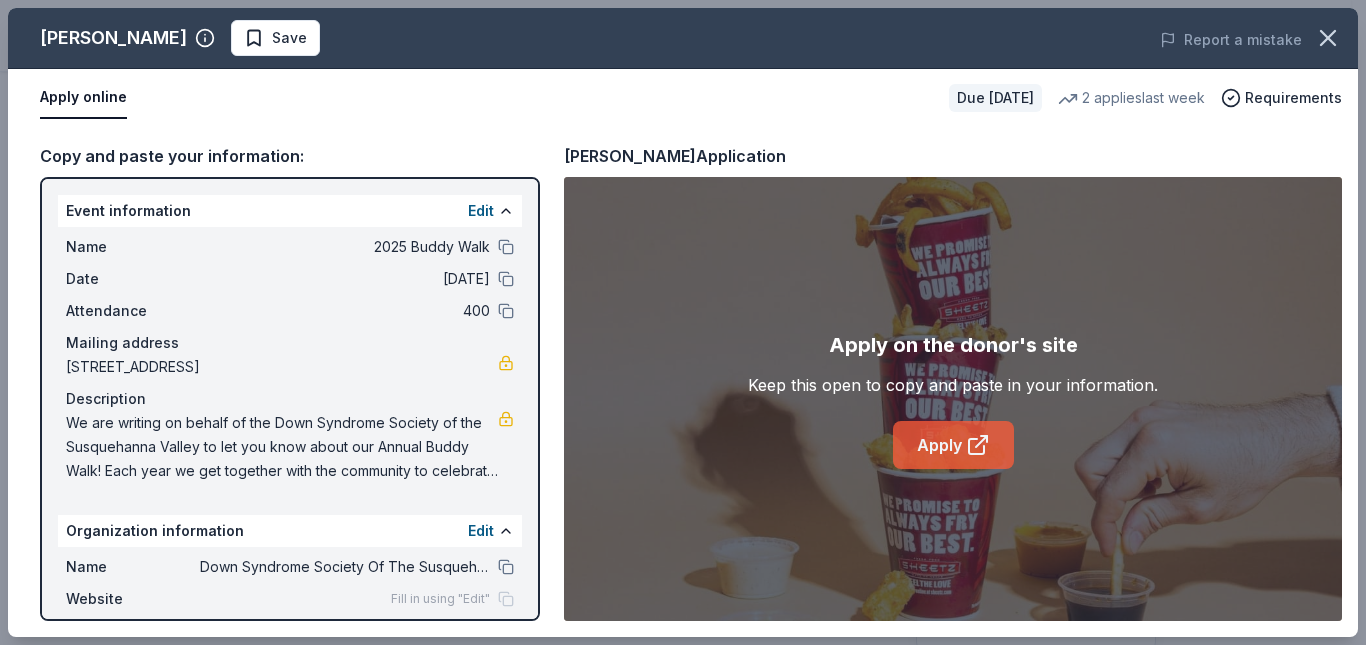 click on "Apply" at bounding box center [953, 445] 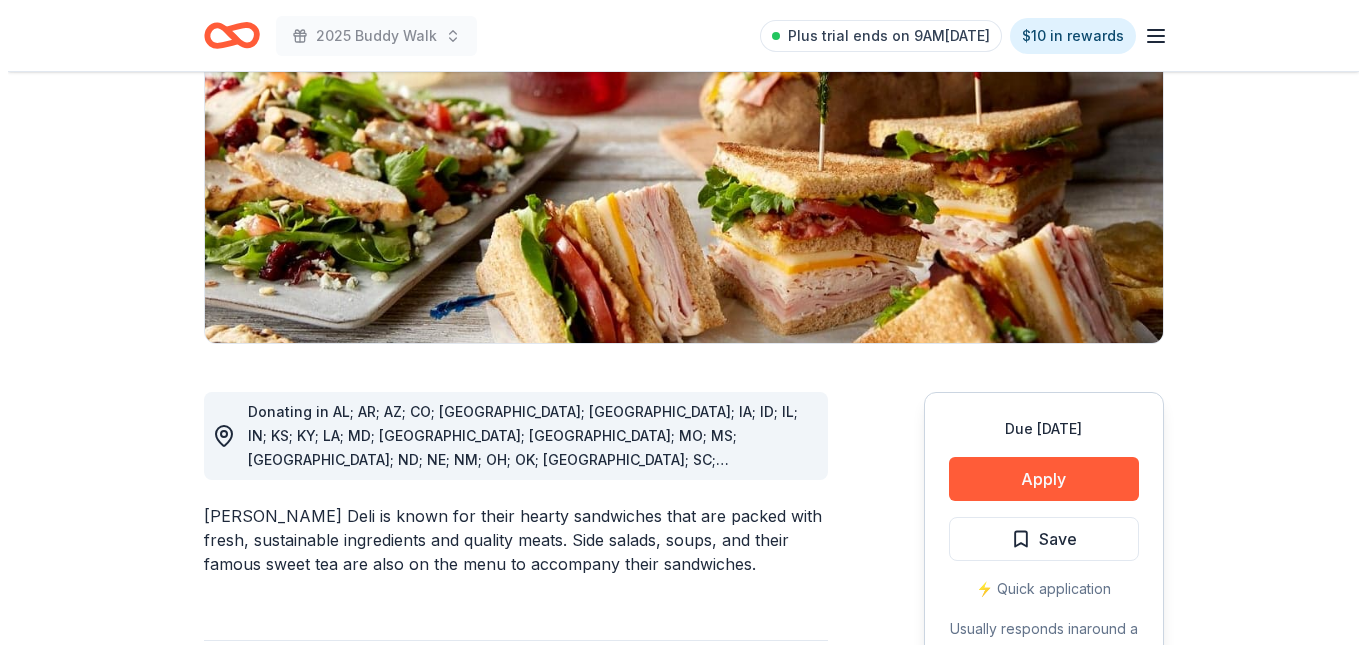 scroll, scrollTop: 300, scrollLeft: 0, axis: vertical 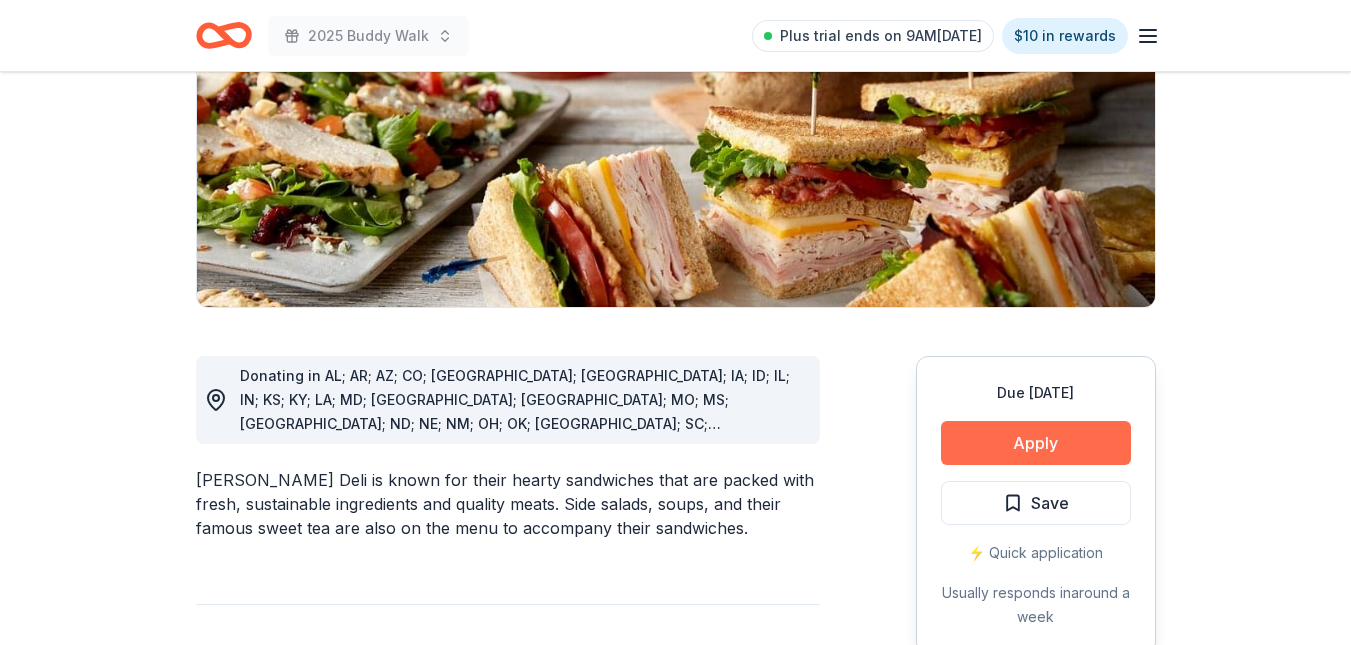 click on "Apply" at bounding box center [1036, 443] 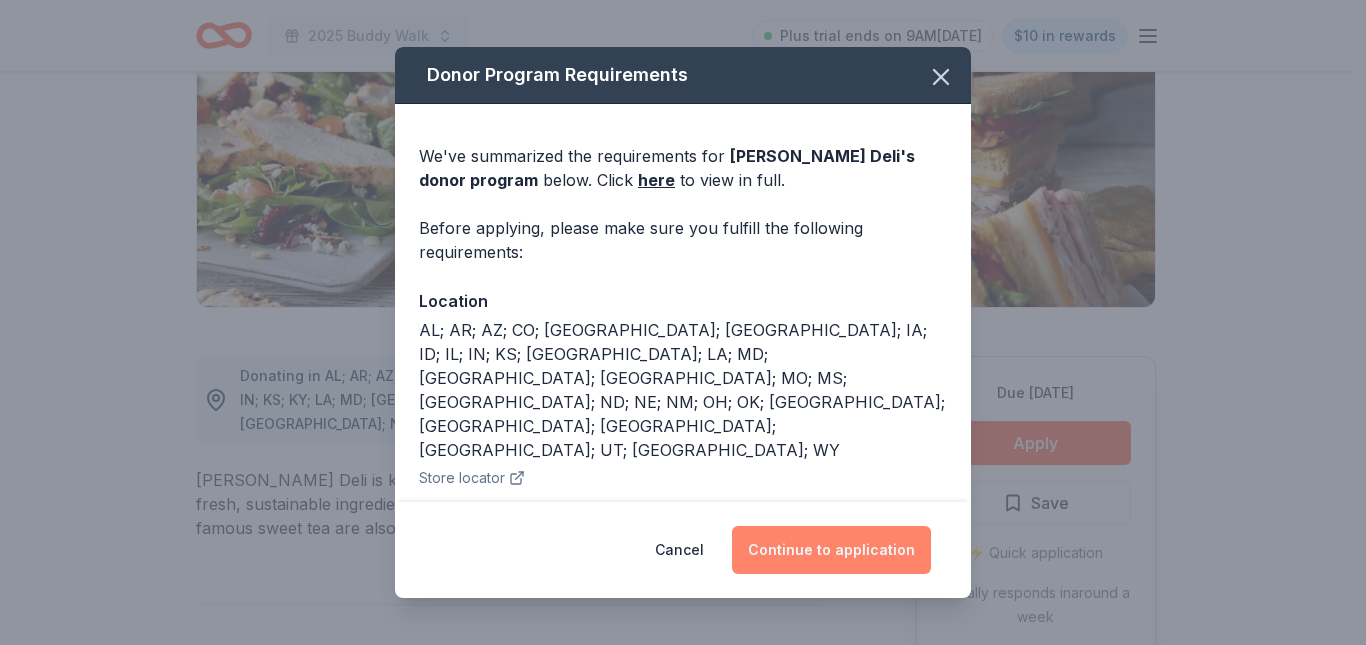 click on "Continue to application" at bounding box center [831, 550] 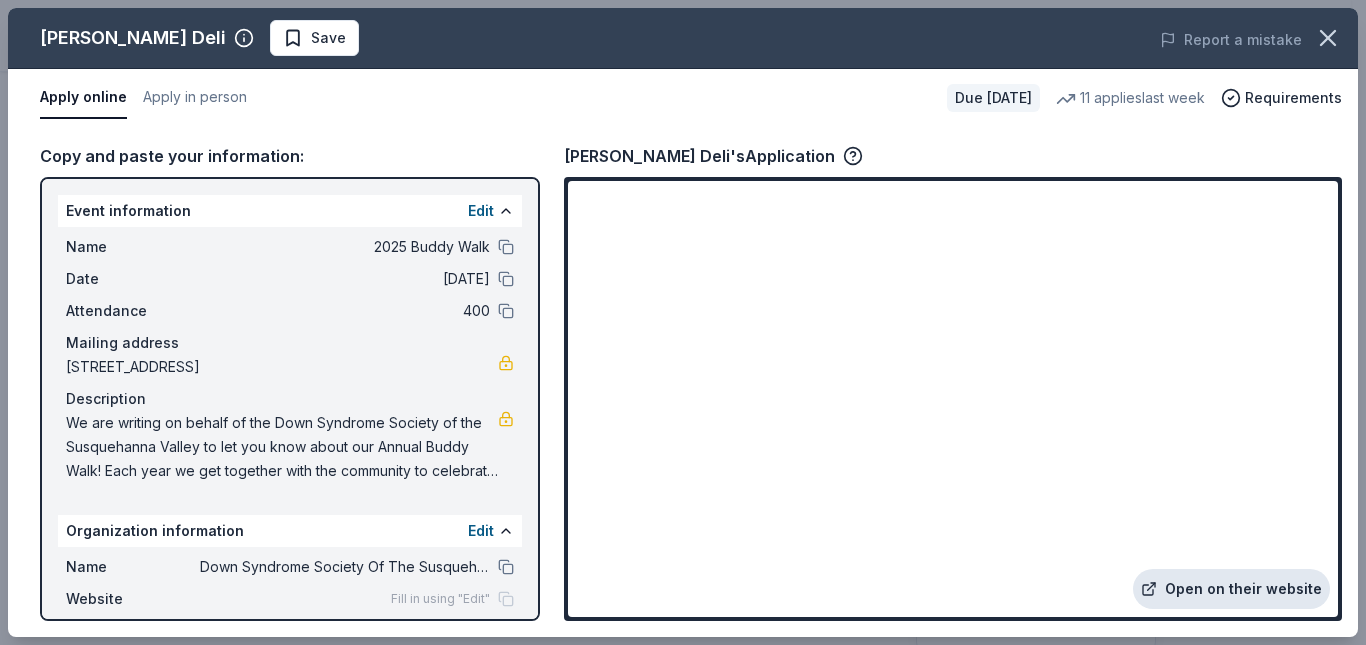 click on "Open on their website" at bounding box center [1231, 589] 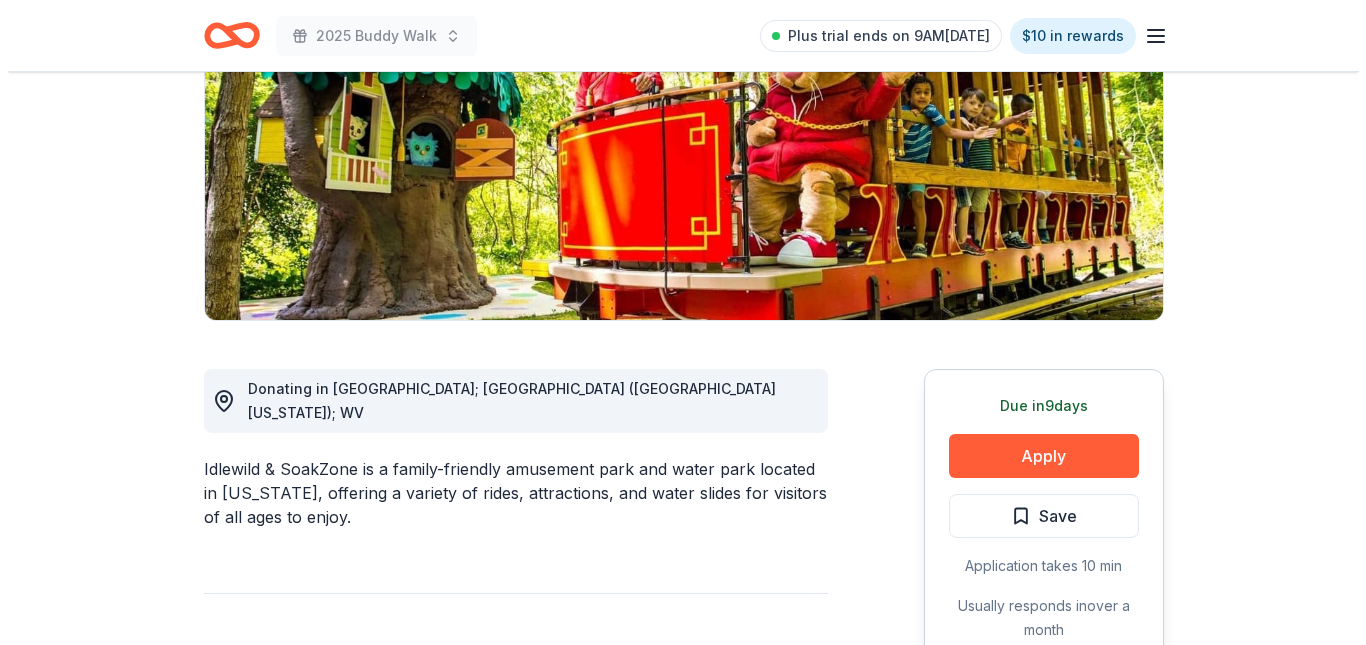 scroll, scrollTop: 300, scrollLeft: 0, axis: vertical 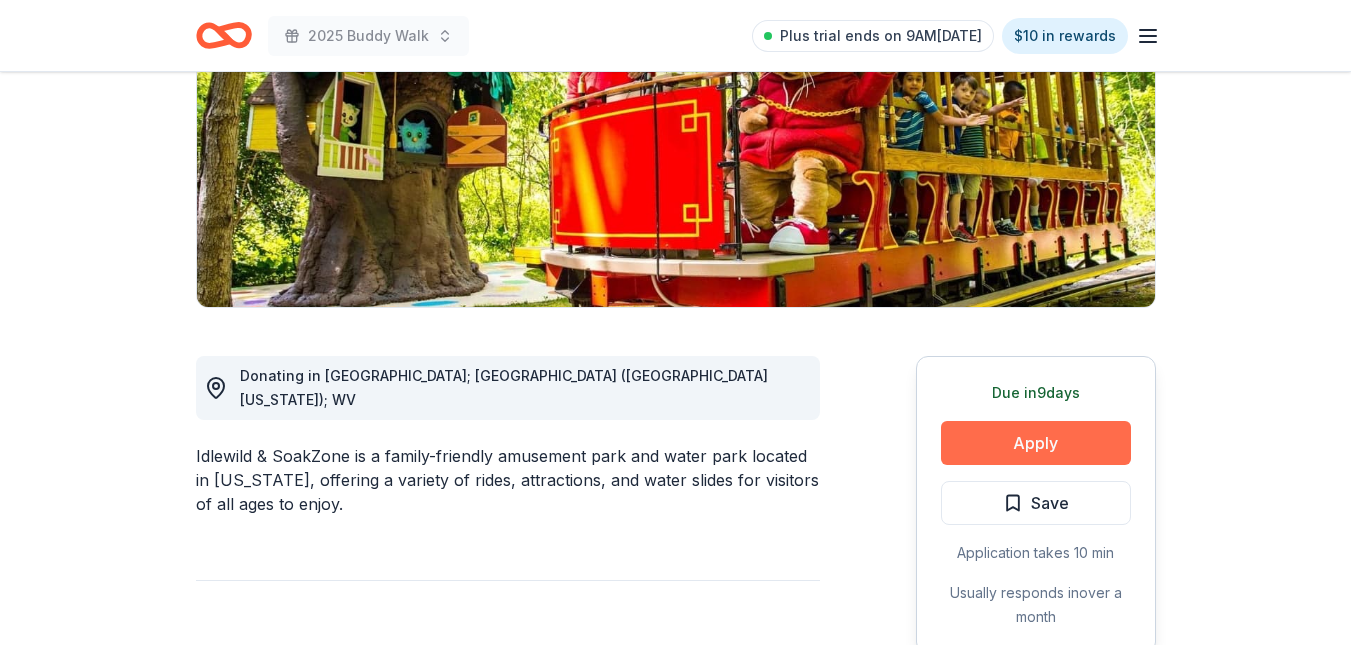 click on "Apply" at bounding box center [1036, 443] 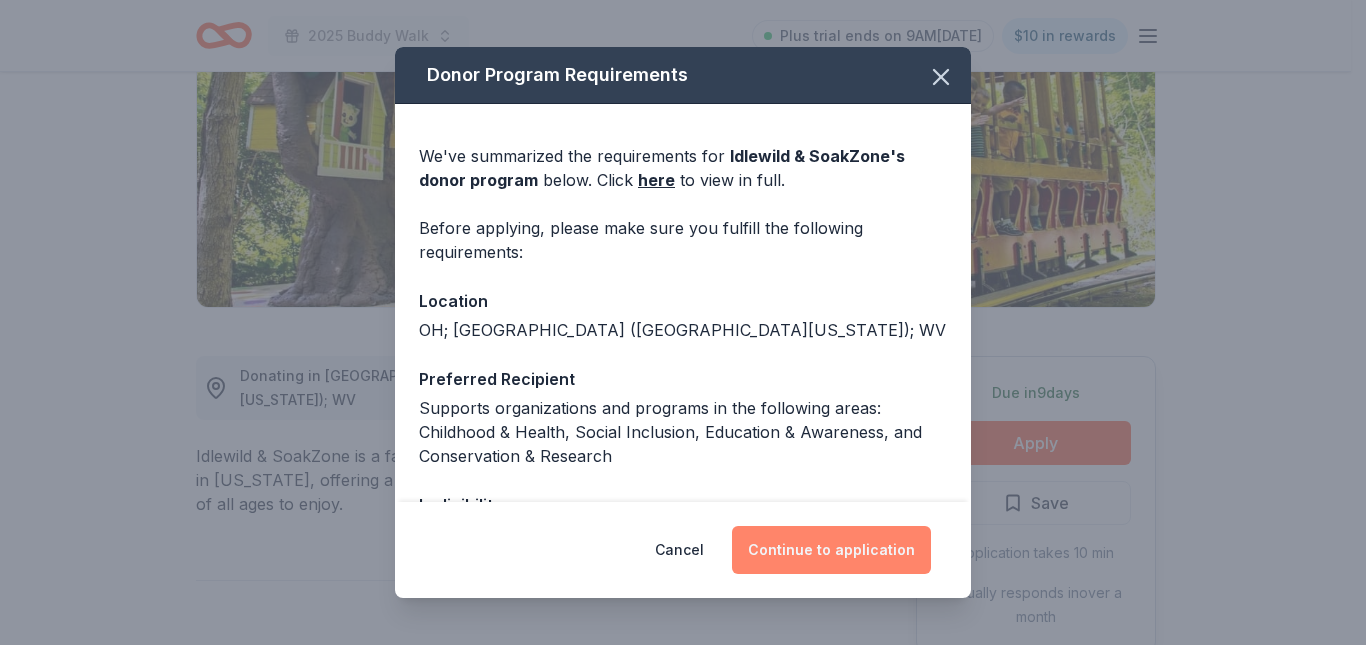 click on "Continue to application" at bounding box center [831, 550] 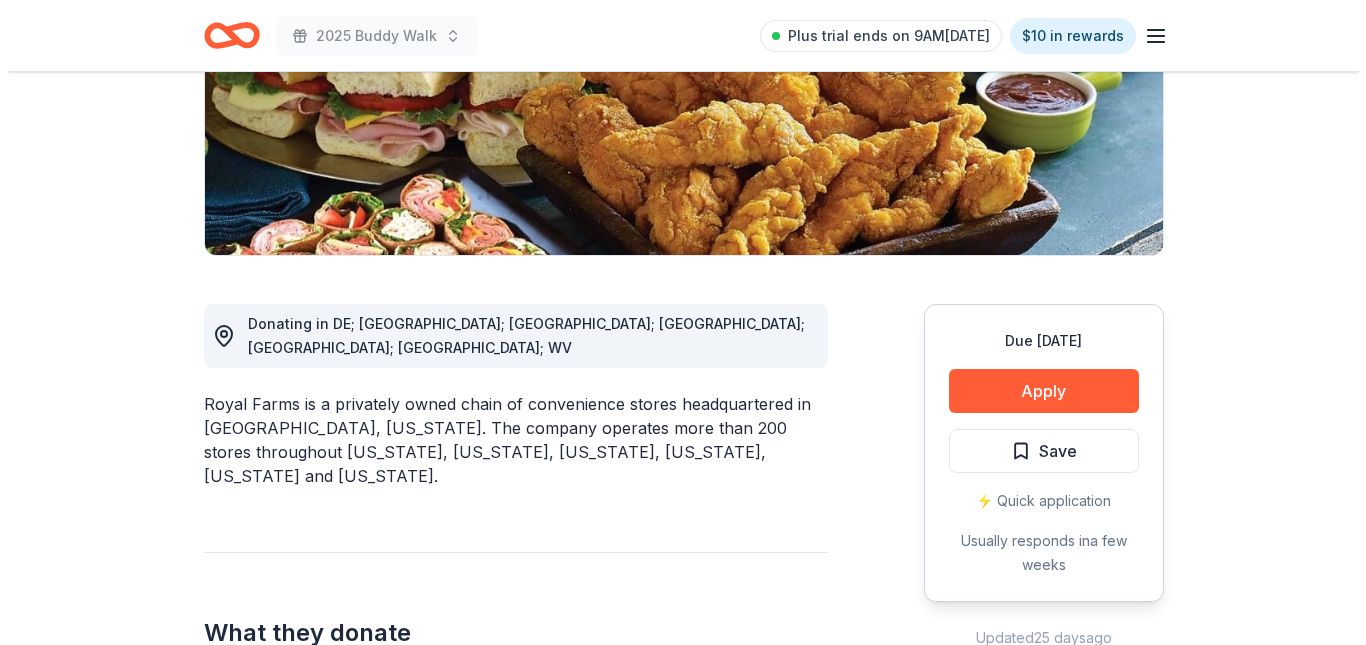 scroll, scrollTop: 400, scrollLeft: 0, axis: vertical 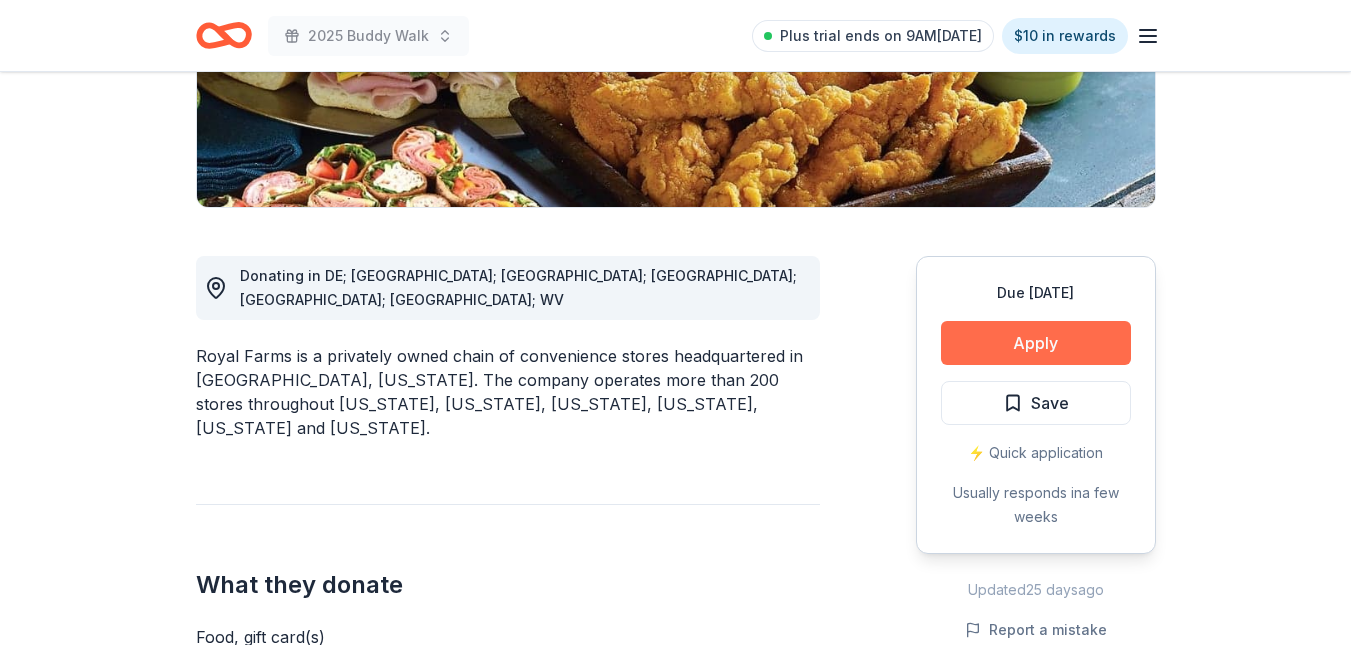 click on "Apply" at bounding box center [1036, 343] 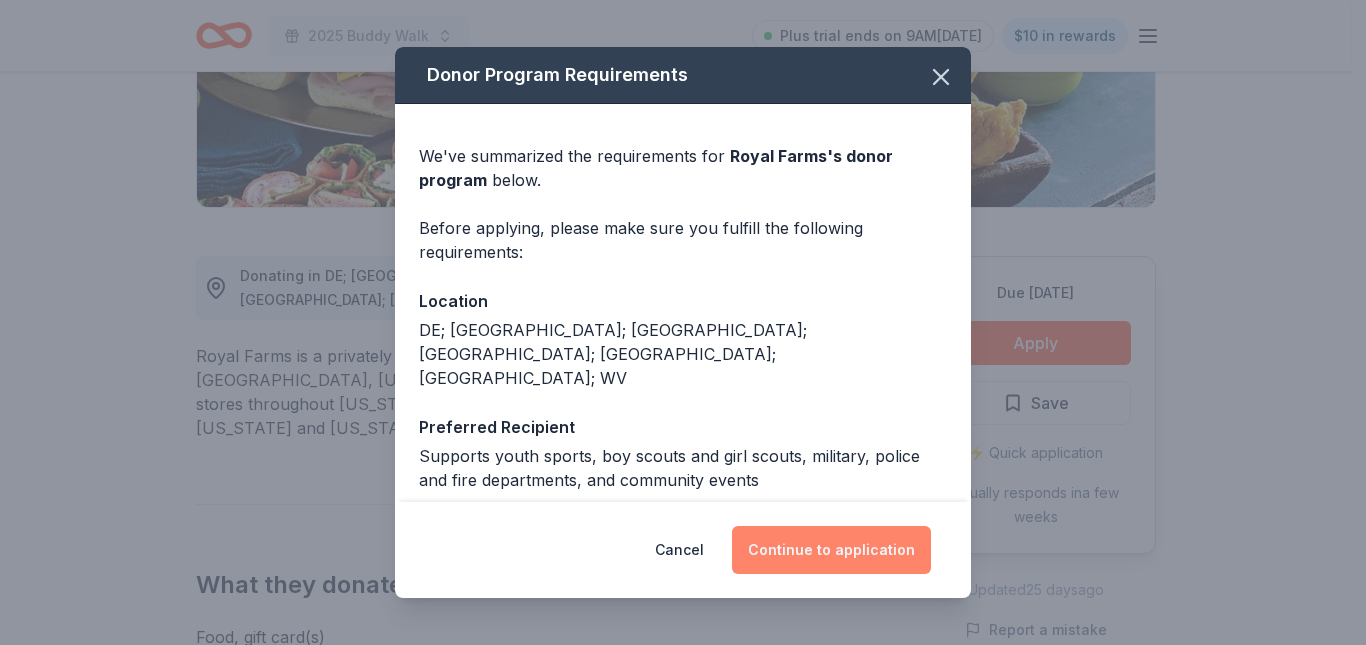 click on "Continue to application" at bounding box center [831, 550] 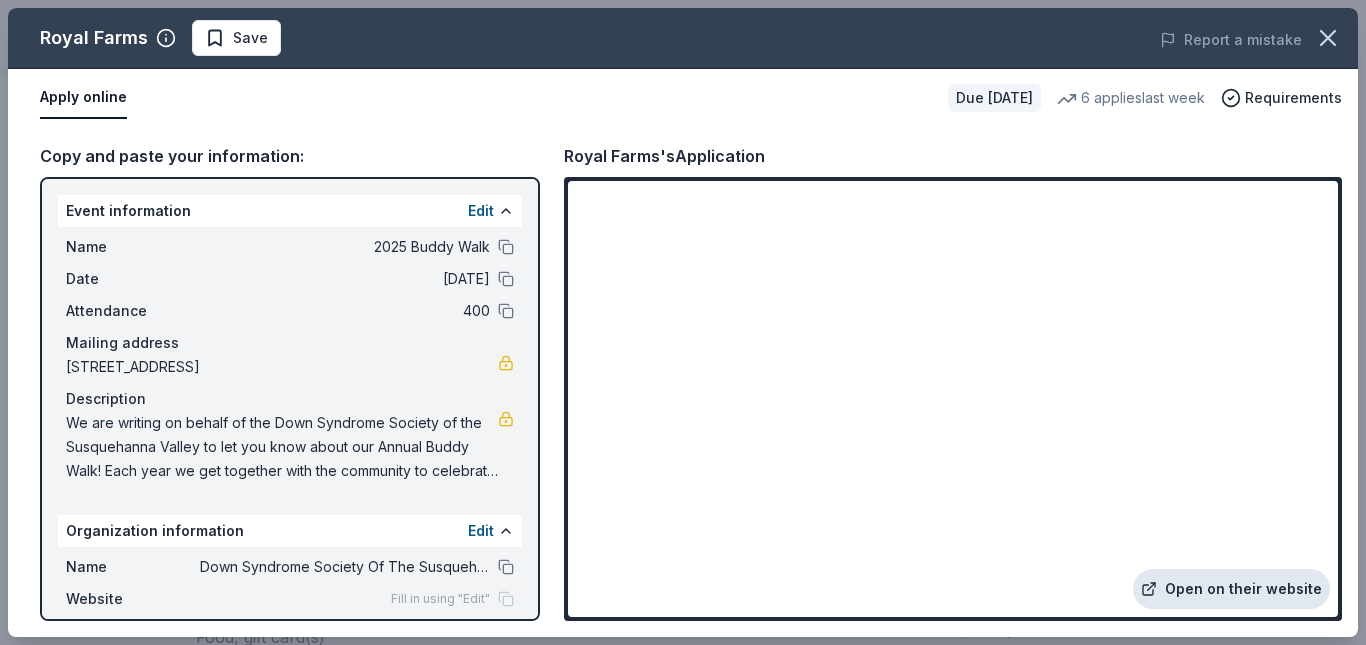 click on "Open on their website" at bounding box center [1231, 589] 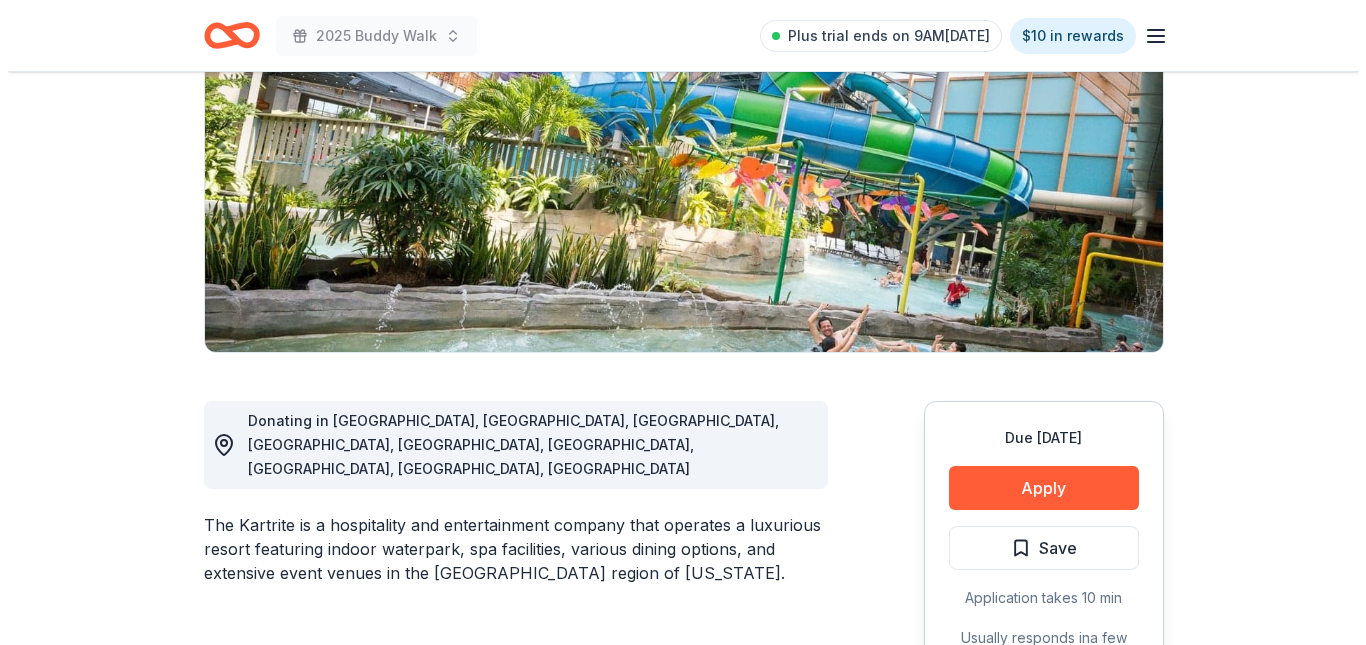 scroll, scrollTop: 300, scrollLeft: 0, axis: vertical 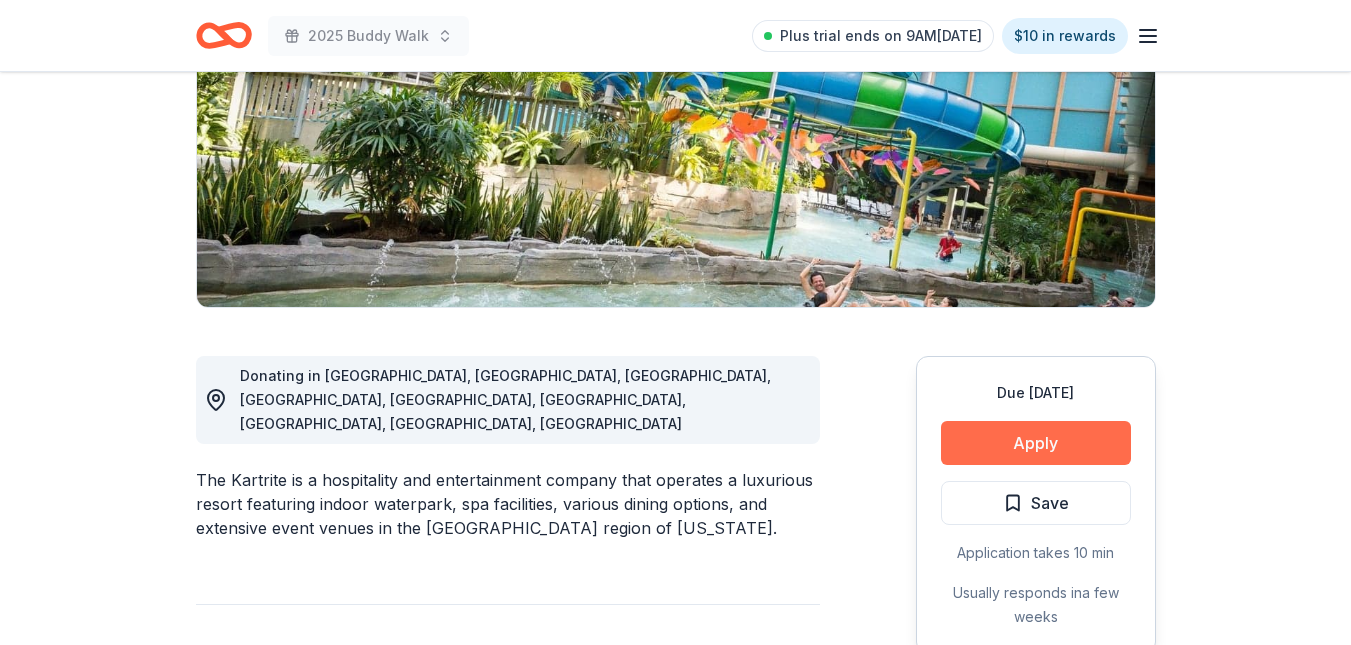 click on "Apply" at bounding box center [1036, 443] 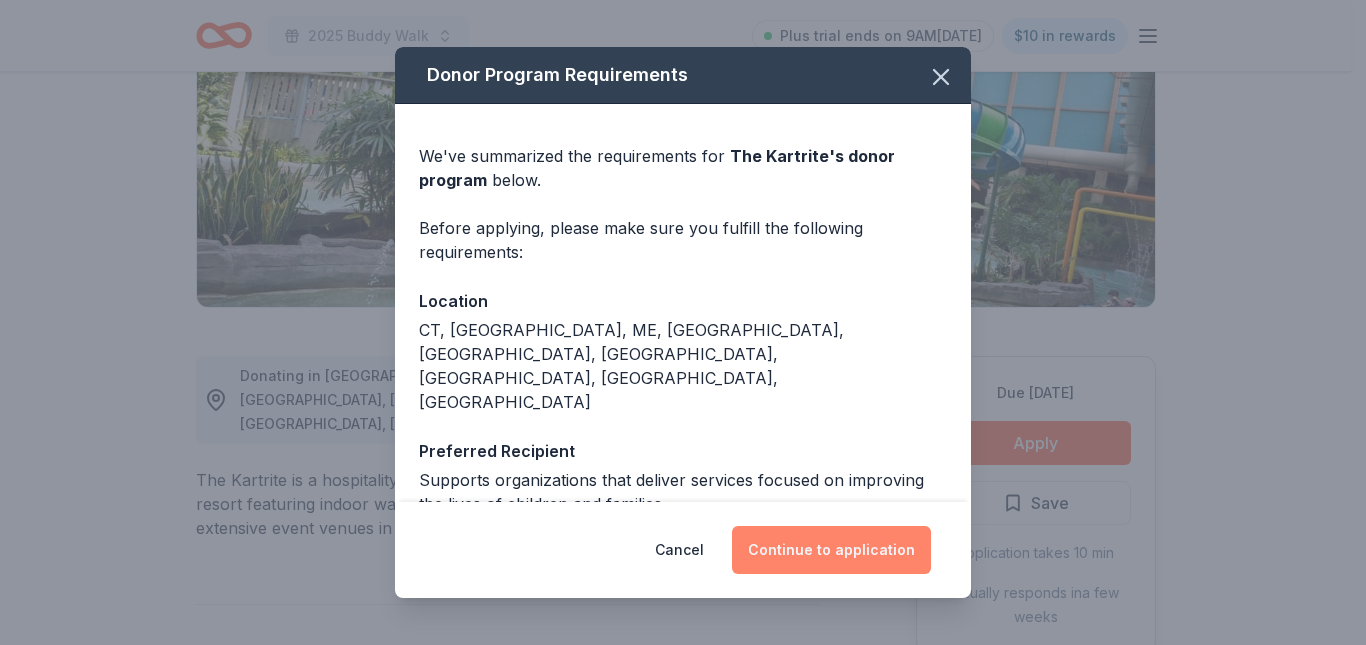 click on "Continue to application" at bounding box center [831, 550] 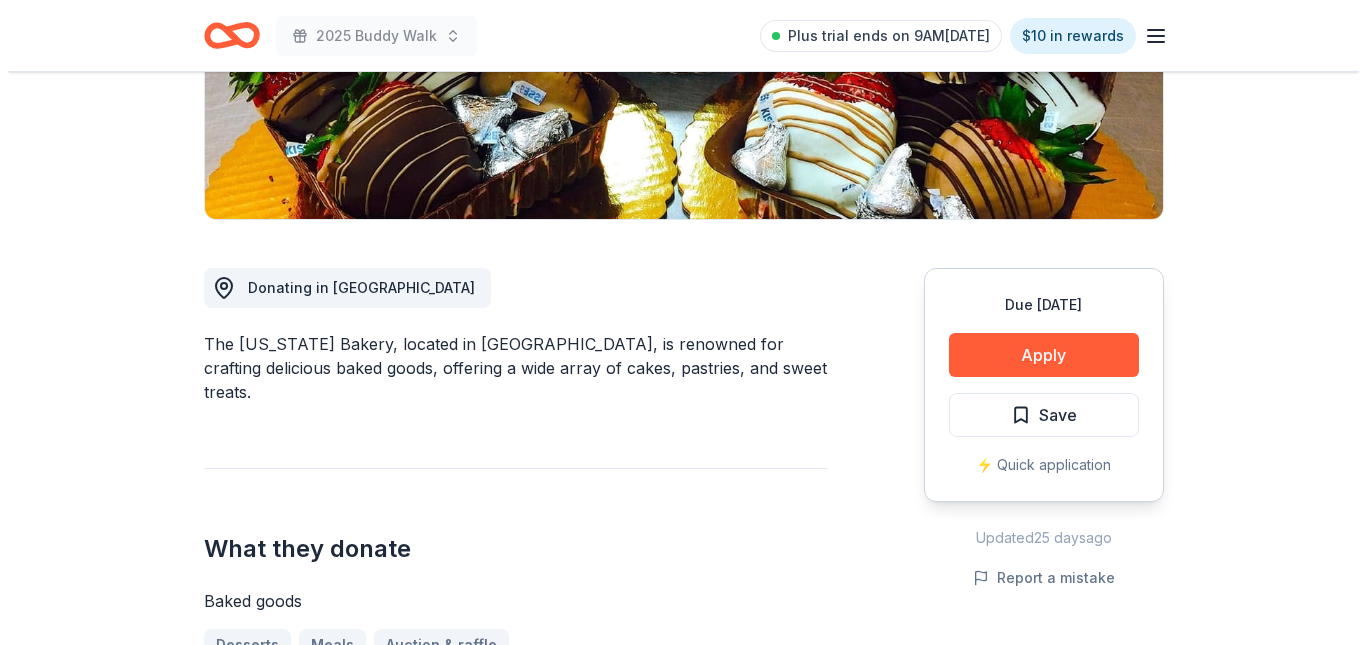 scroll, scrollTop: 400, scrollLeft: 0, axis: vertical 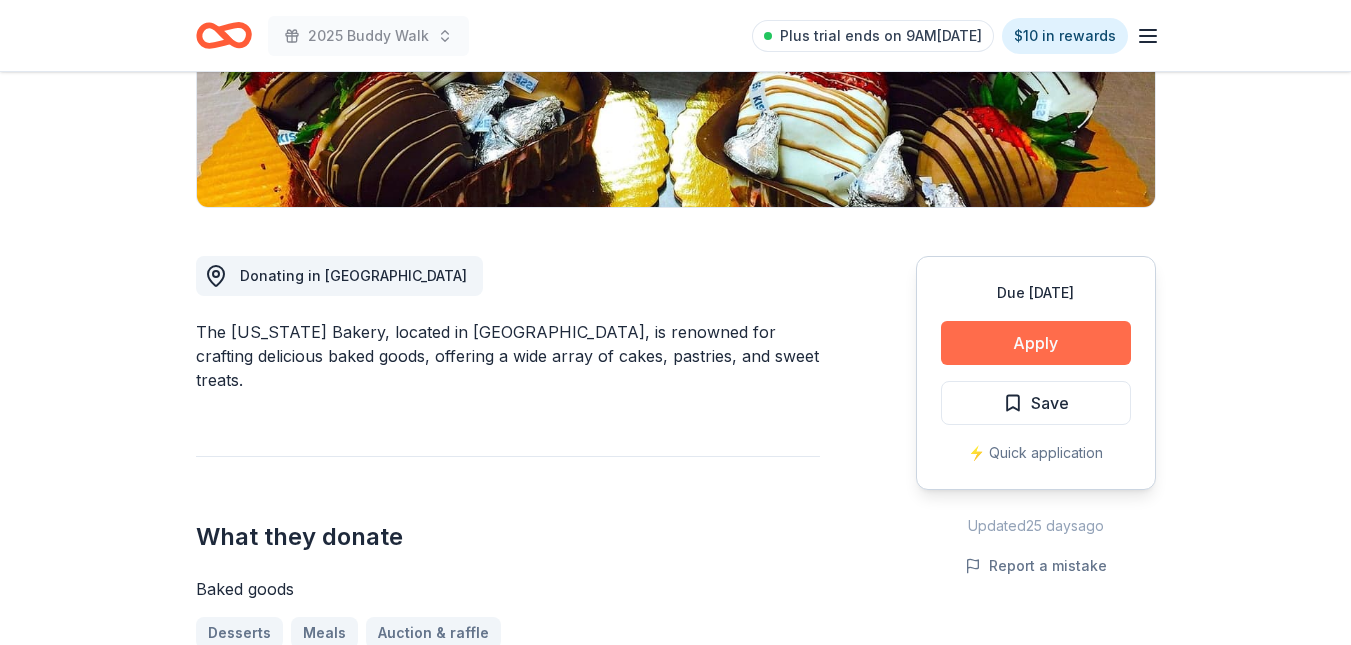 click on "Apply" at bounding box center (1036, 343) 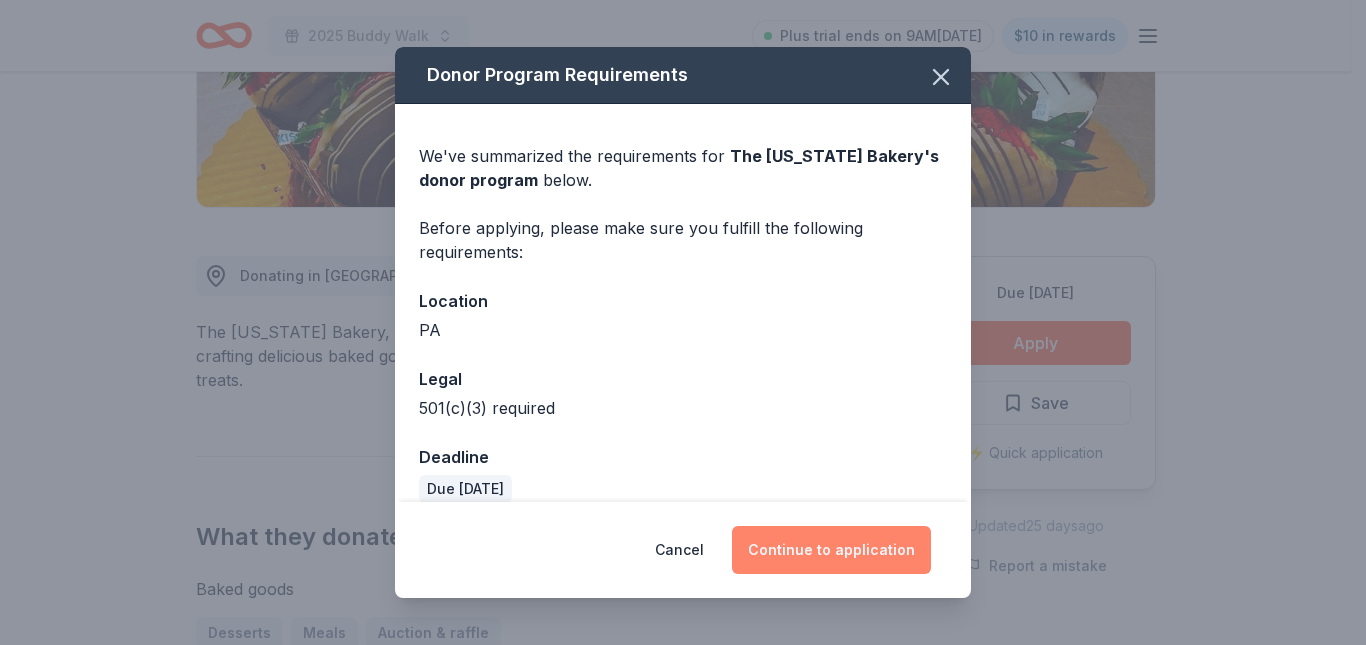 click on "Continue to application" at bounding box center (831, 550) 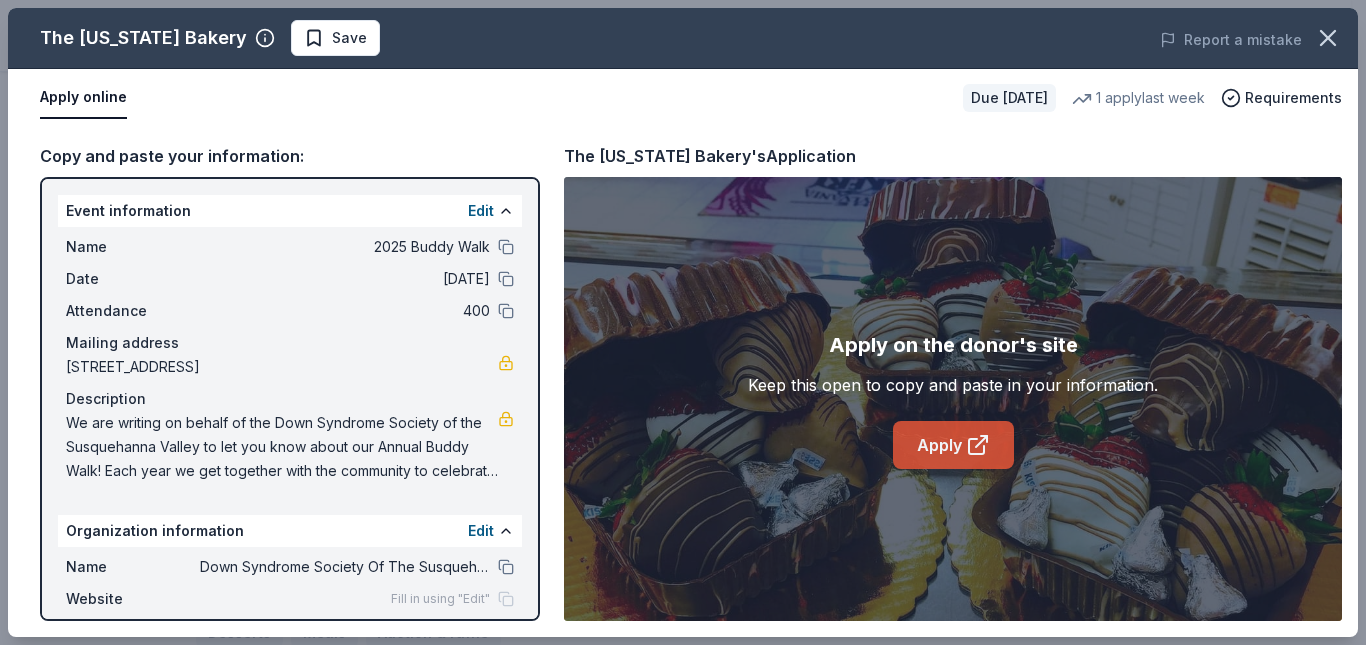 click on "Apply" at bounding box center (953, 445) 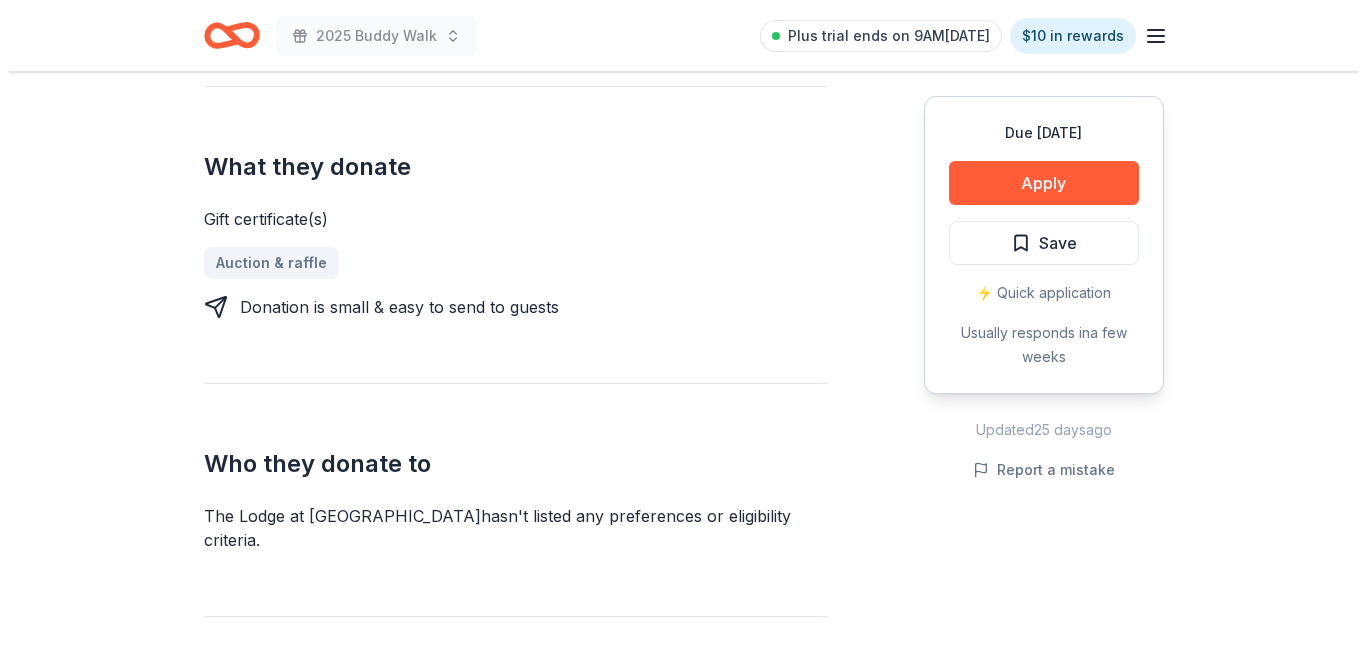 scroll, scrollTop: 600, scrollLeft: 0, axis: vertical 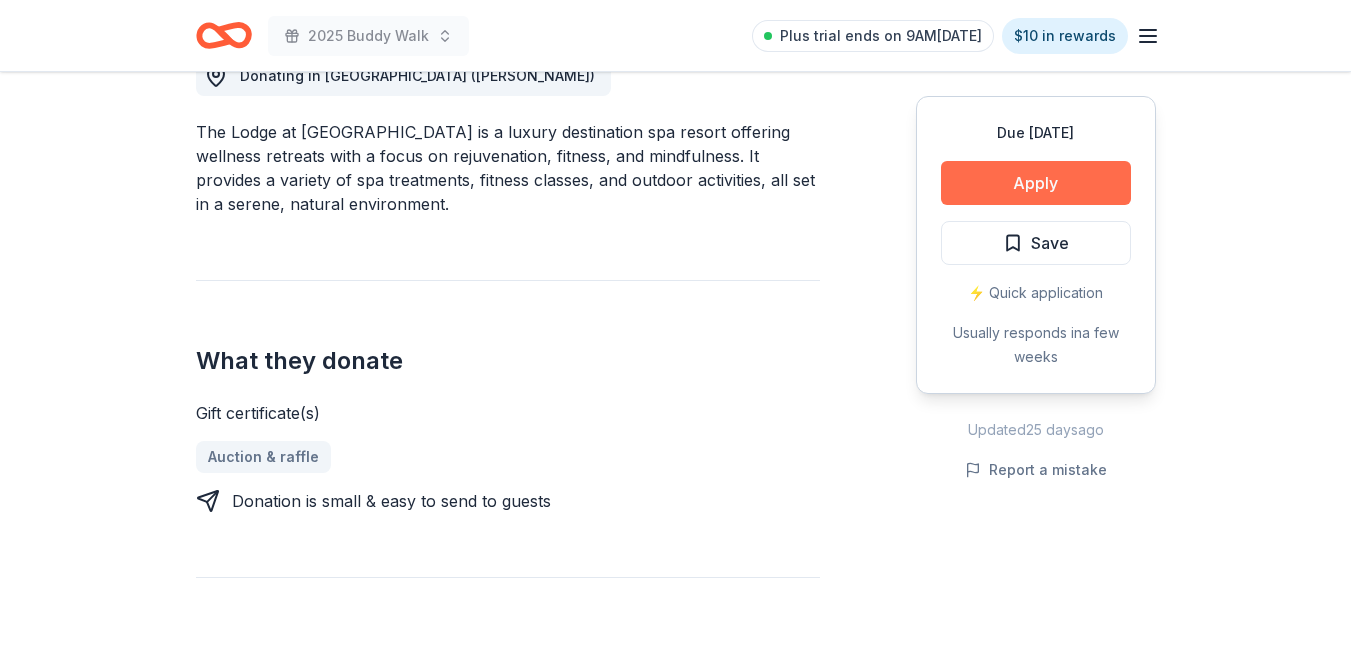 click on "Apply" at bounding box center [1036, 183] 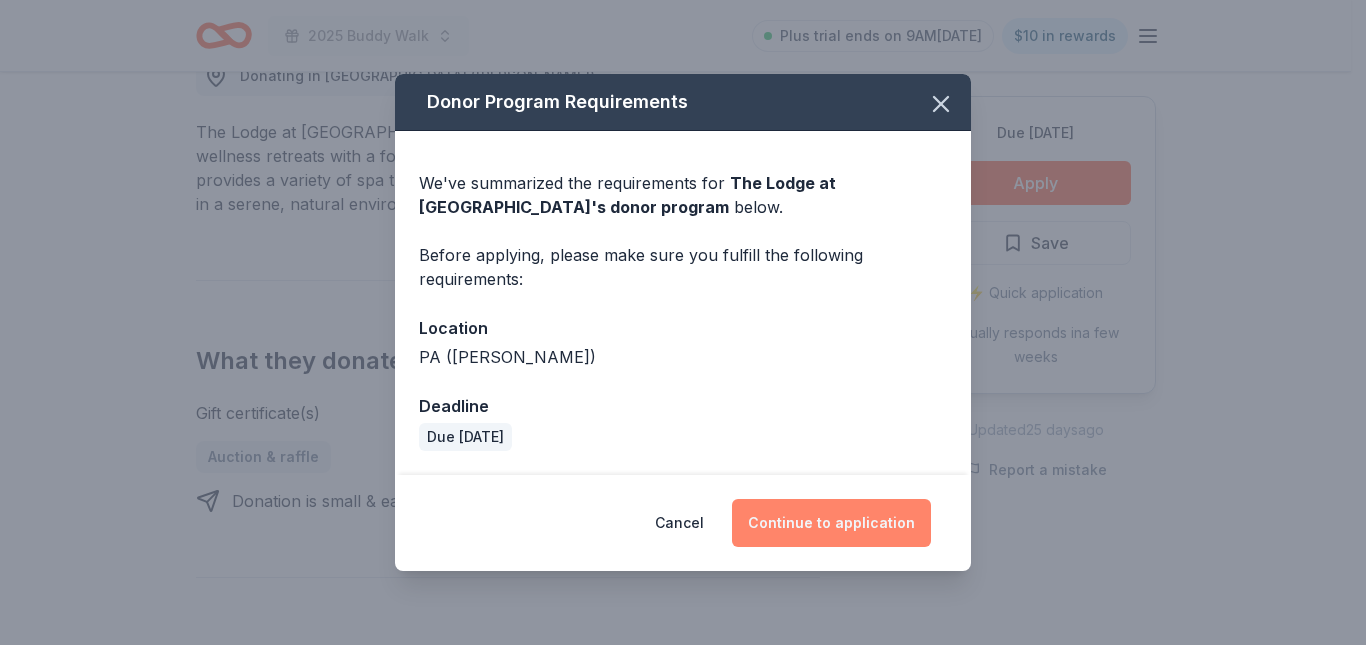 click on "Continue to application" at bounding box center [831, 523] 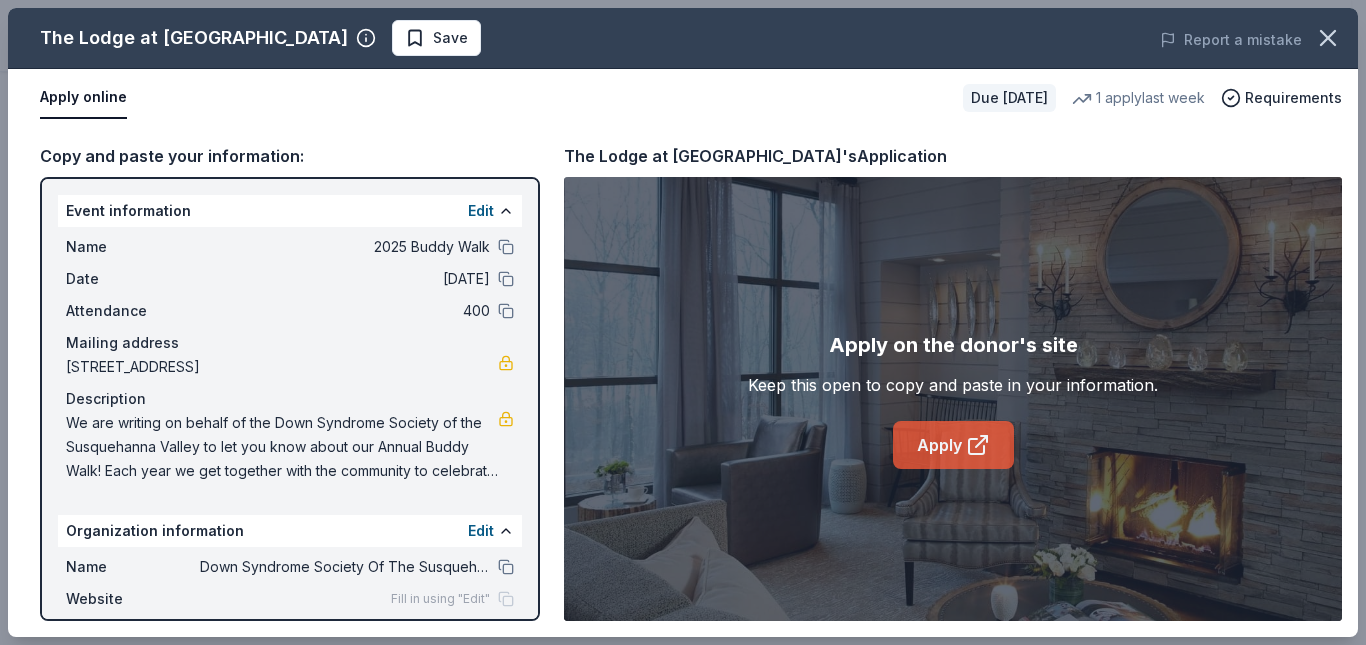 click on "Apply" at bounding box center [953, 445] 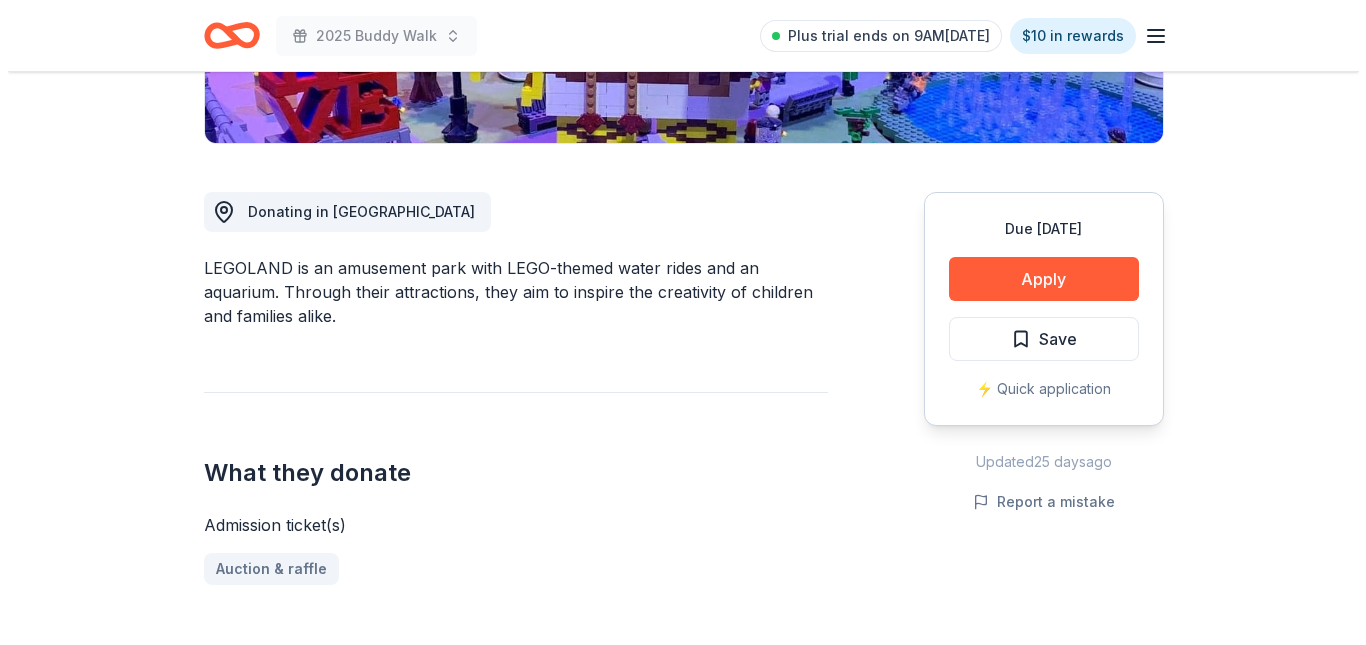 scroll, scrollTop: 500, scrollLeft: 0, axis: vertical 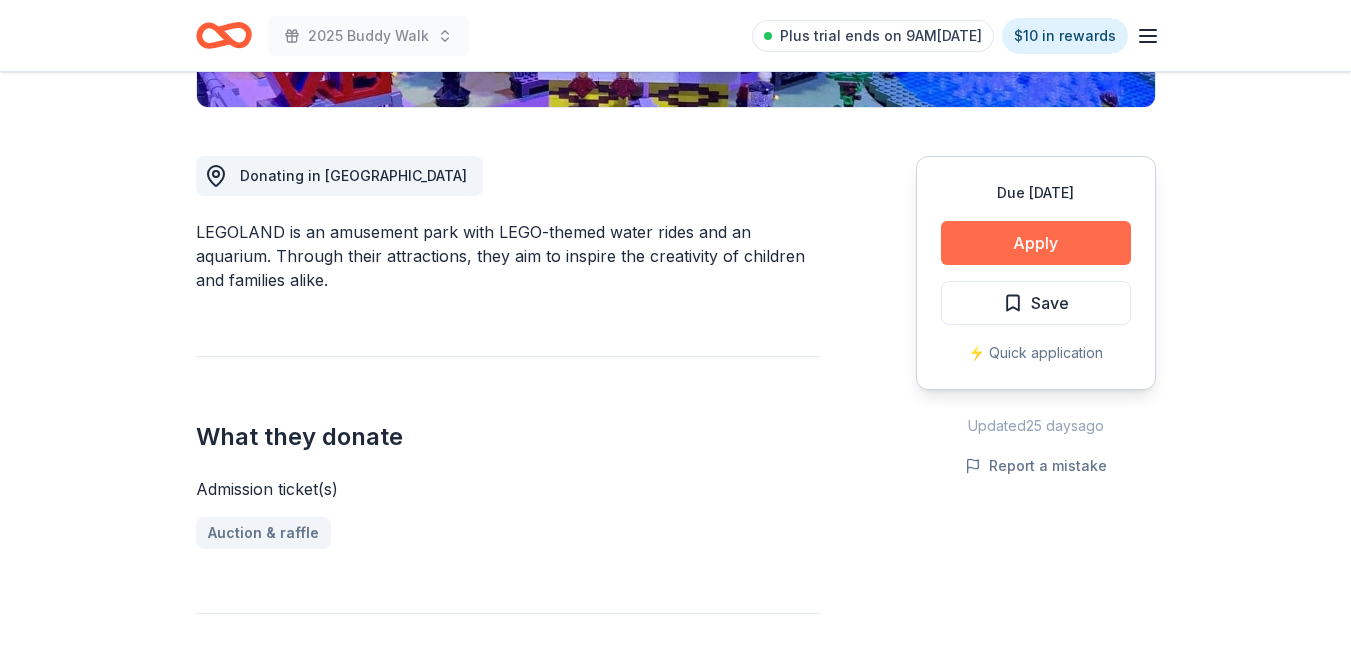 click on "Apply" at bounding box center [1036, 243] 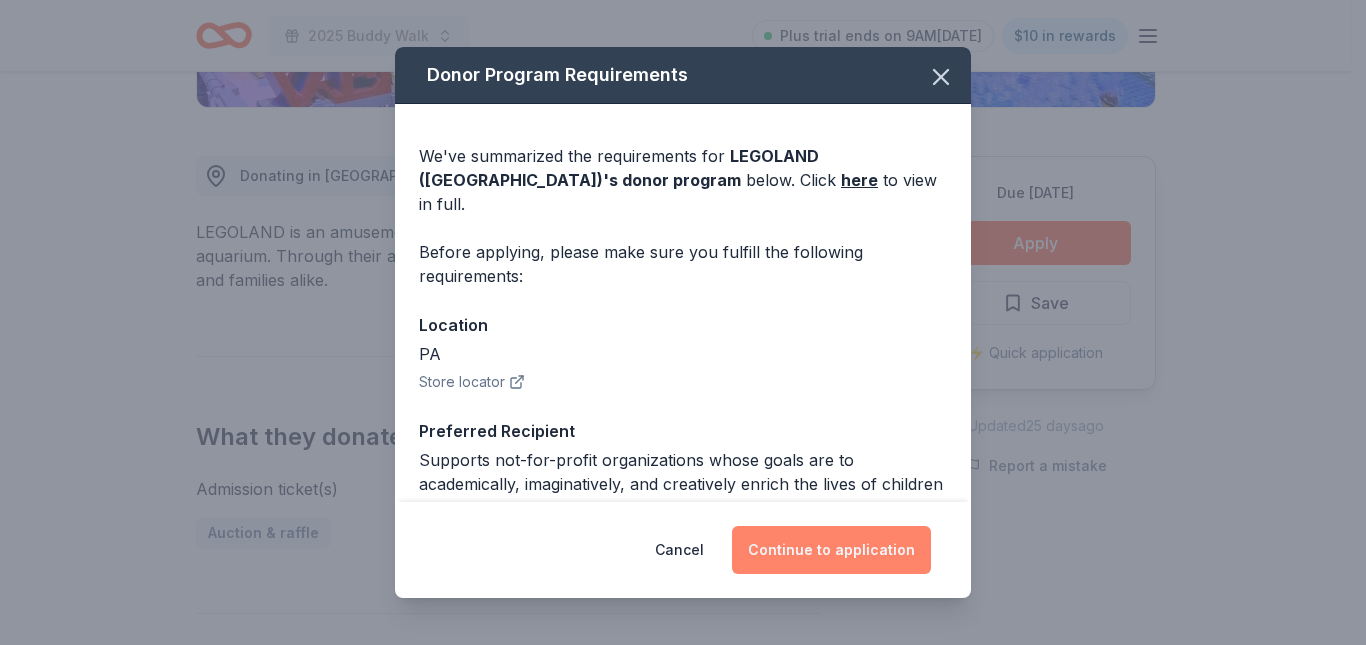 click on "Continue to application" at bounding box center (831, 550) 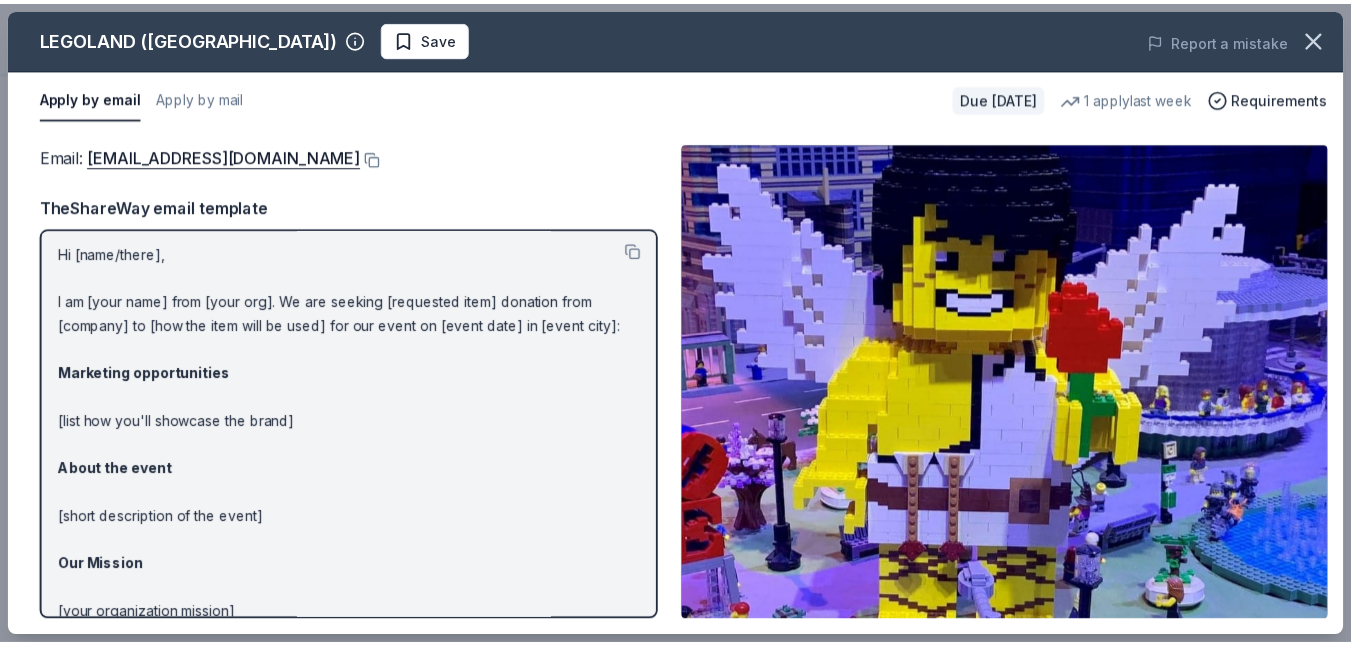 scroll, scrollTop: 0, scrollLeft: 0, axis: both 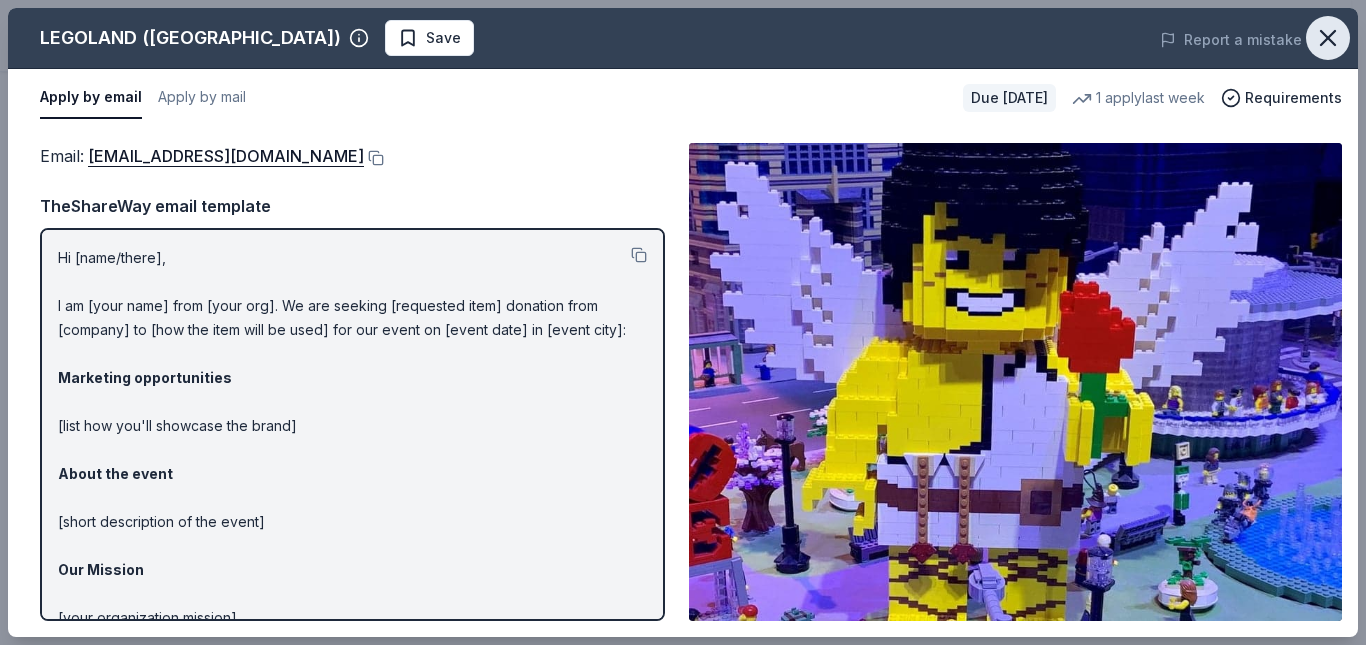 click 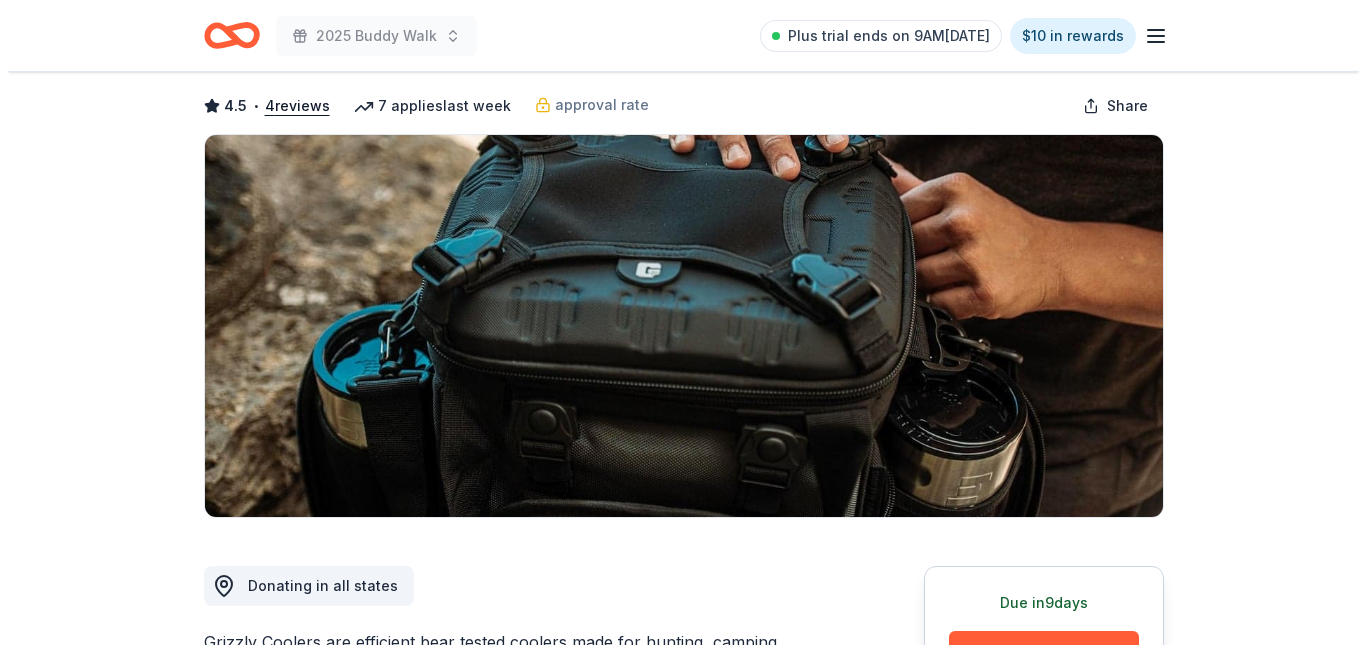 scroll, scrollTop: 300, scrollLeft: 0, axis: vertical 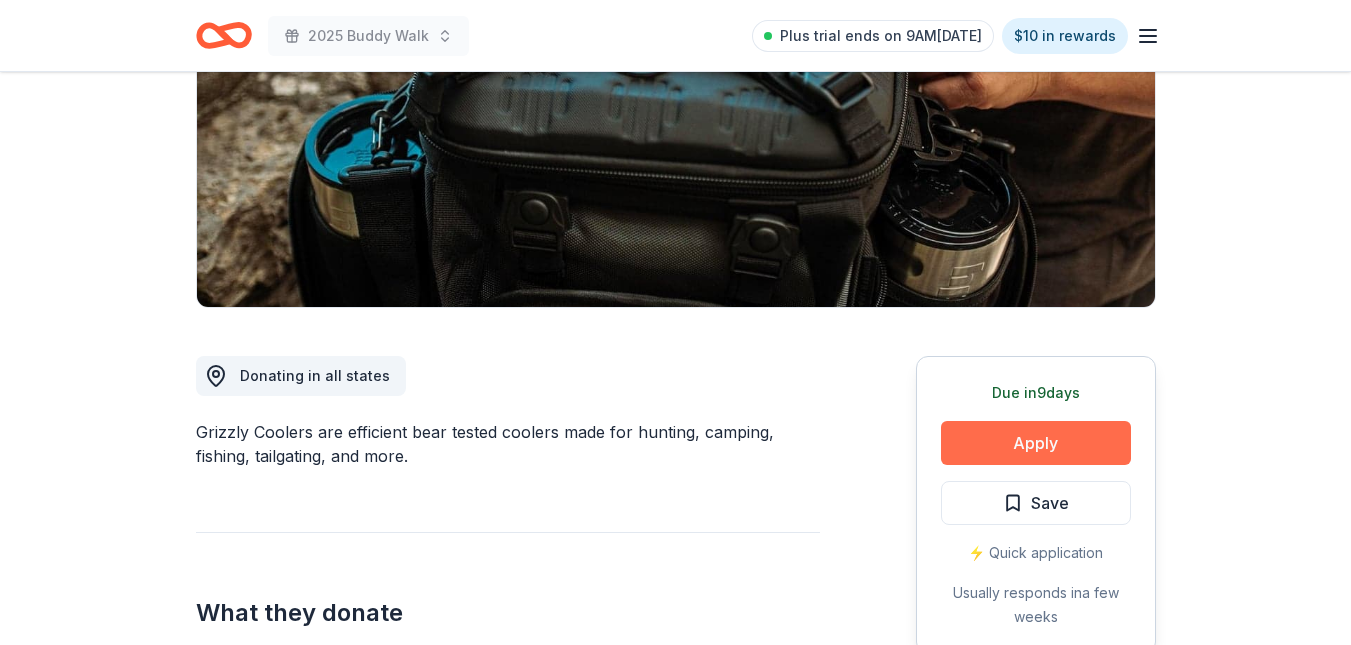 click on "Apply" at bounding box center (1036, 443) 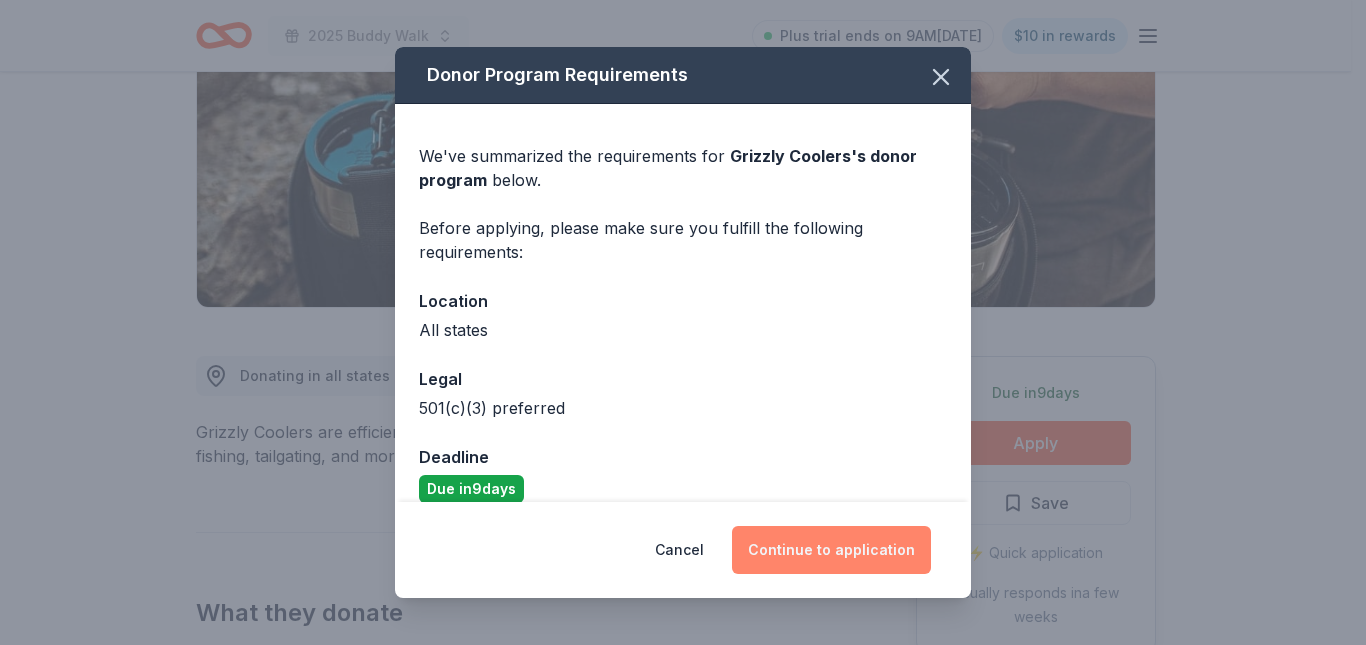 click on "Continue to application" at bounding box center (831, 550) 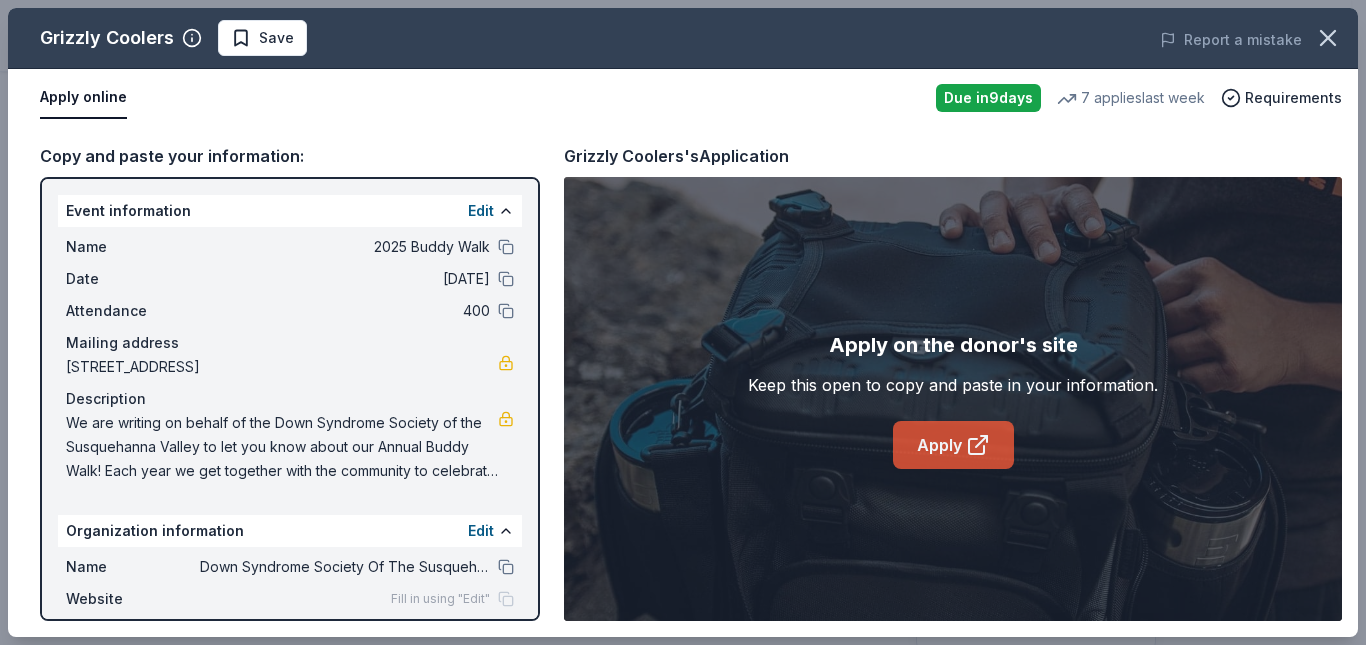 click on "Apply" at bounding box center [953, 445] 